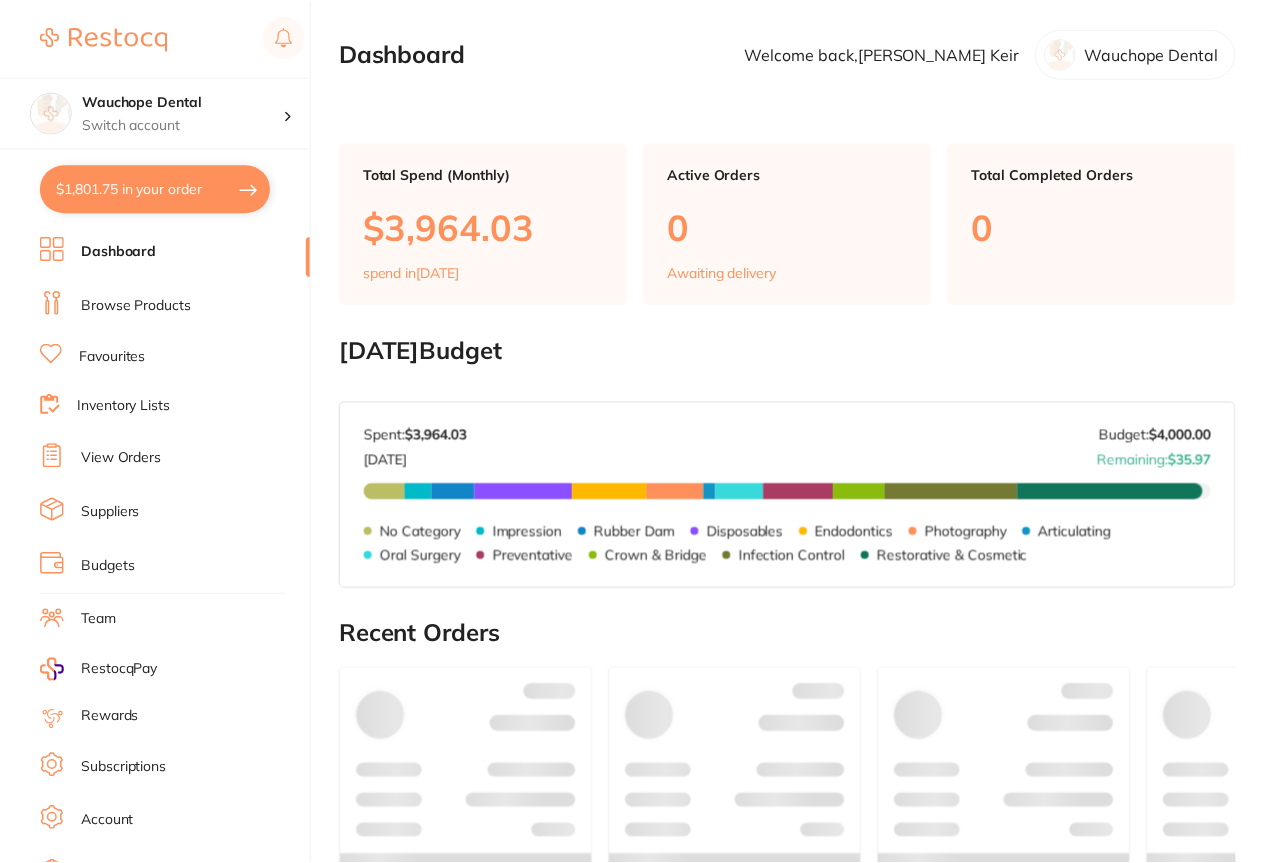 scroll, scrollTop: 0, scrollLeft: 0, axis: both 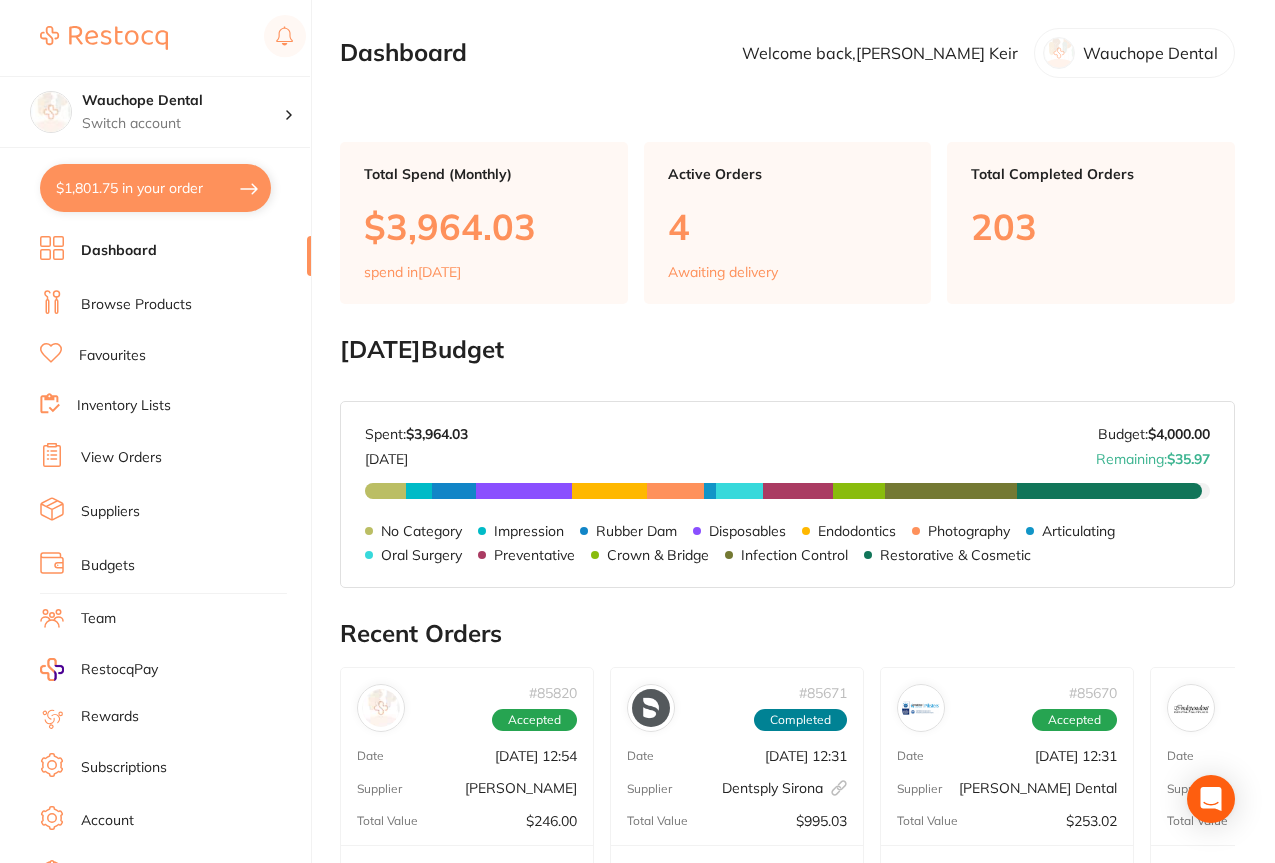 click on "$1,801.75   in your order" at bounding box center (155, 188) 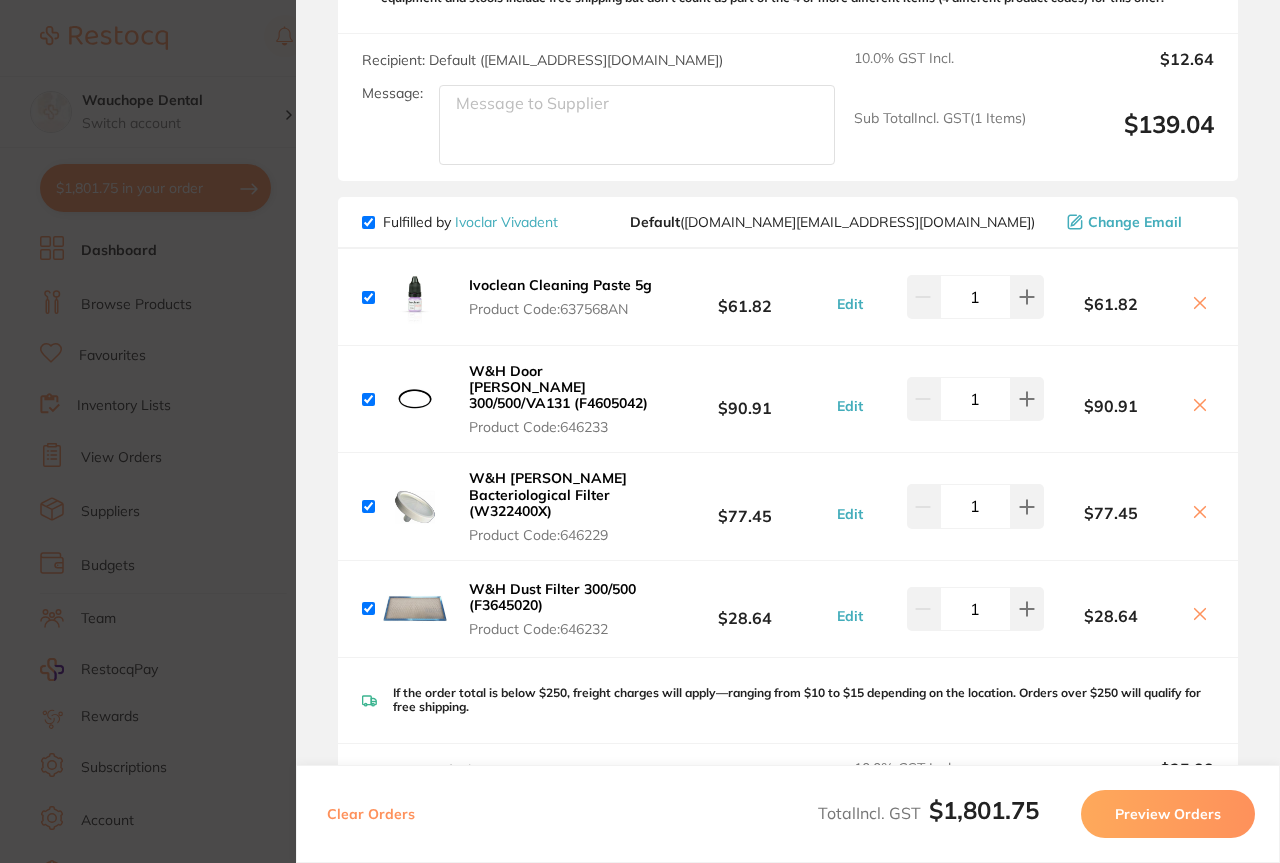 scroll, scrollTop: 1068, scrollLeft: 0, axis: vertical 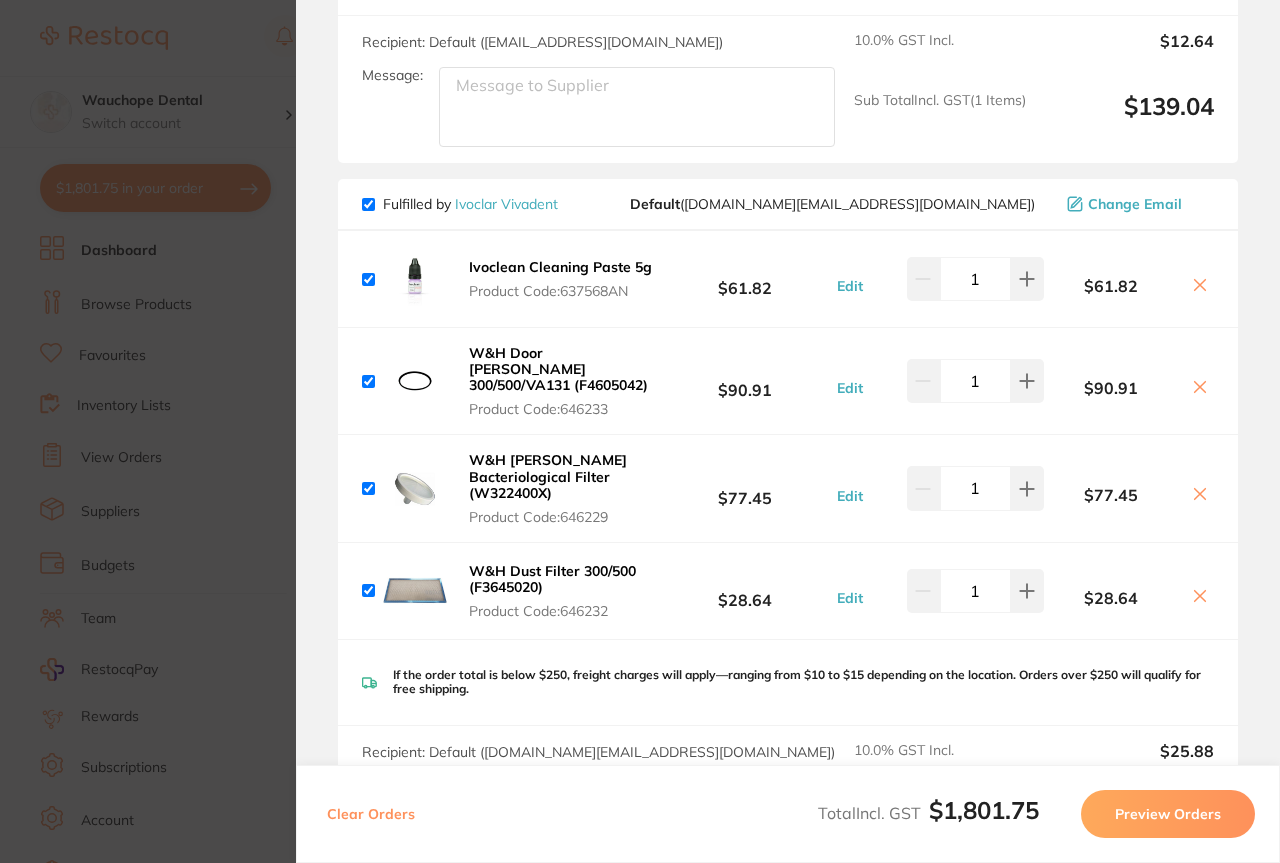 click on "Update RRP Set your pre negotiated price for this item. Item Agreed RRP (excl. GST) --   Update as new default RRP Update RRP Review Orders Your orders are being processed and we will notify you once we have placed the orders. You may close this window Back to Preview Orders Jul 14 2025, 8:59 Henry Schein Halas # 82435 Adam Dental # 79938 Ivoclar Vivadent # 81621 Deliver To David Keir ( Wauchope Dental ) 65 High Street  Wauchope NSW 2446 0265860007 wauchopedental@gmail.com Select All Price Quantity Total Fulfilled by   Henry Schein Halas Default ( customer.care@henryschein.com.au ) Change Email   SEPTANEST 4% with 1:100000 adrenalin 2.2ml 2xBox 50 GOLD   Product Code:  SP-4090-100     $260.91 Edit     3         $782.73   LIGNOSPAN 2% Special 1:80000 adrenalin 2.2ml 2xBox 50   Product Code:  SP-4036-100     $210.91 Edit     2         $421.82   Ainsworth Pumice Coarse, 5kg Pail   Product Code:  A1-000P036     $48.18 Edit     1         $48.18   SEPTANEST 4% with 1:100000 adrenalin 2.2ml 2xBox 50 GOLD       Edit" at bounding box center [640, 431] 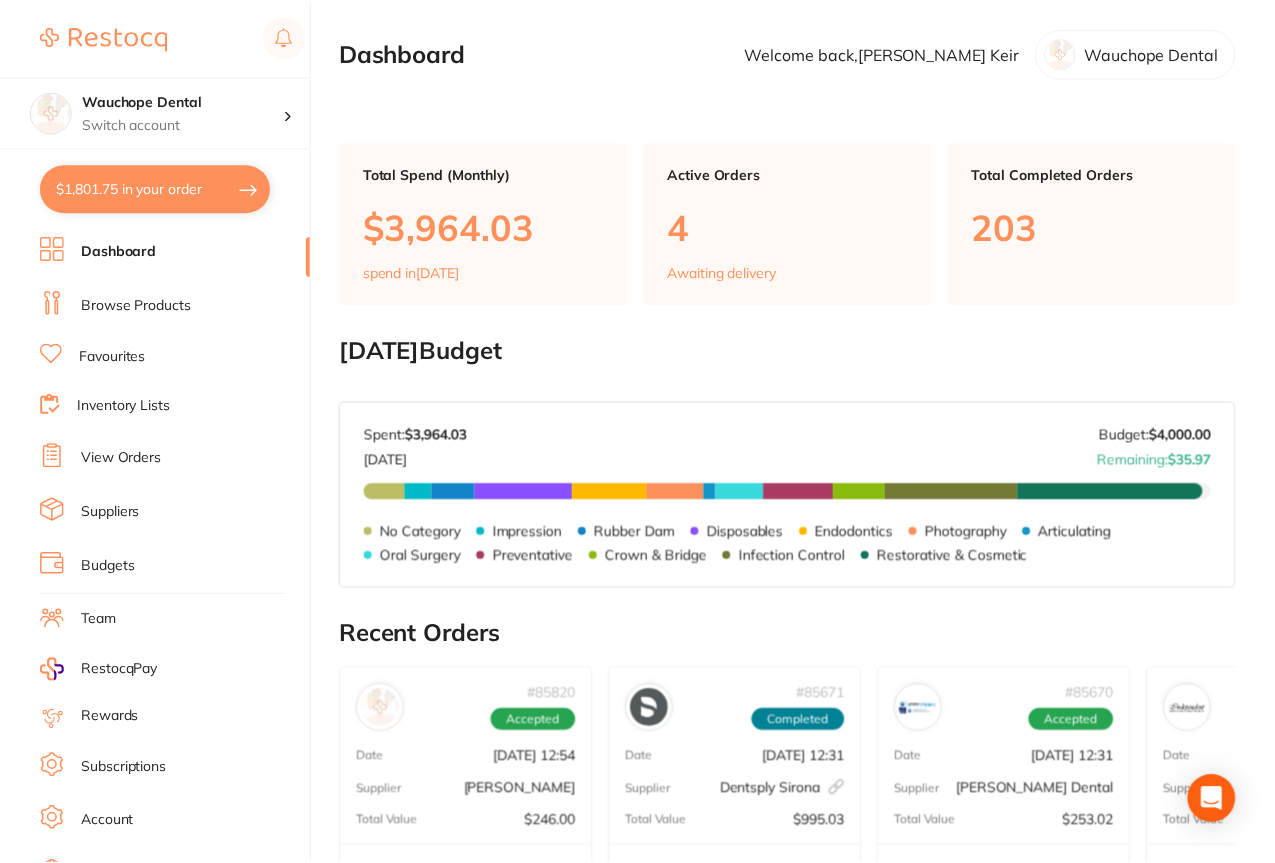 scroll, scrollTop: 621, scrollLeft: 0, axis: vertical 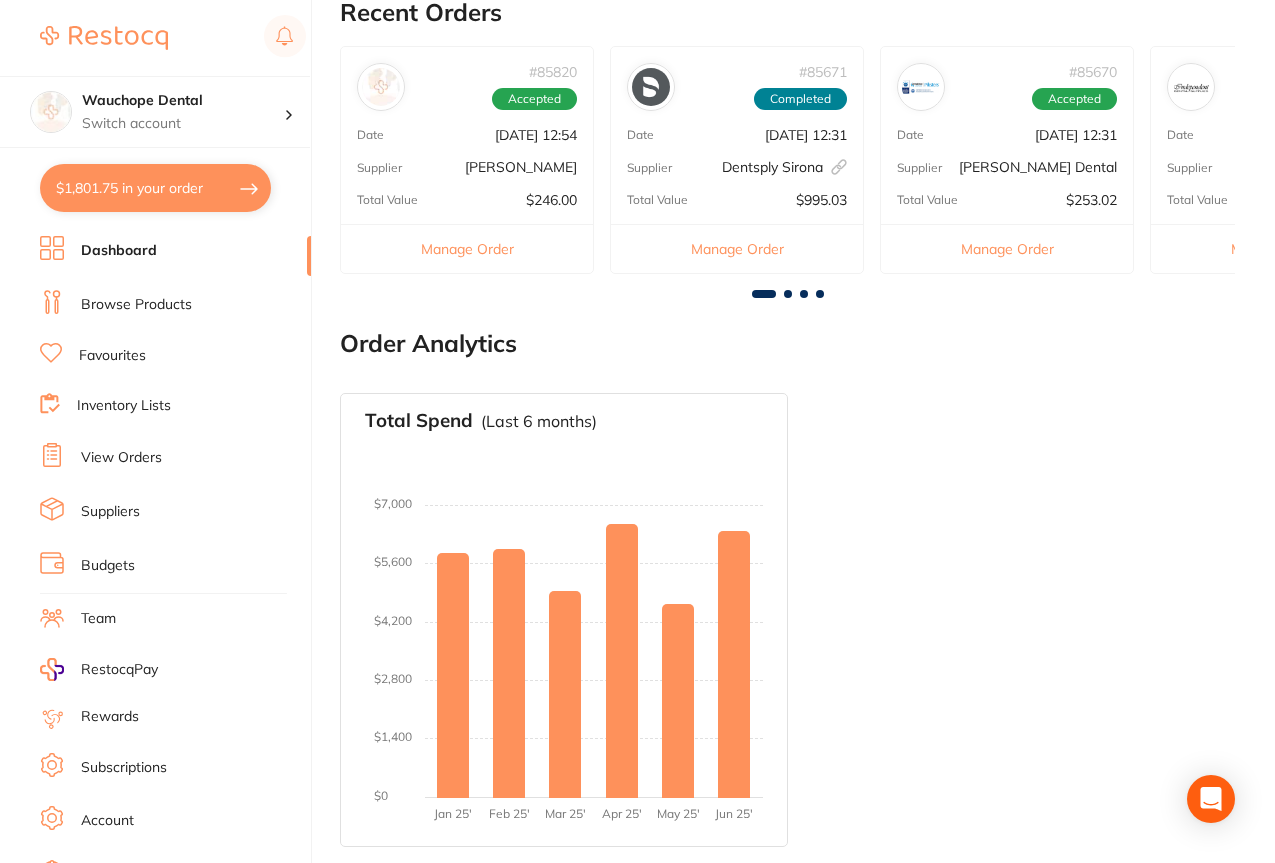 click on "Browse Products" at bounding box center [136, 305] 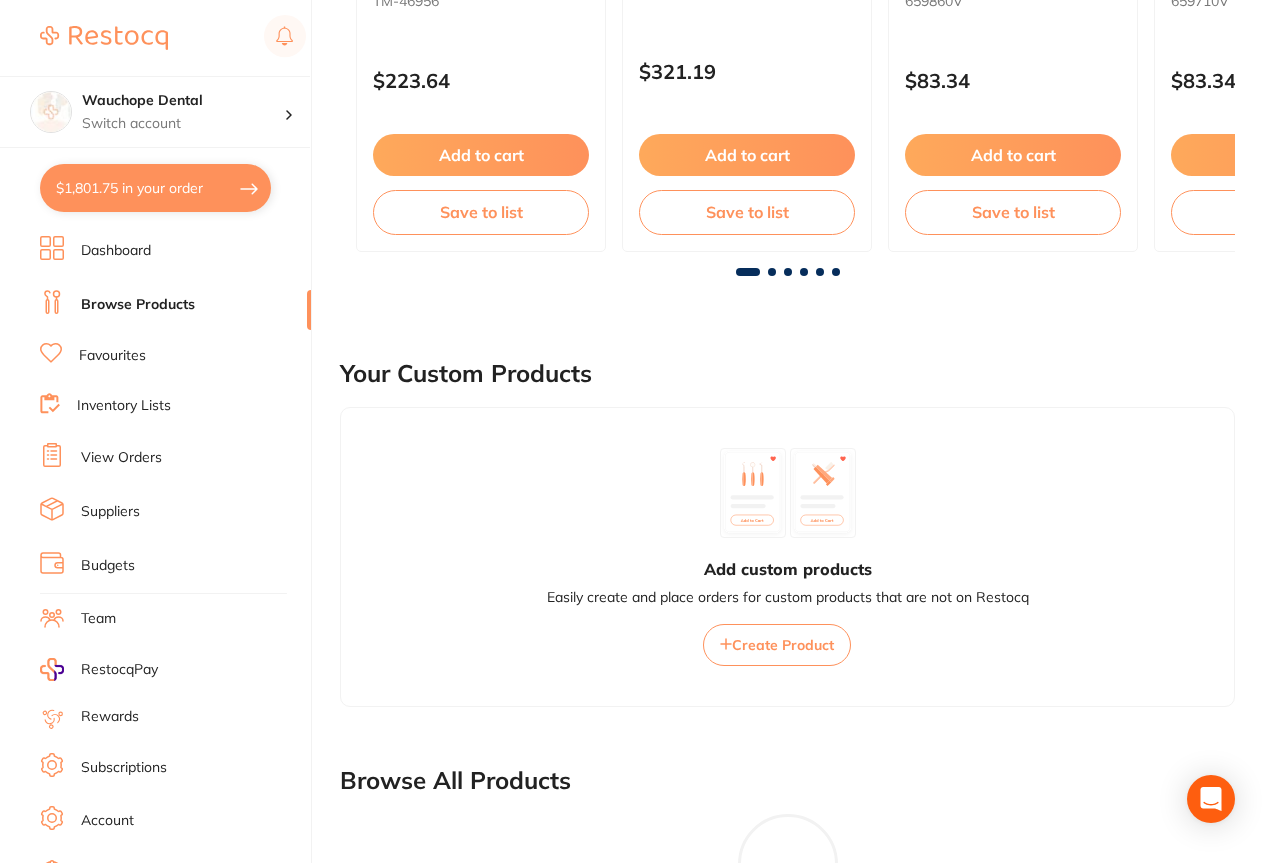 scroll, scrollTop: 0, scrollLeft: 0, axis: both 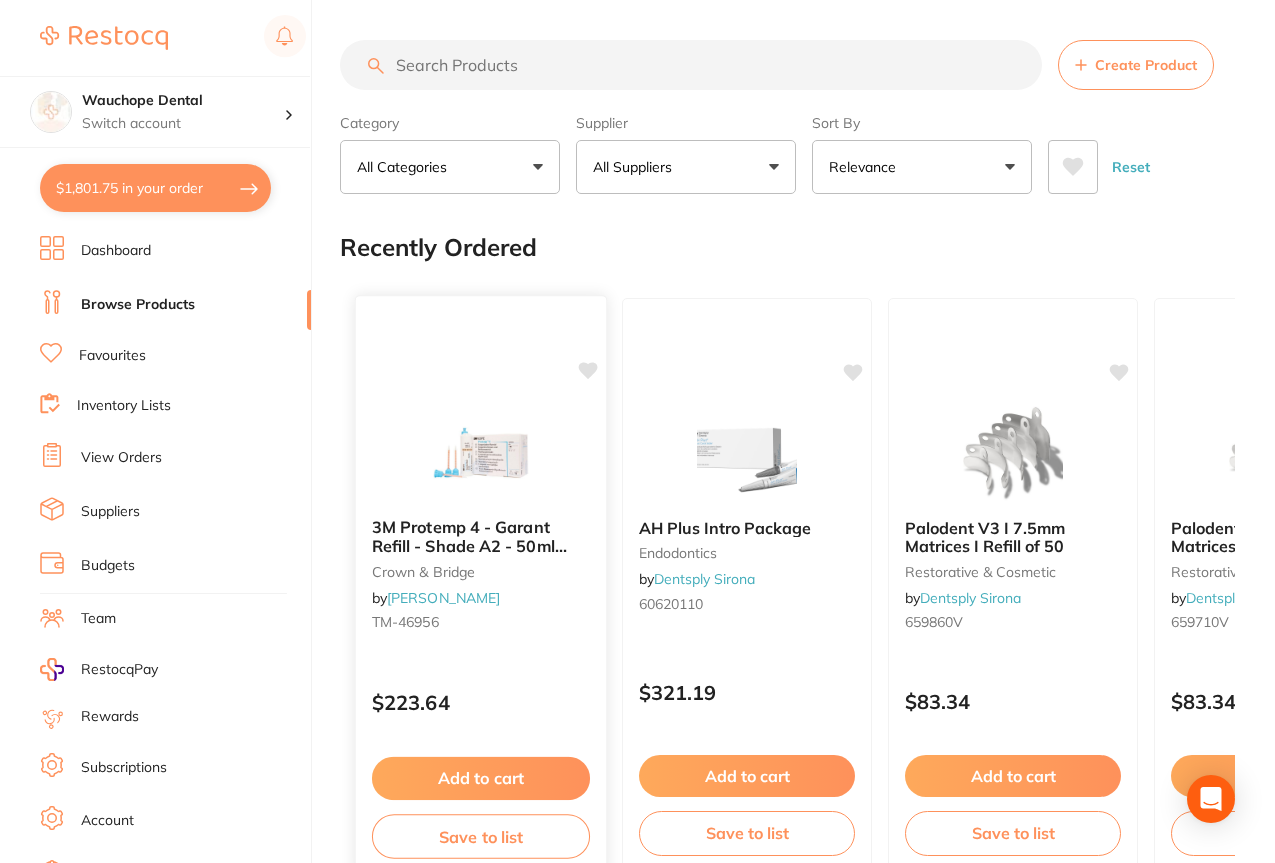 click 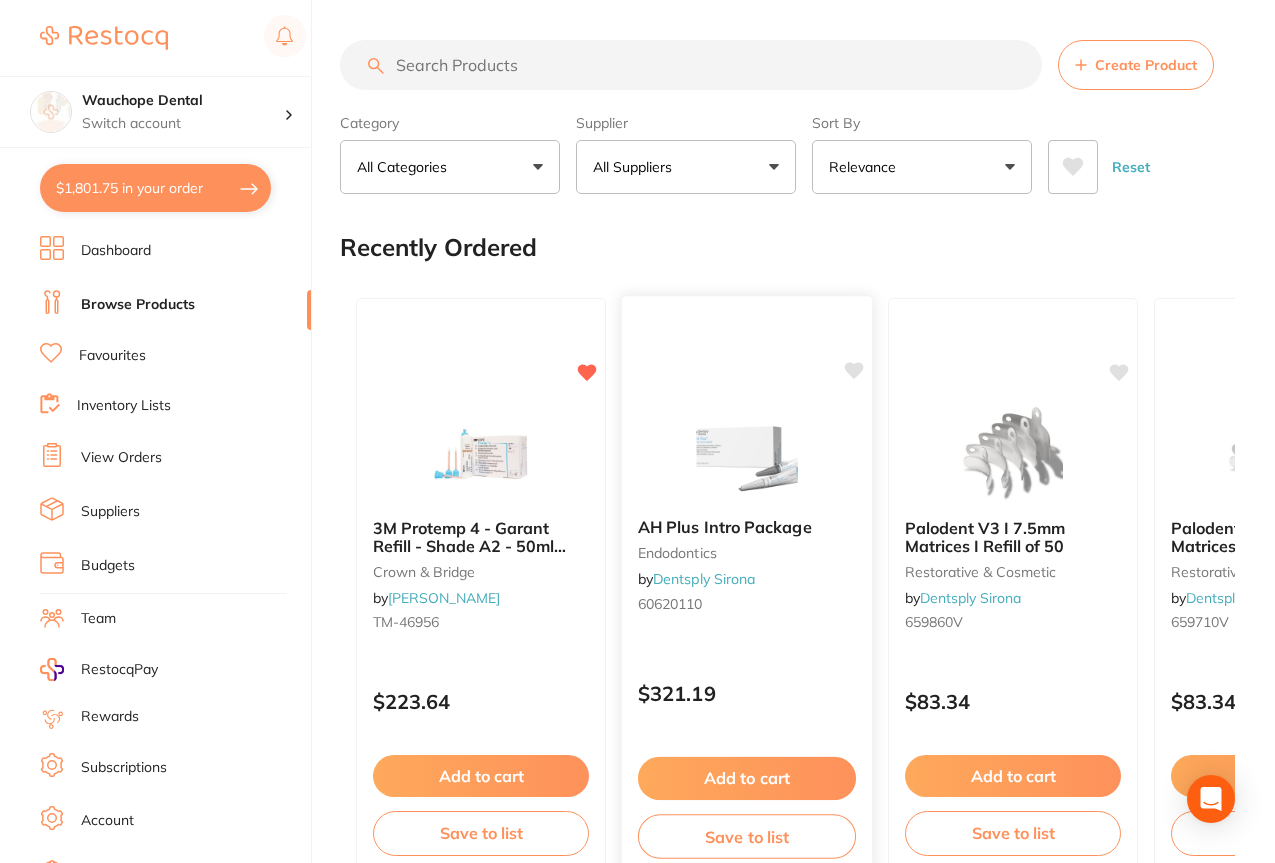 click 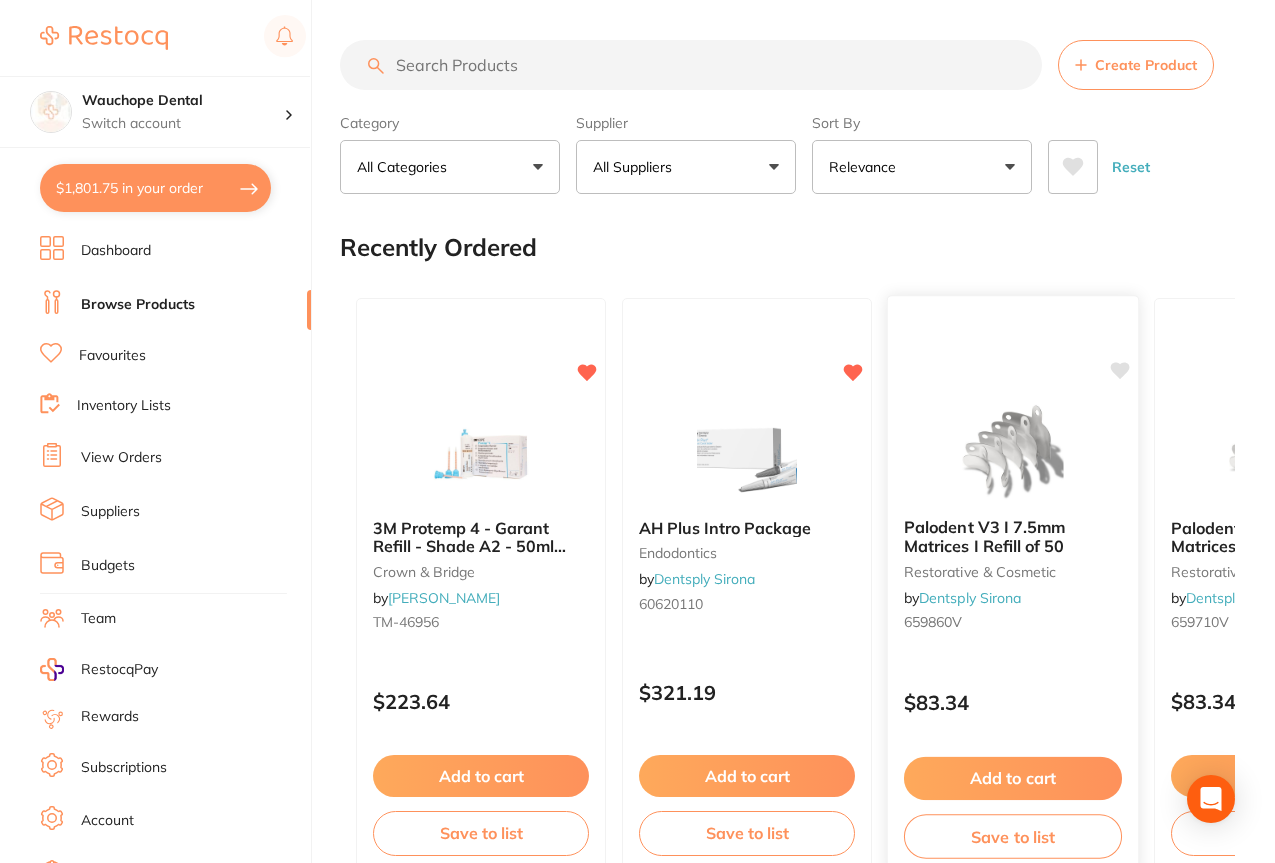 click 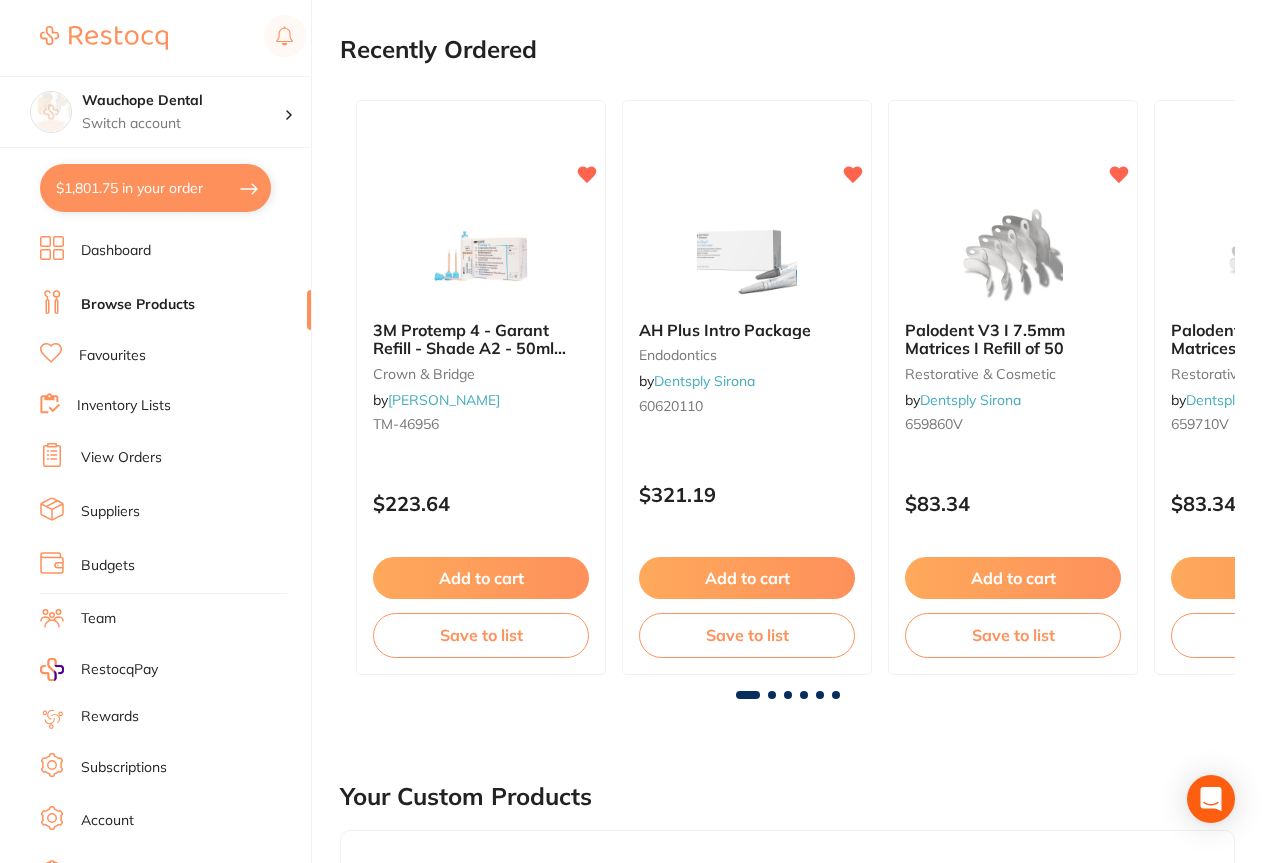 scroll, scrollTop: 202, scrollLeft: 0, axis: vertical 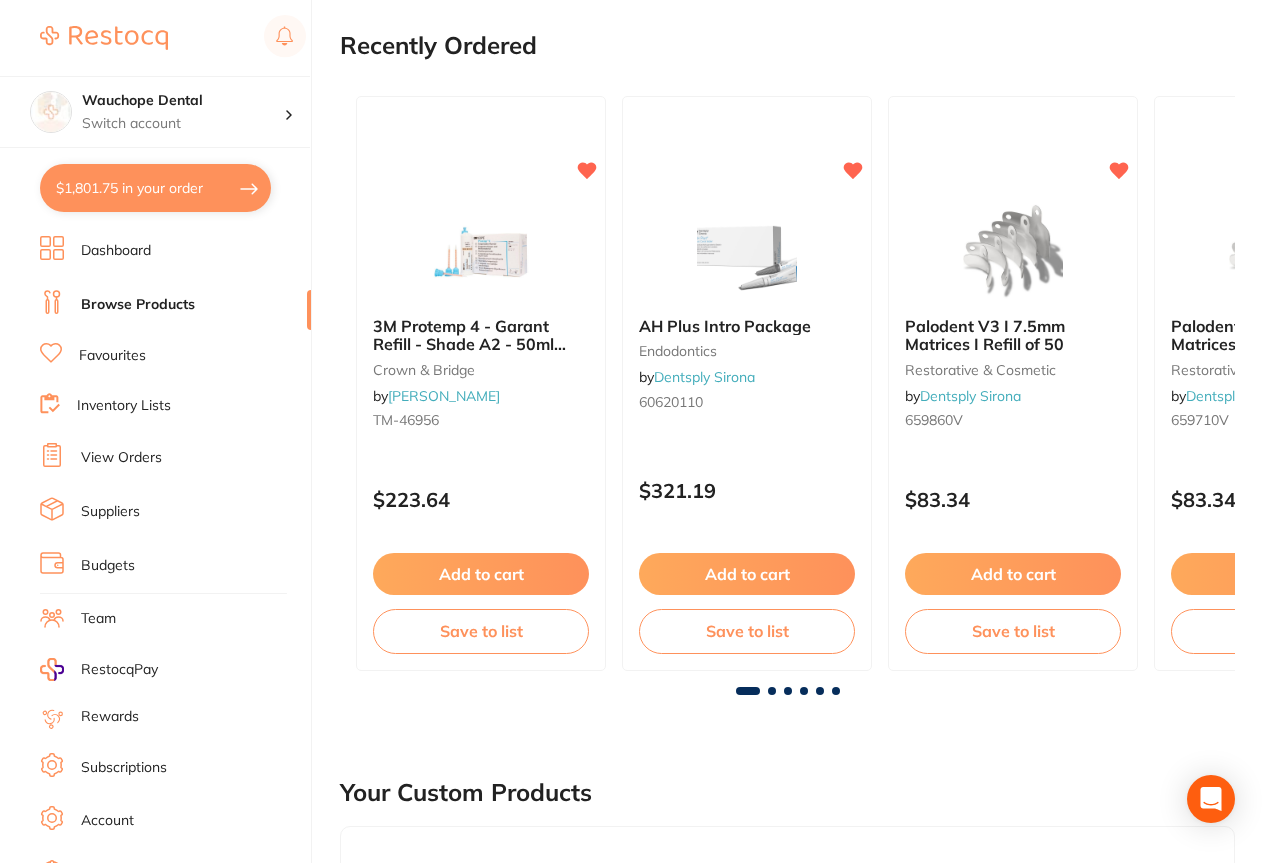 click at bounding box center [772, 691] 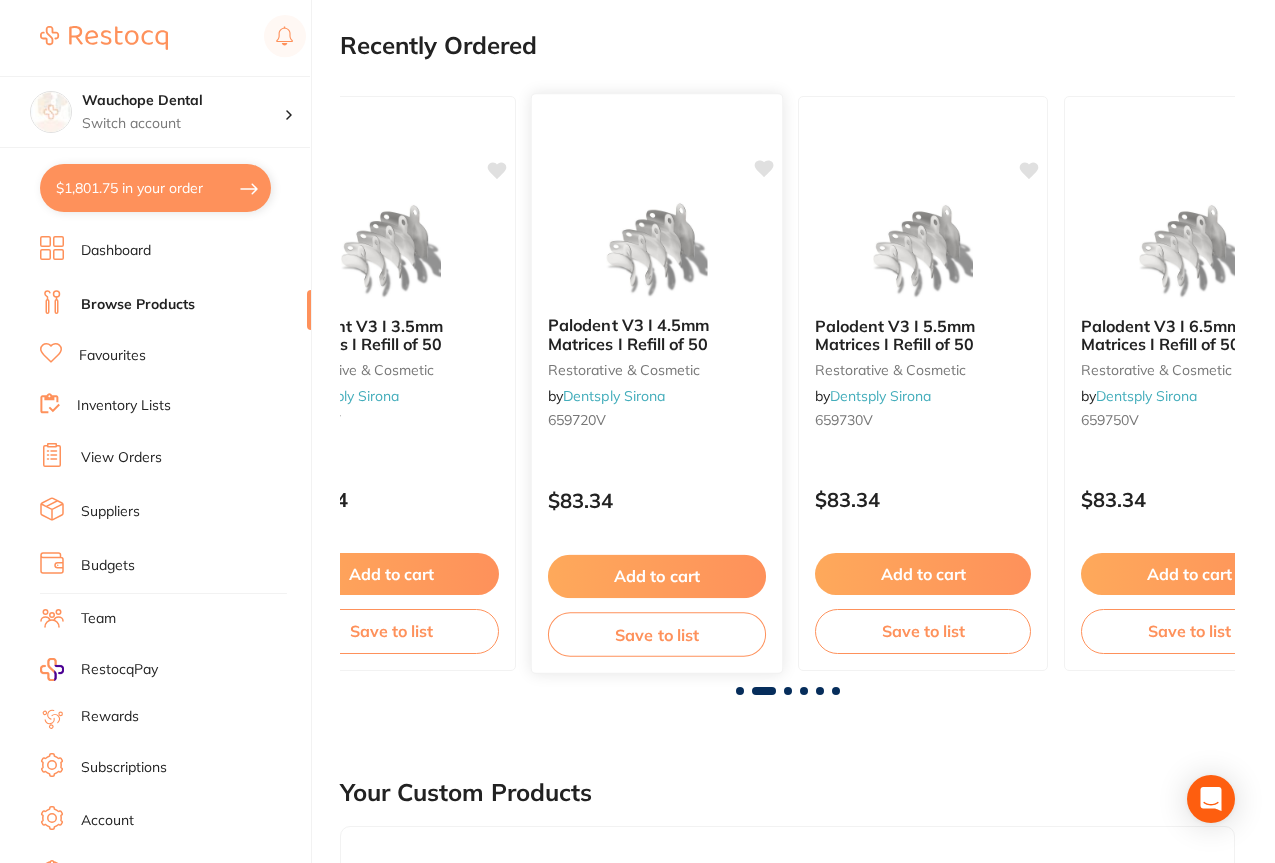 scroll, scrollTop: 0, scrollLeft: 895, axis: horizontal 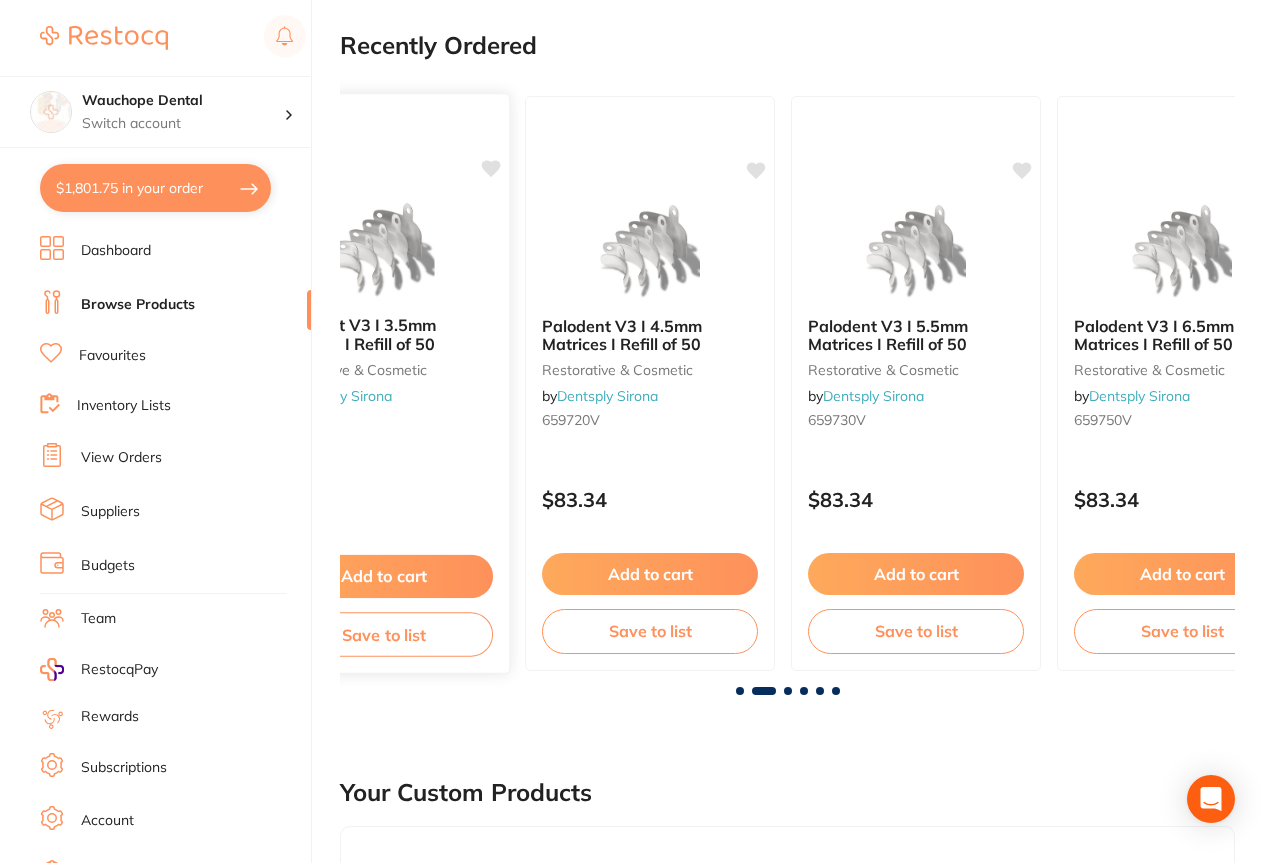 click 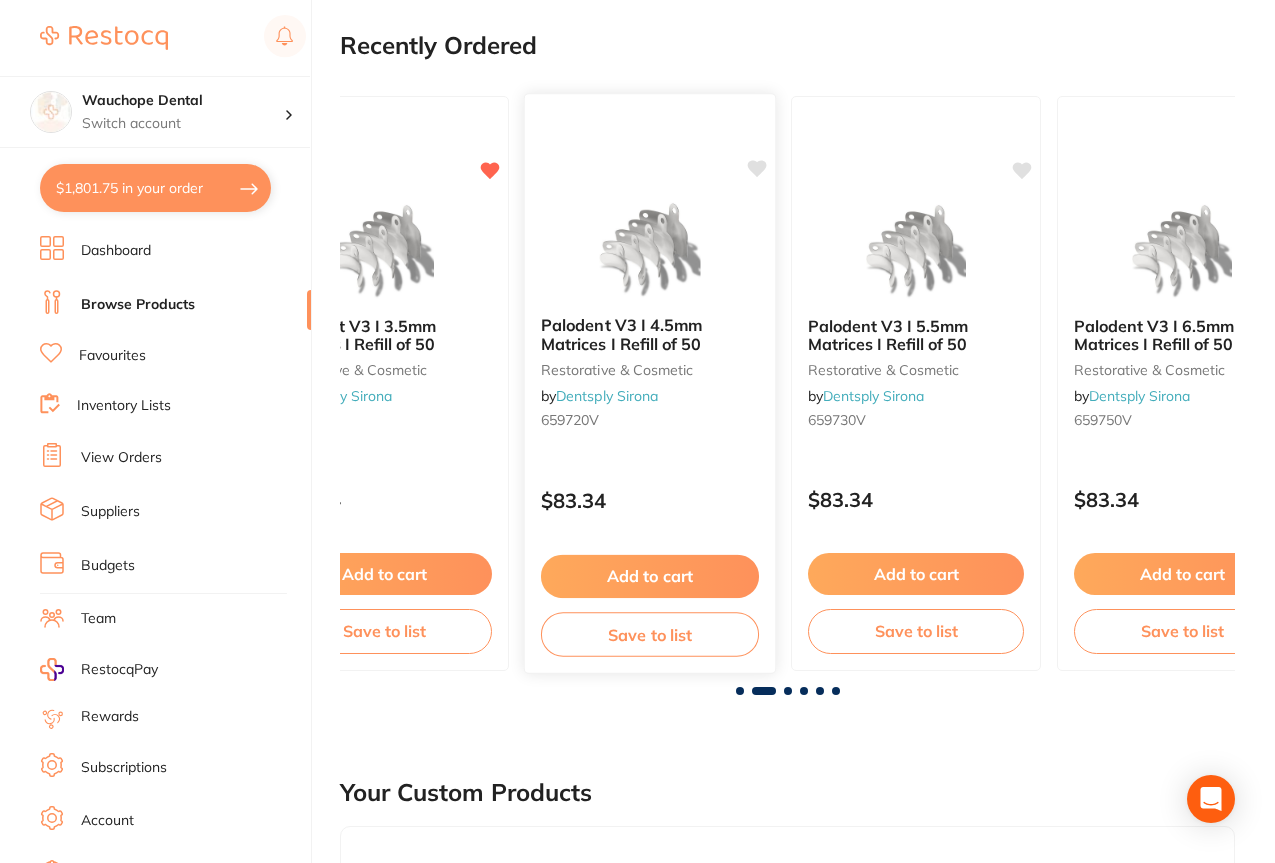 click 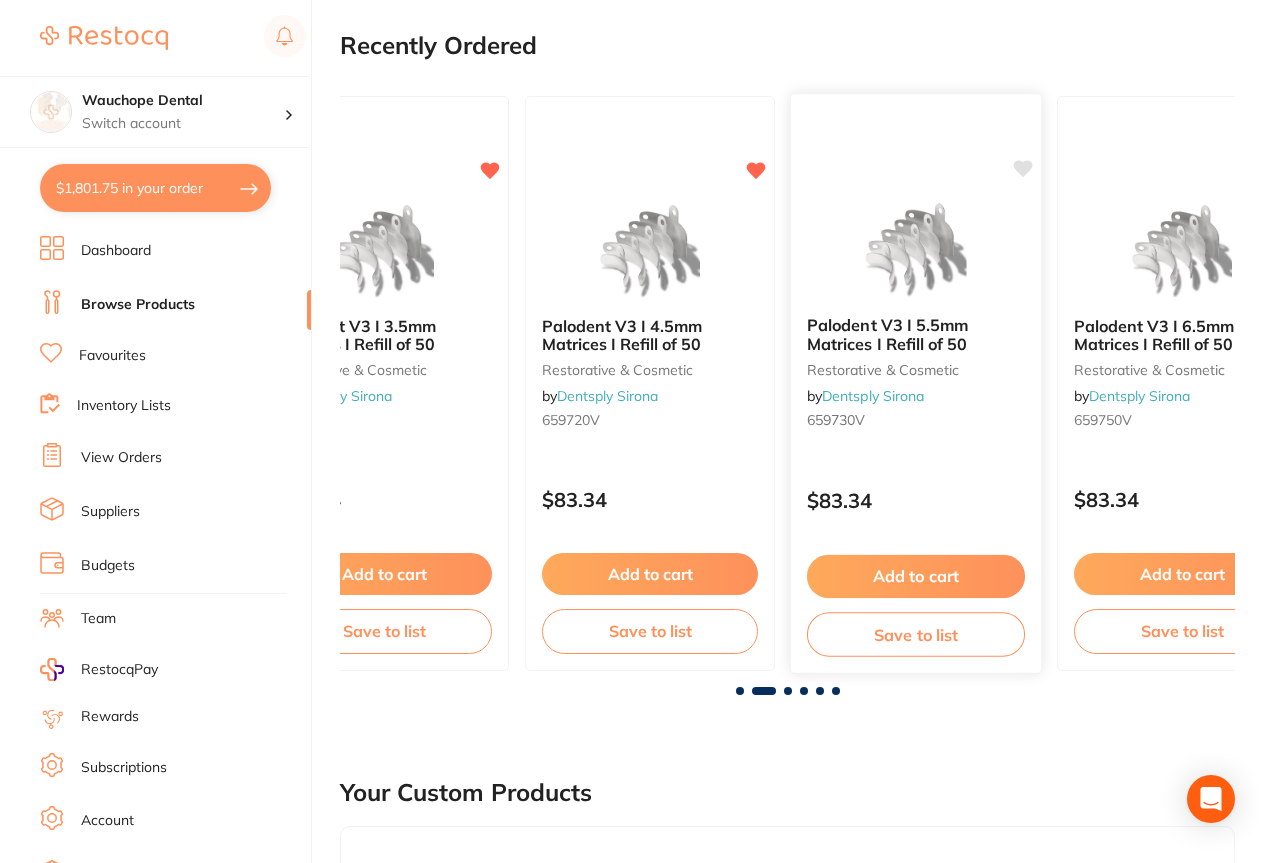 click 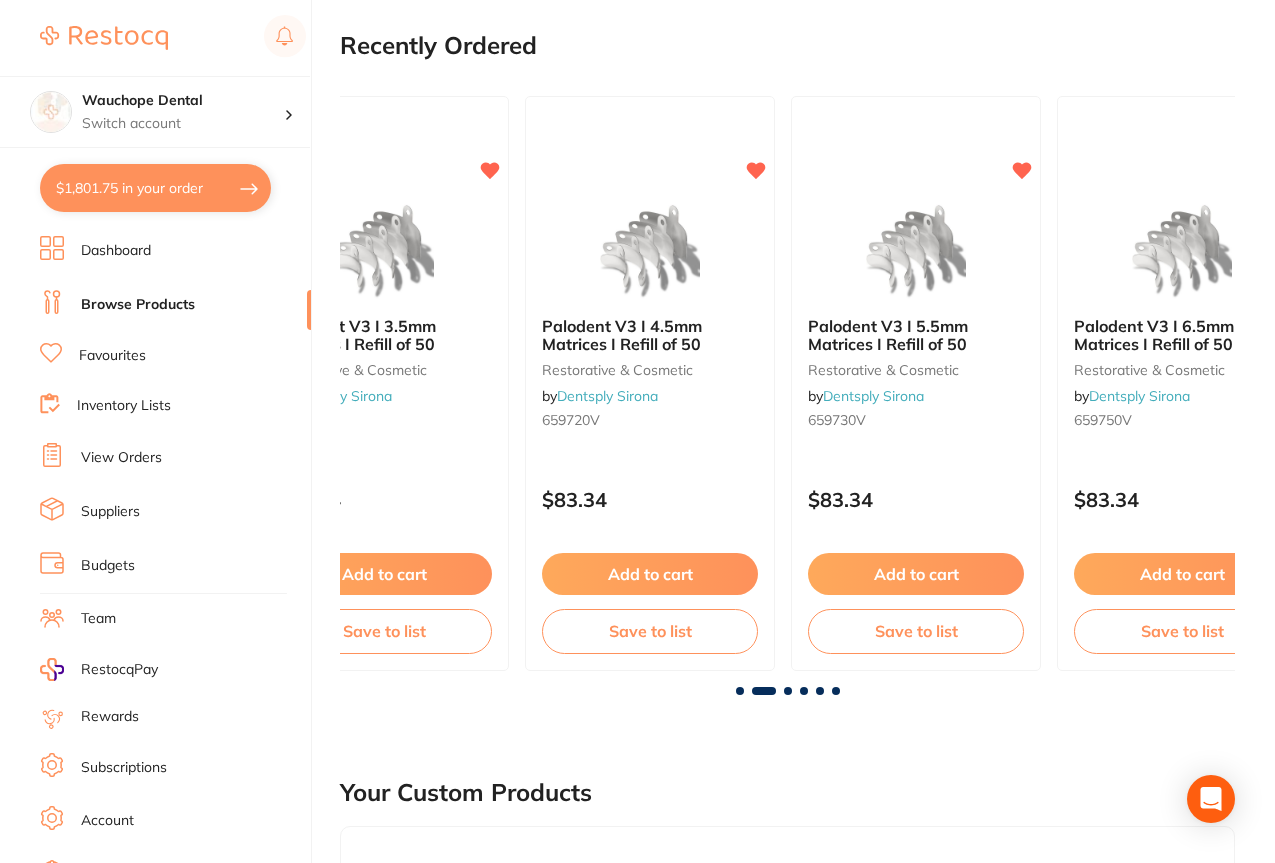 click at bounding box center [788, 691] 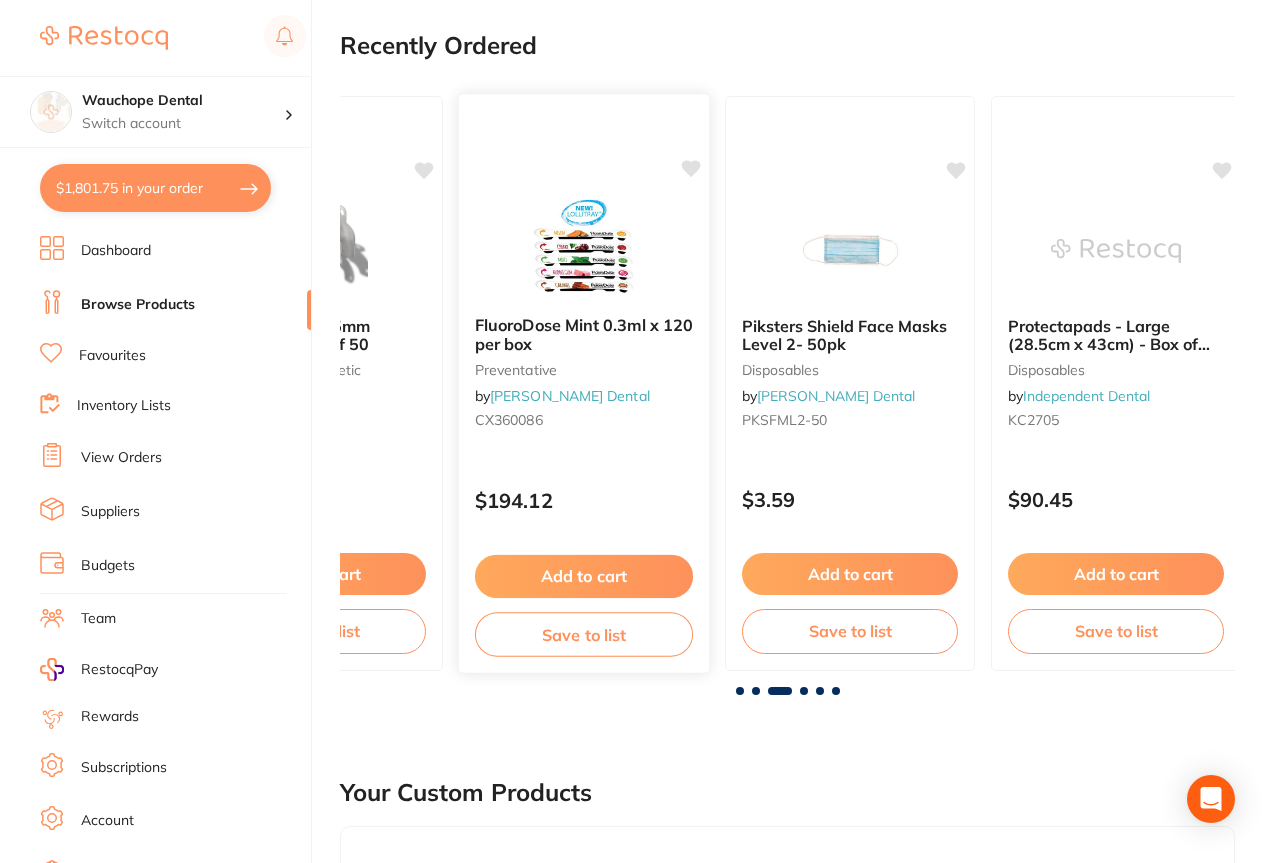 scroll, scrollTop: 0, scrollLeft: 1790, axis: horizontal 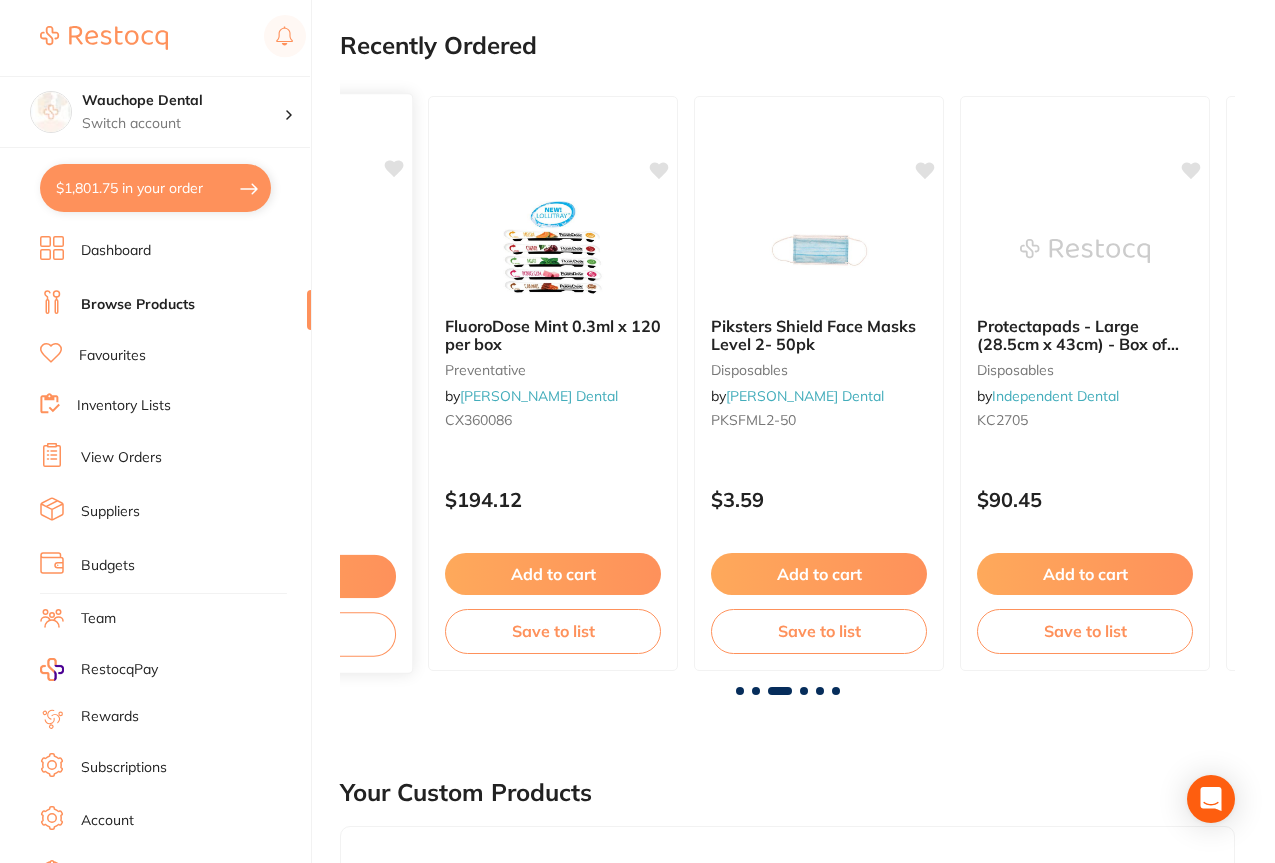 click 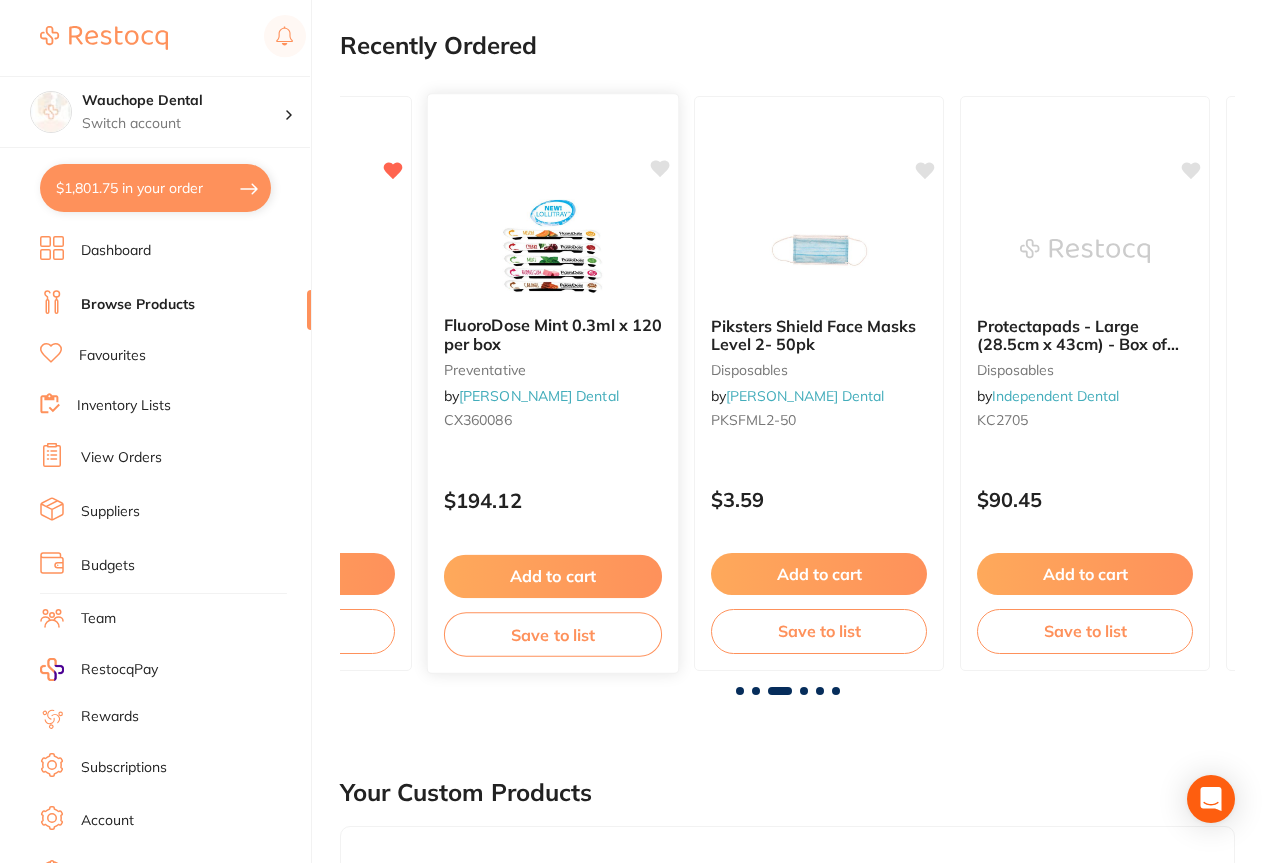 click 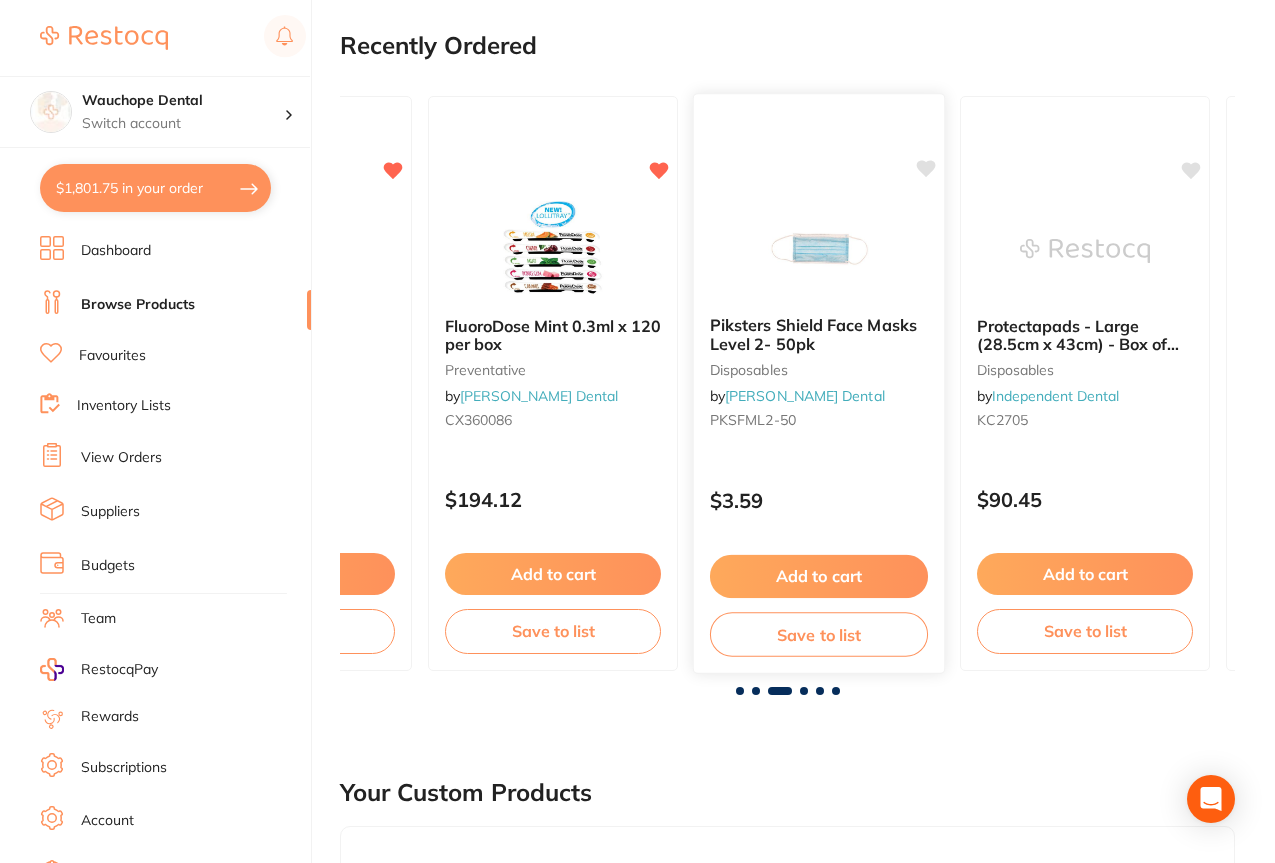 click 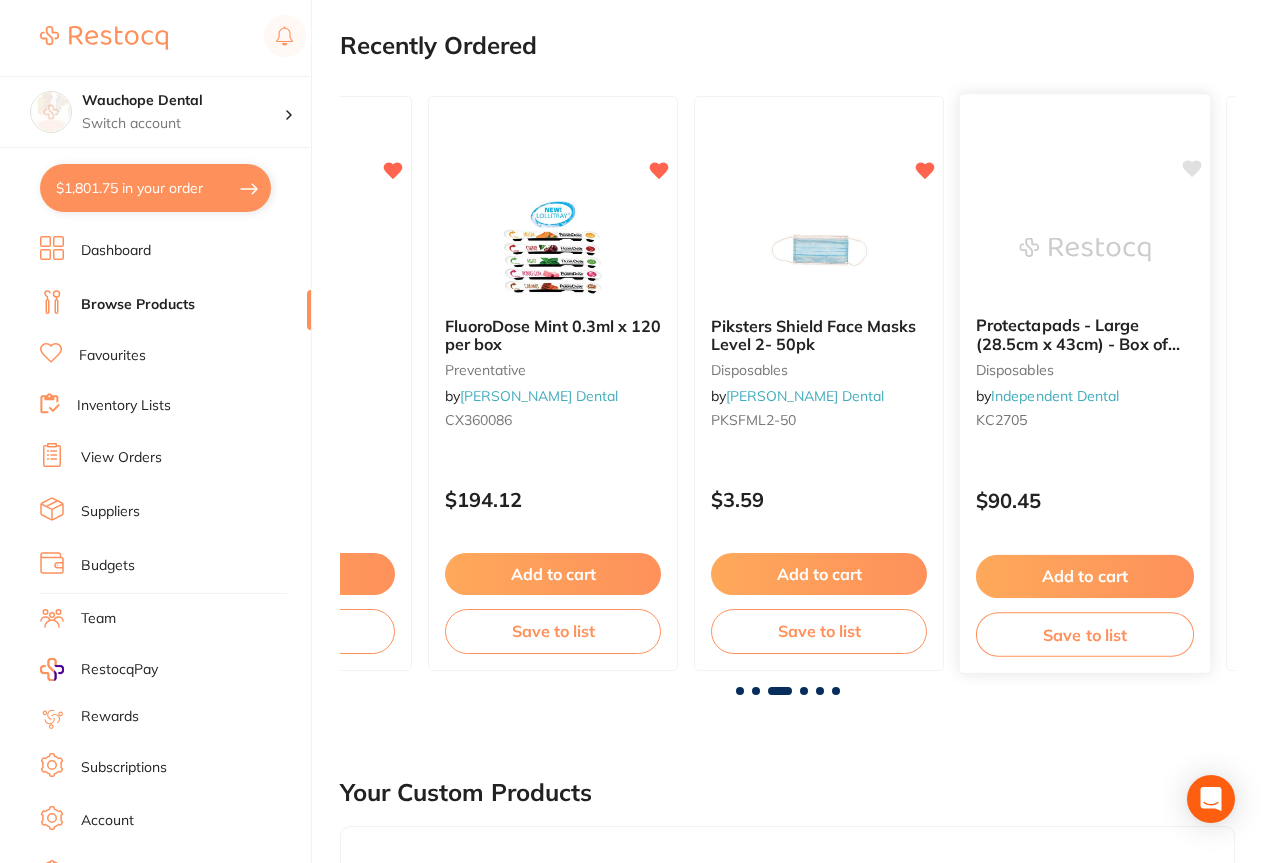click 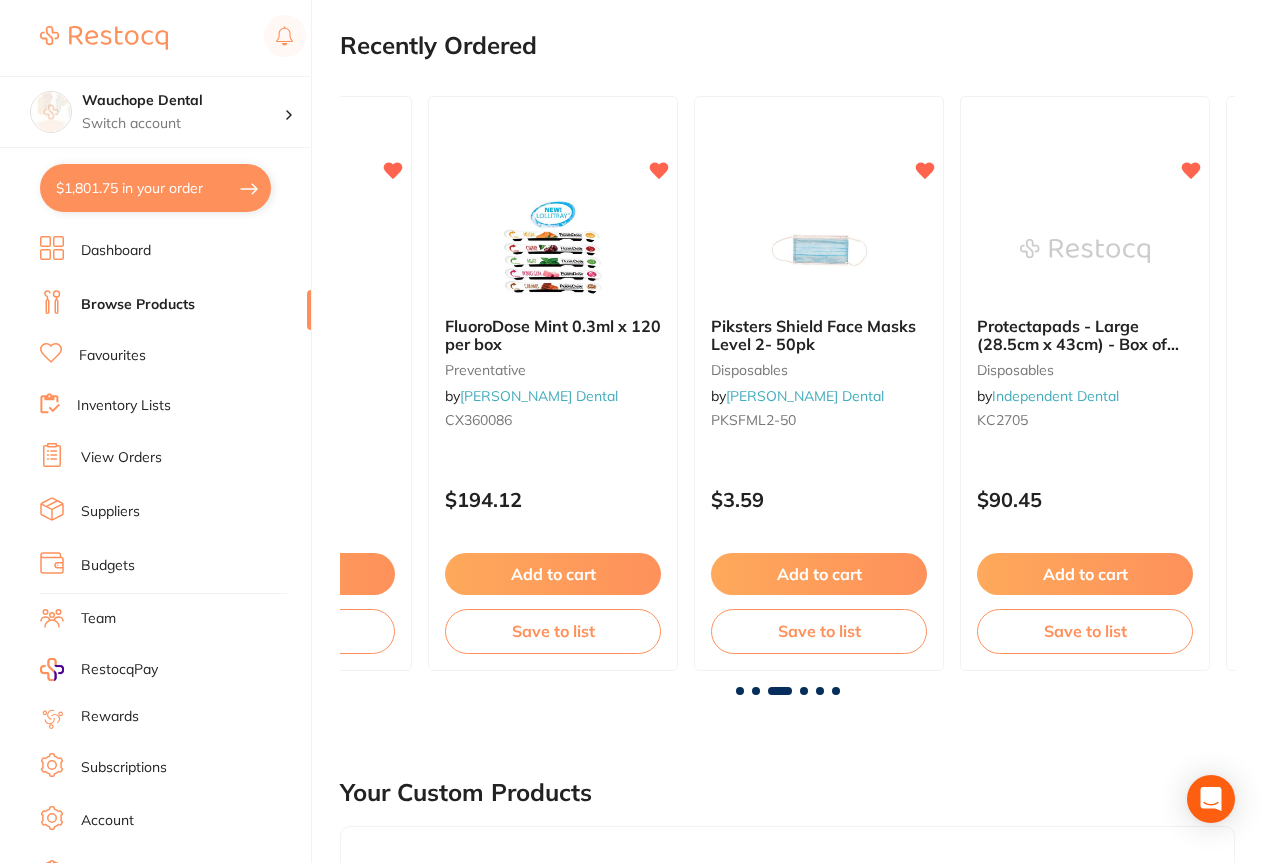 click at bounding box center (804, 691) 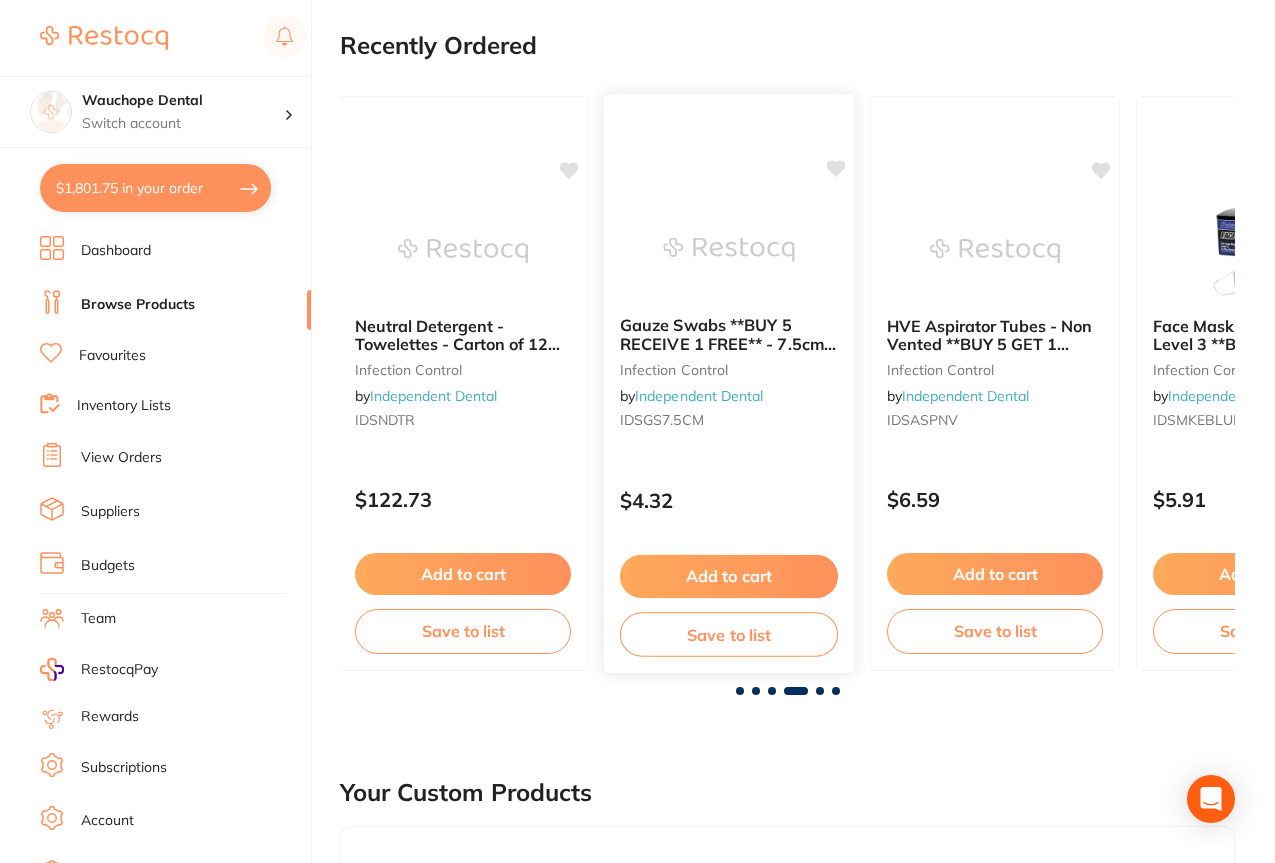 scroll, scrollTop: 0, scrollLeft: 2685, axis: horizontal 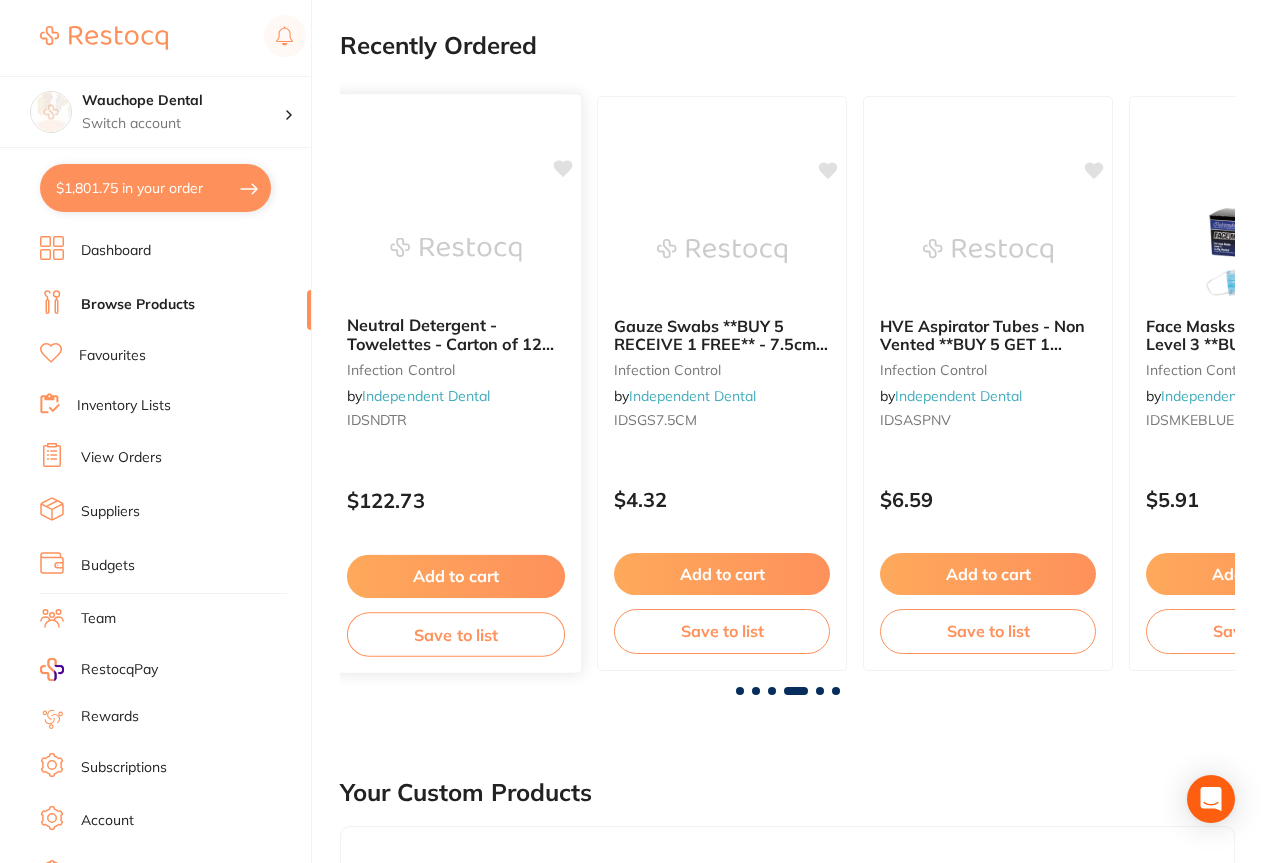 click 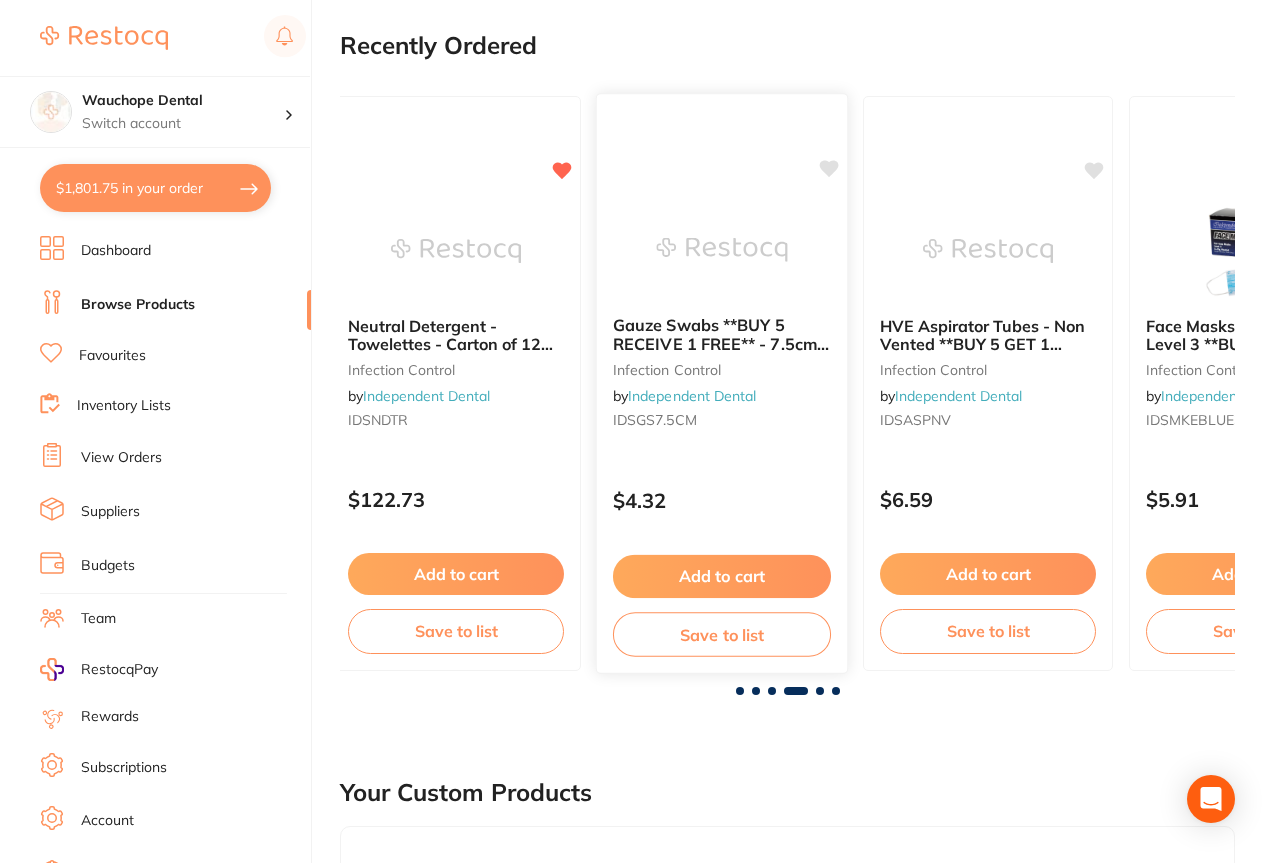 click 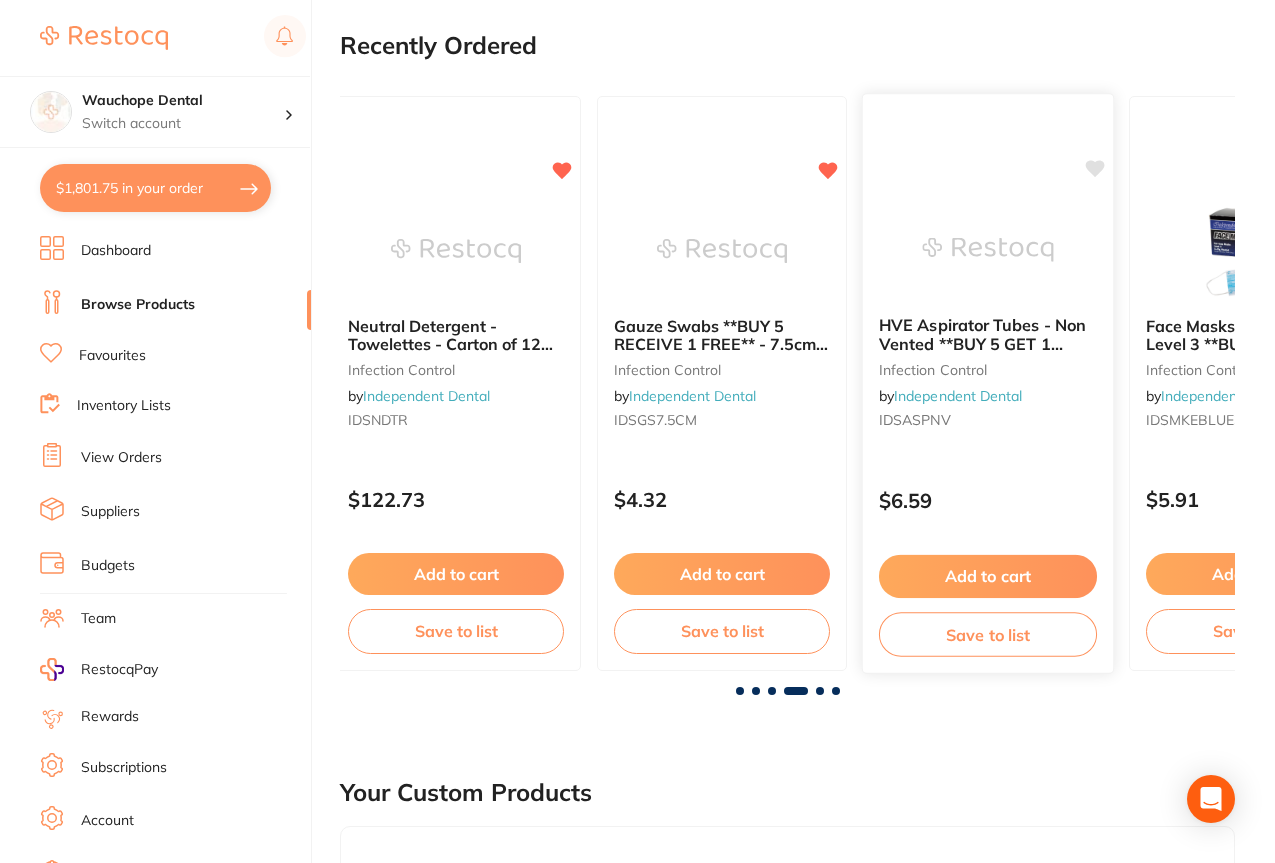 click 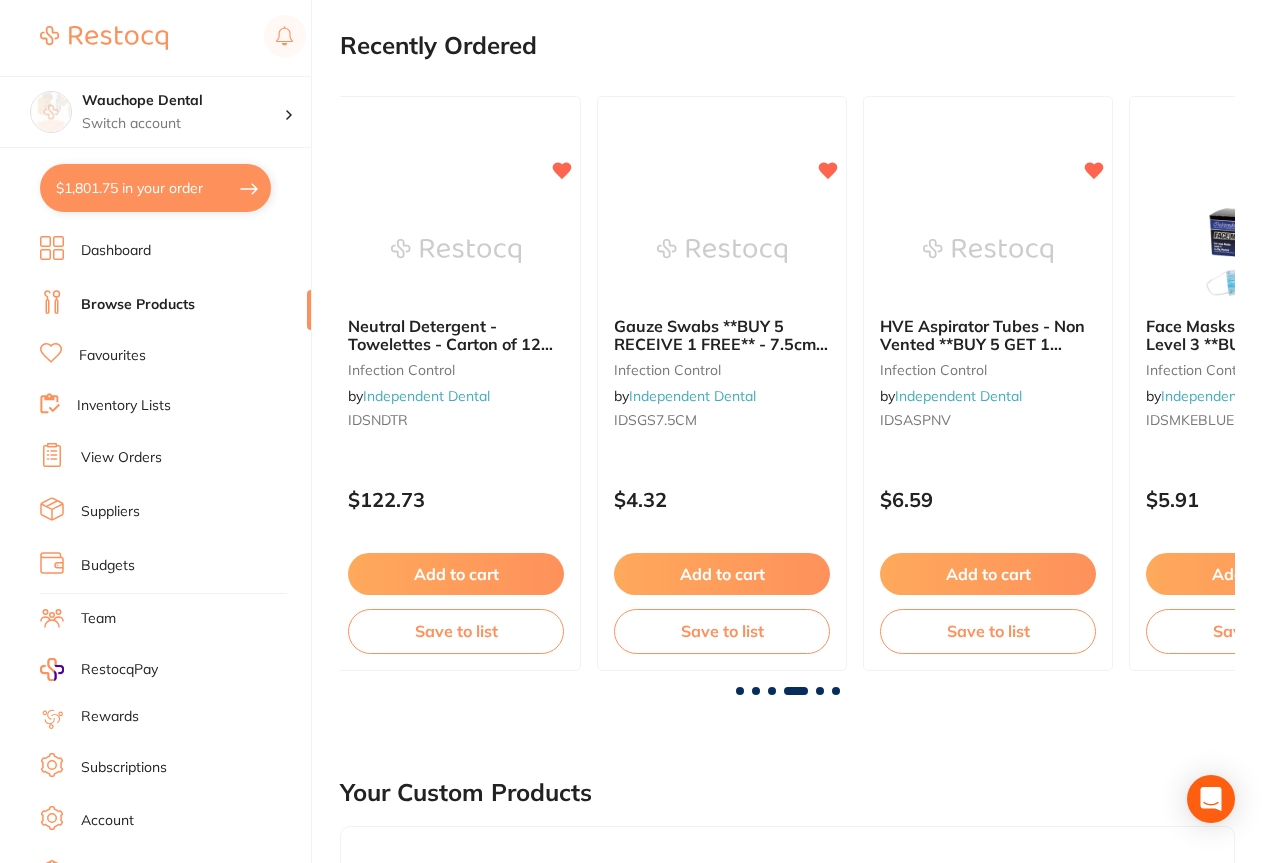 click at bounding box center [820, 691] 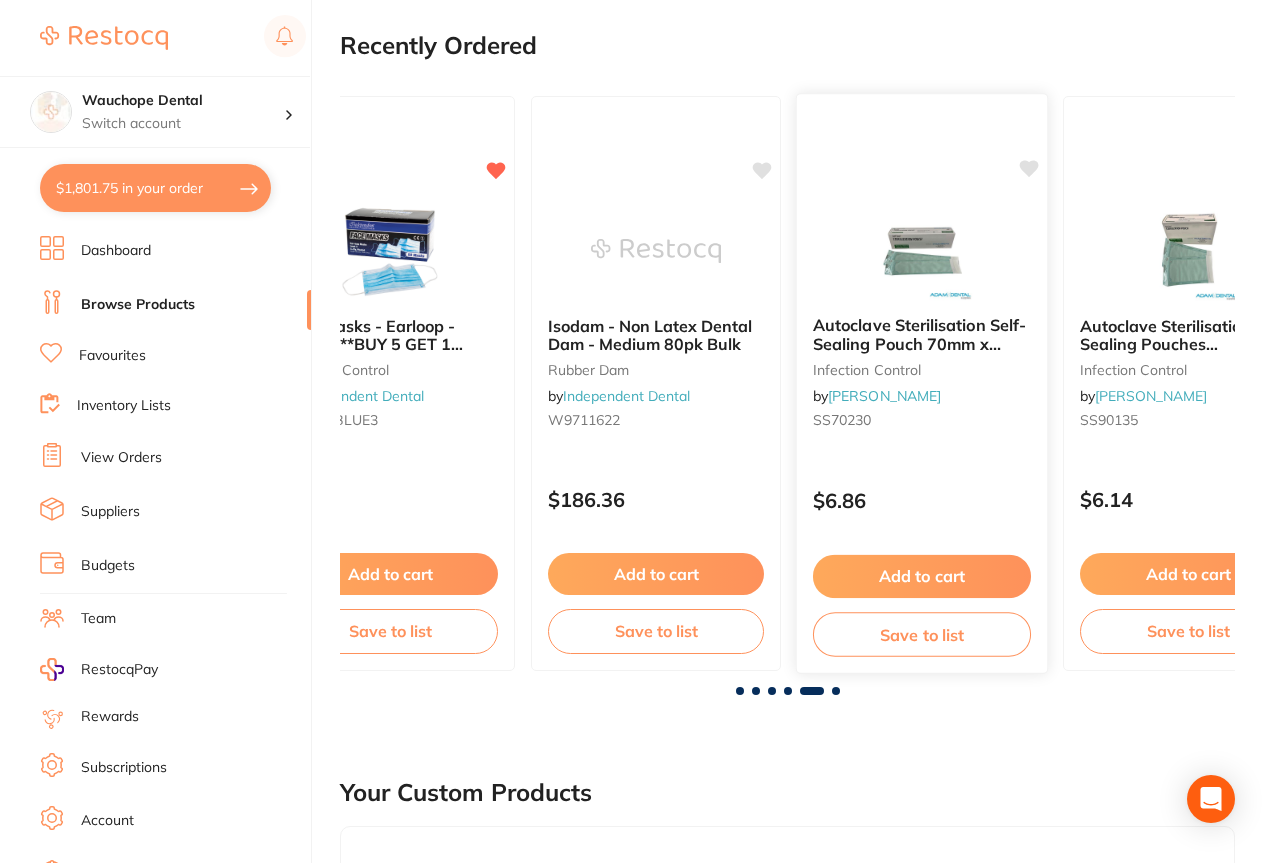 scroll, scrollTop: 0, scrollLeft: 3580, axis: horizontal 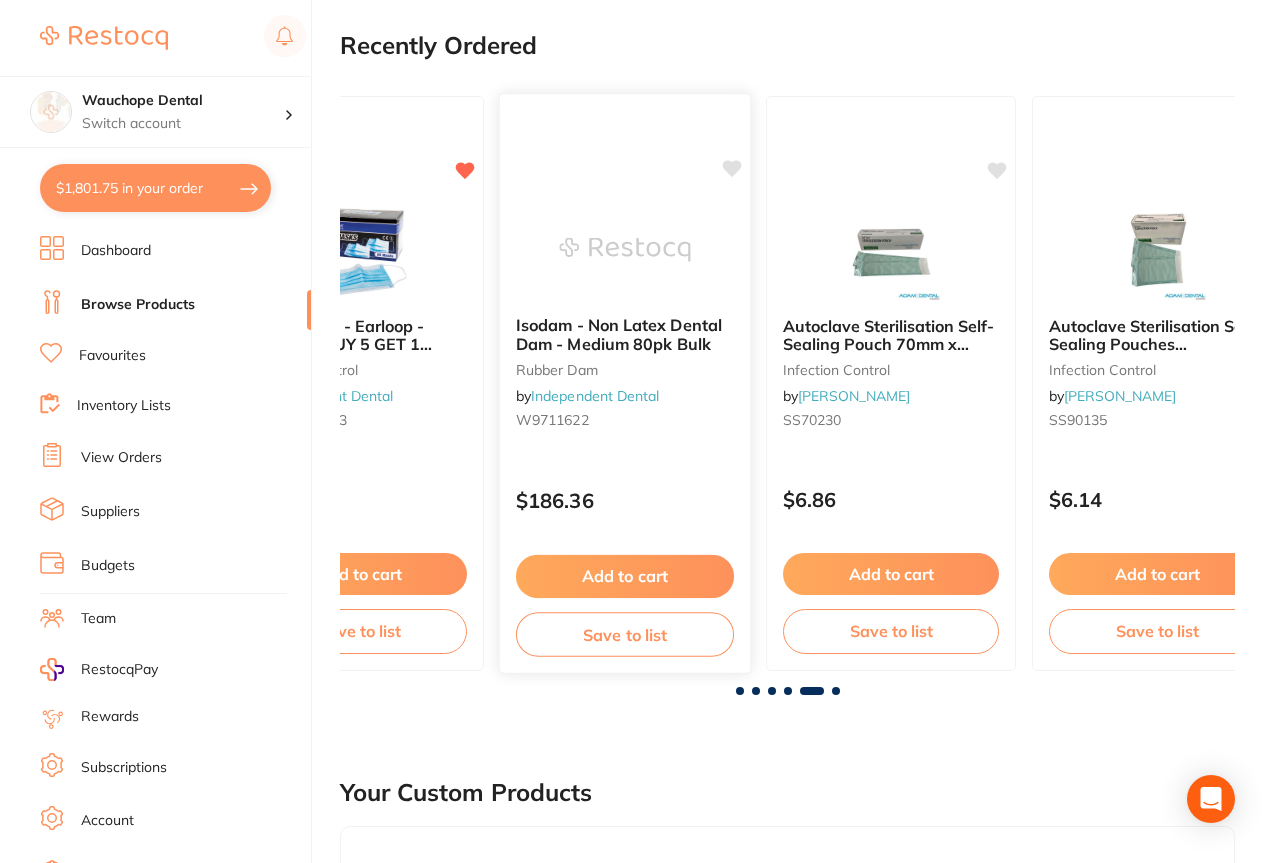click 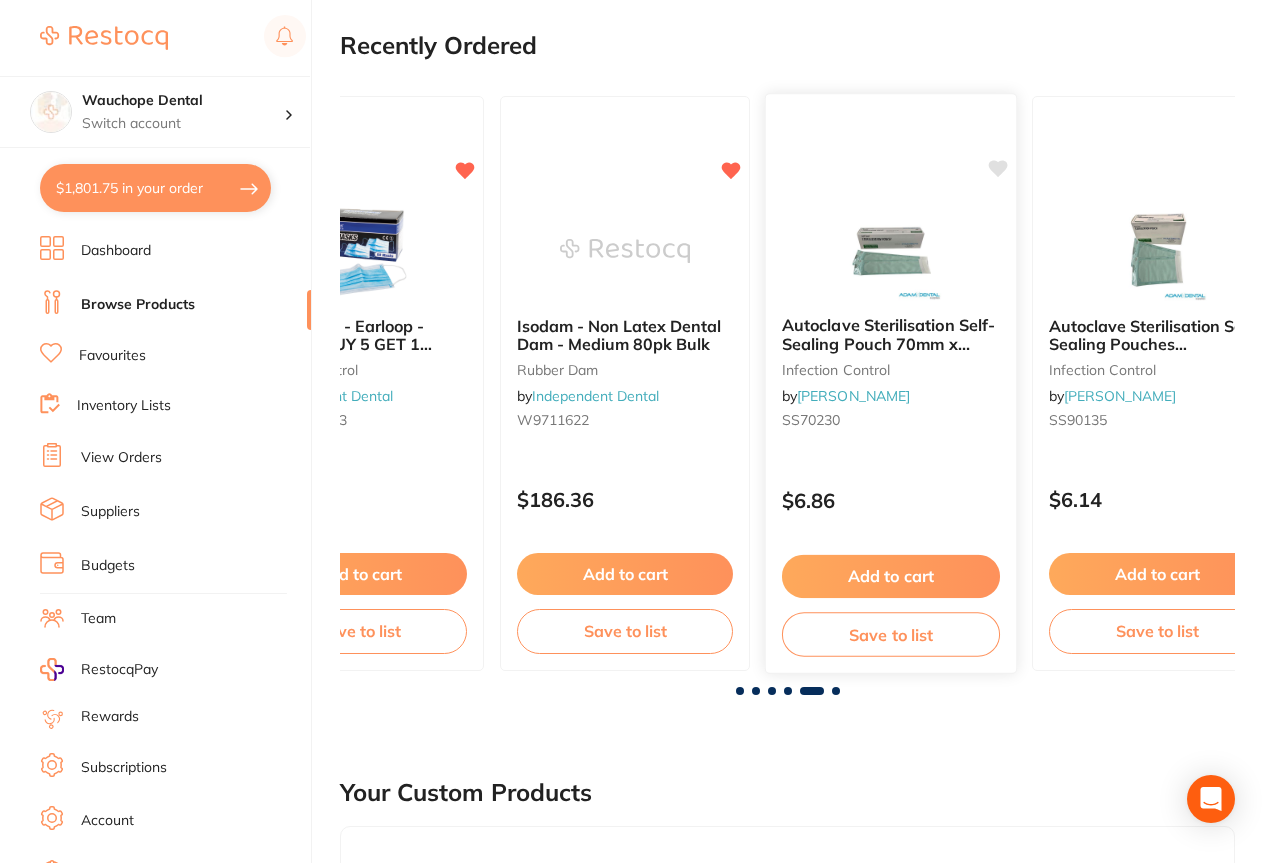 click 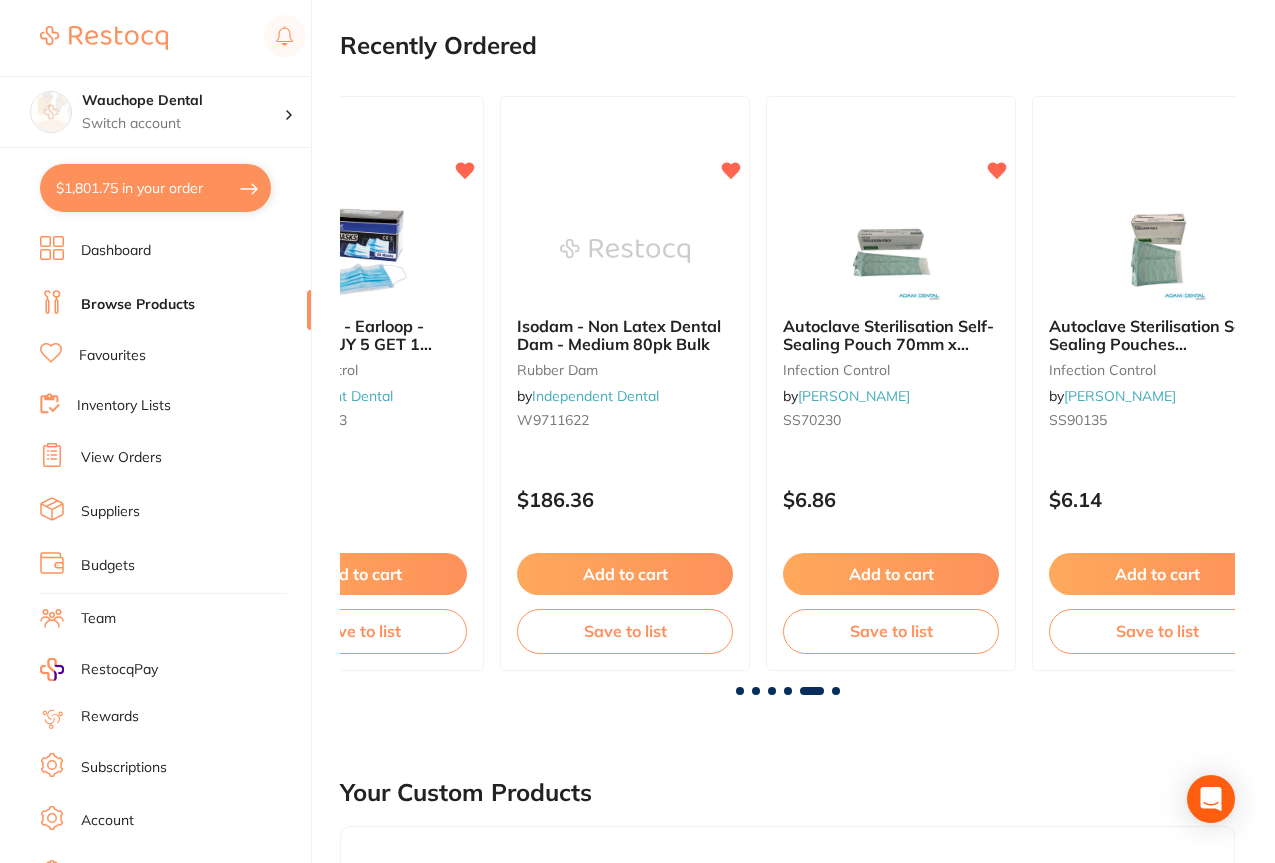 click at bounding box center (836, 691) 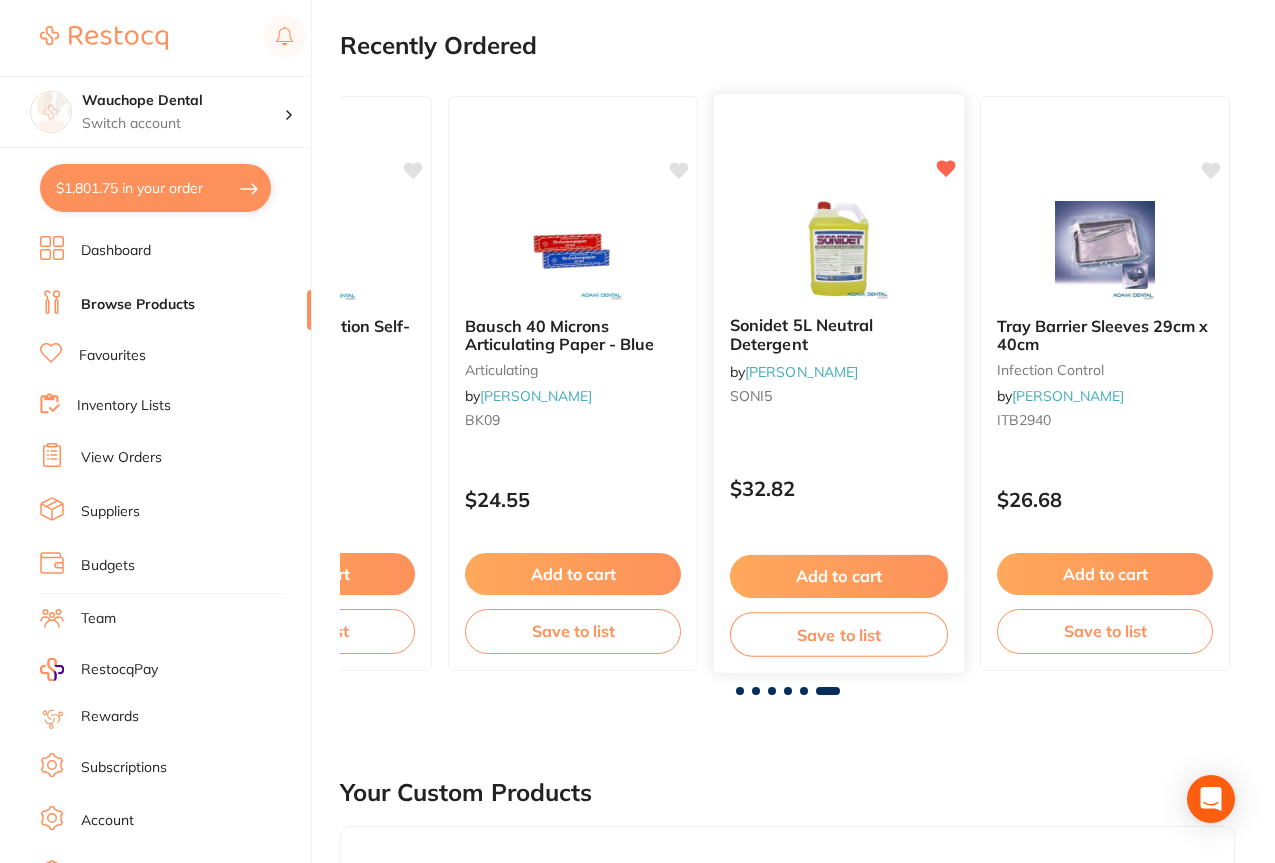 scroll, scrollTop: 0, scrollLeft: 4441, axis: horizontal 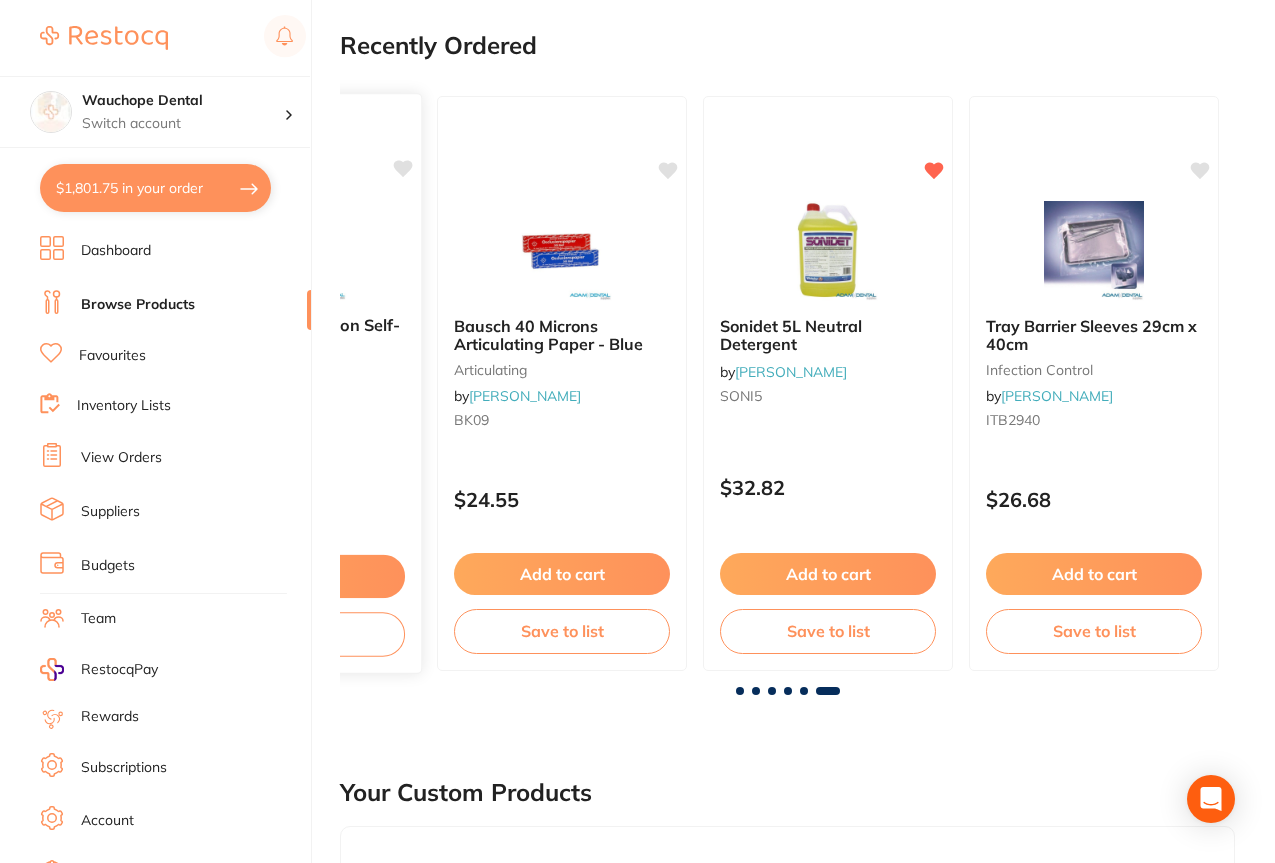 click 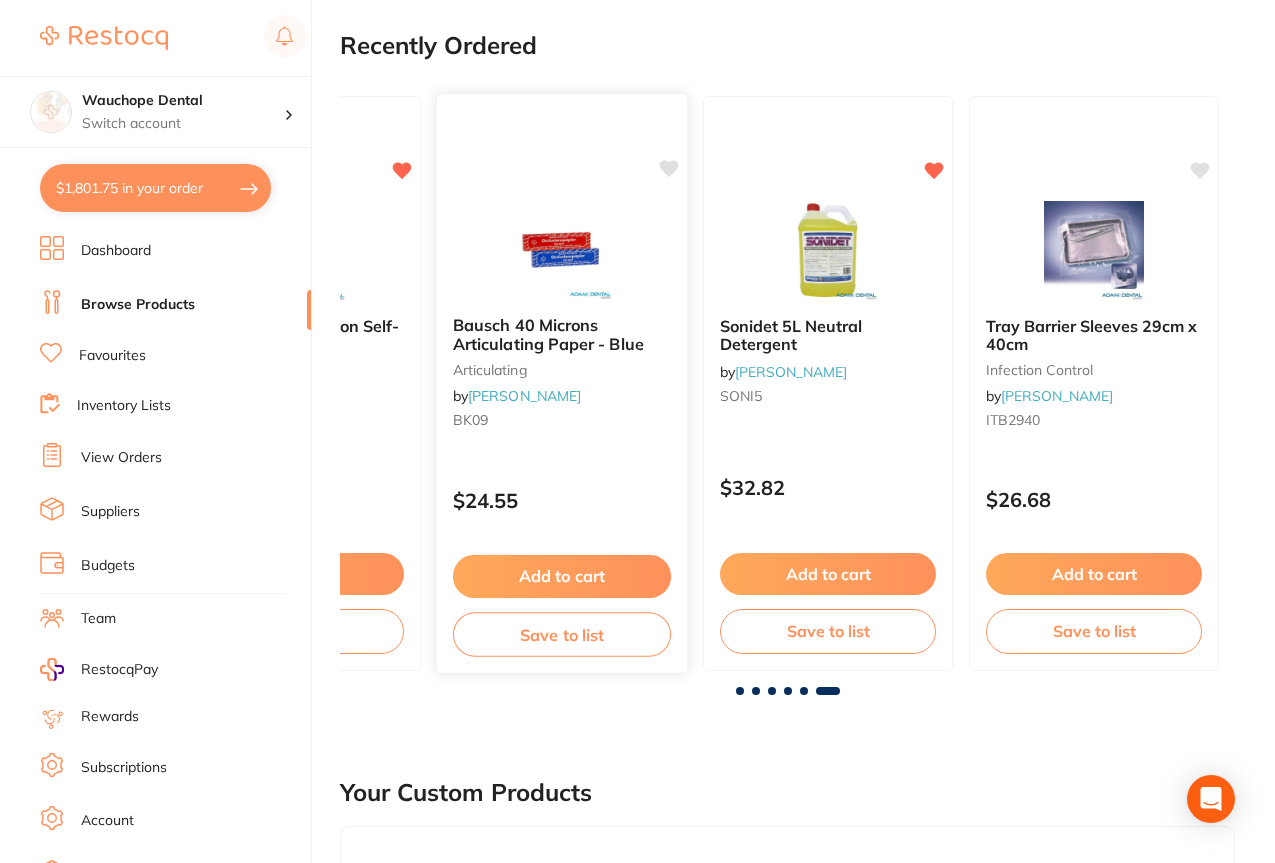 click 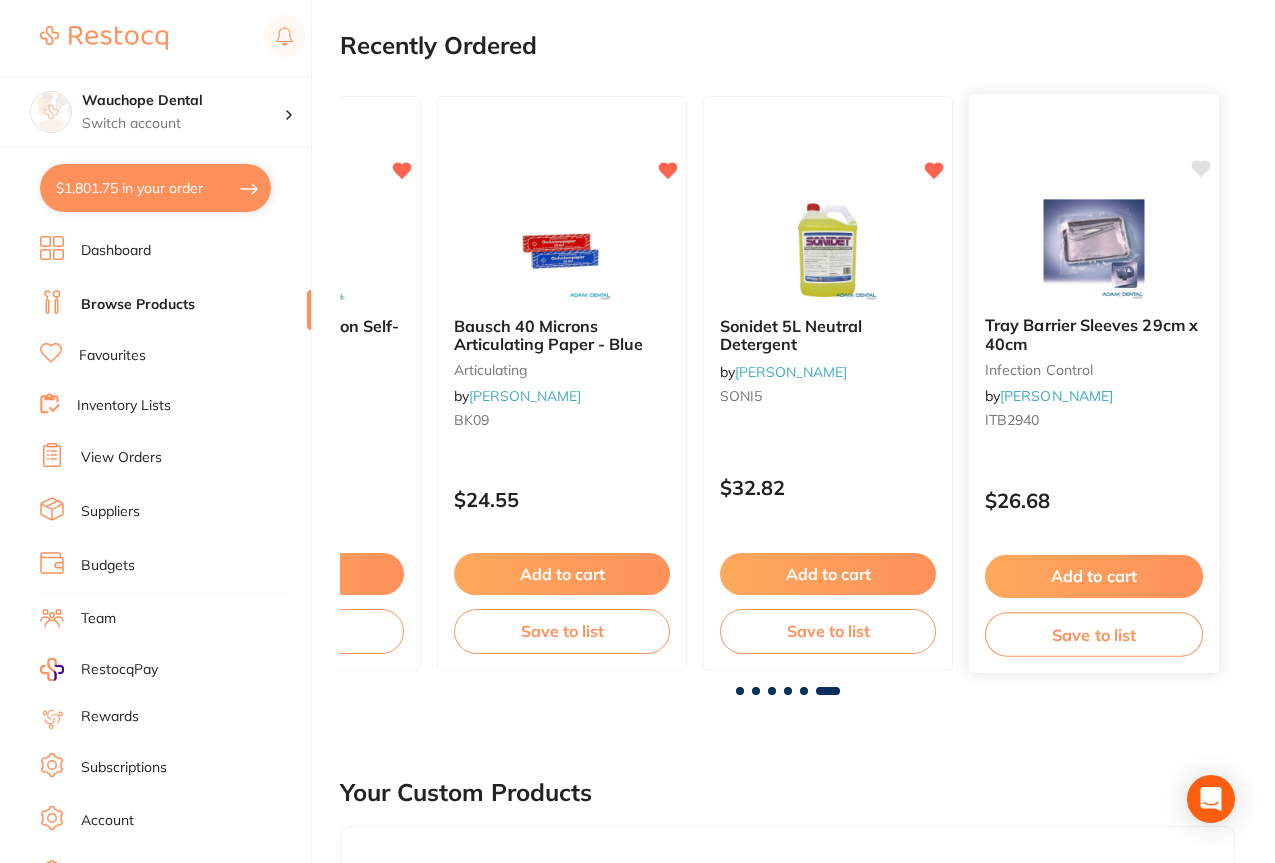 click 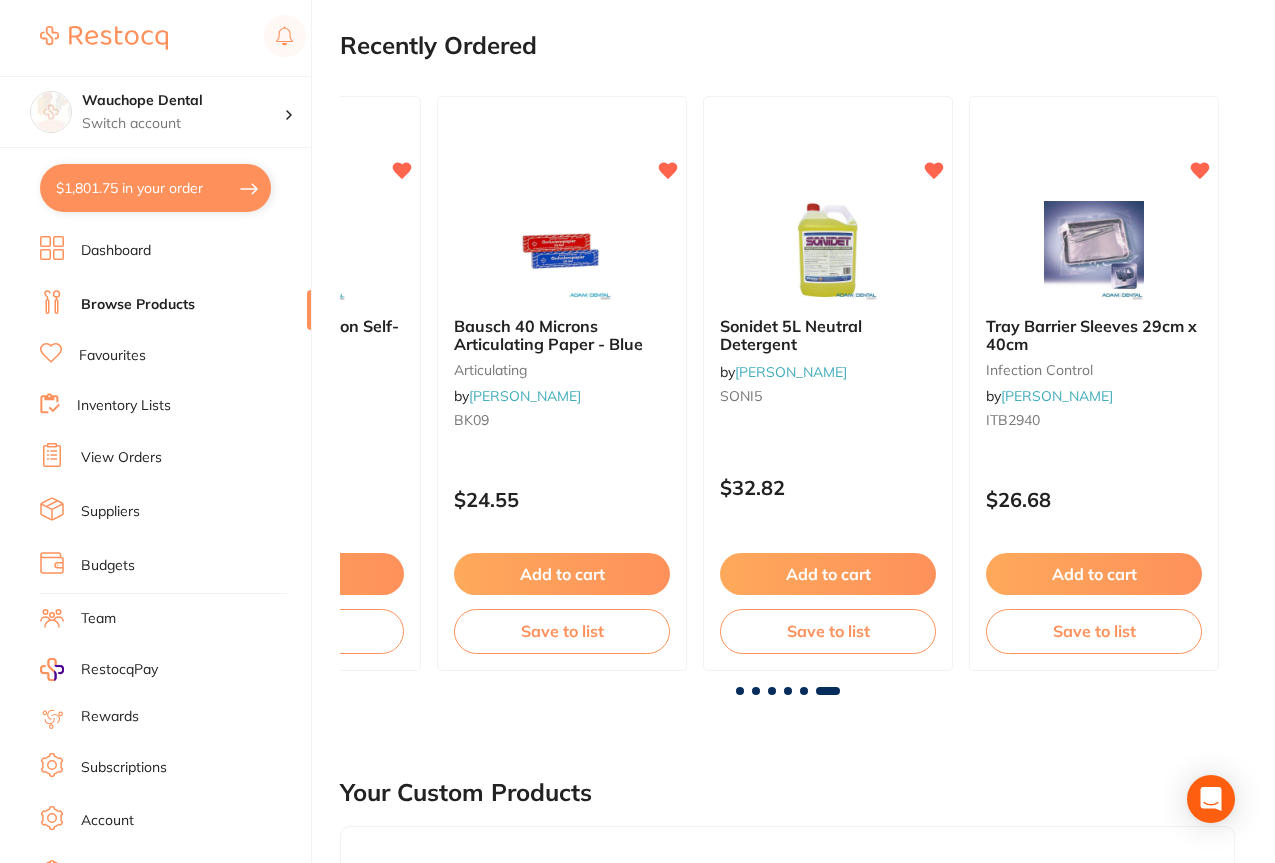 click on "Favourites" at bounding box center [112, 356] 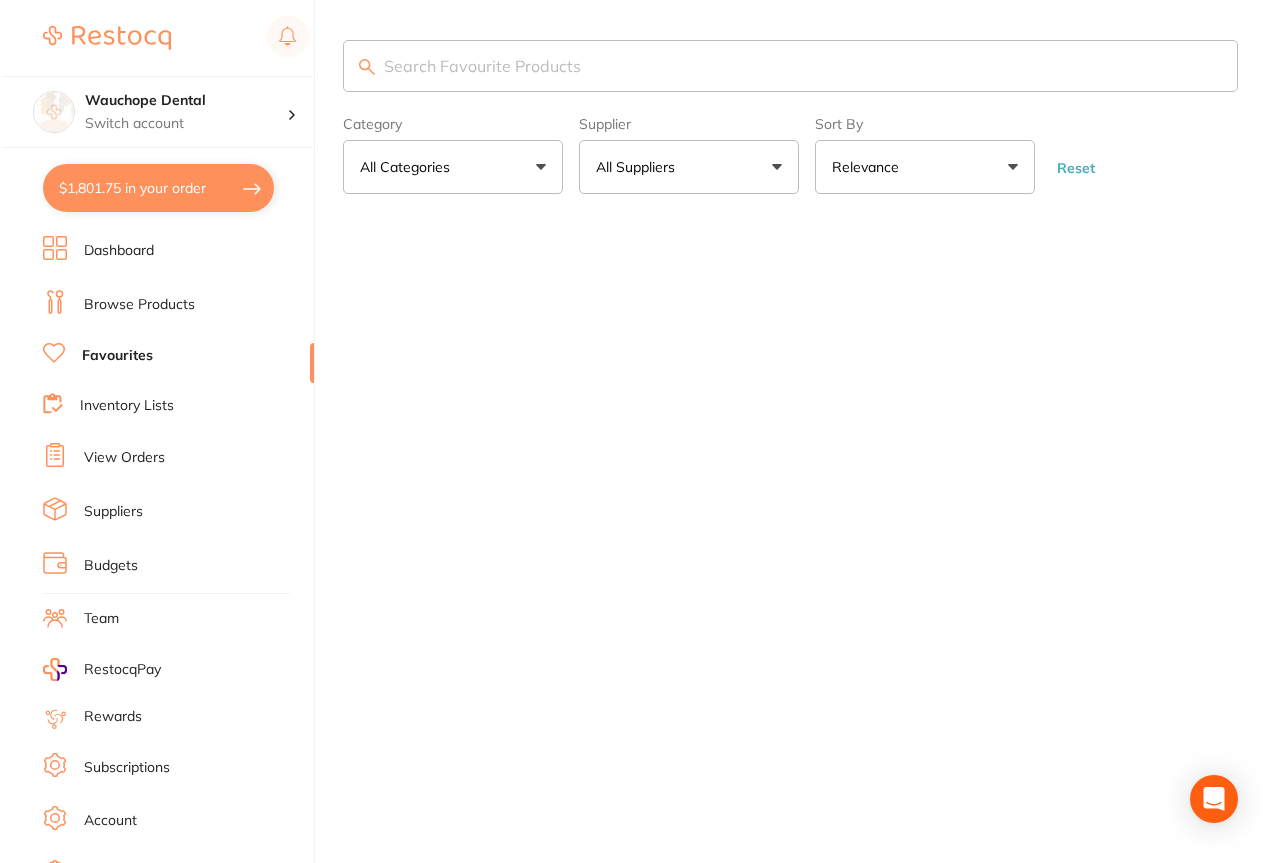 scroll, scrollTop: 0, scrollLeft: 0, axis: both 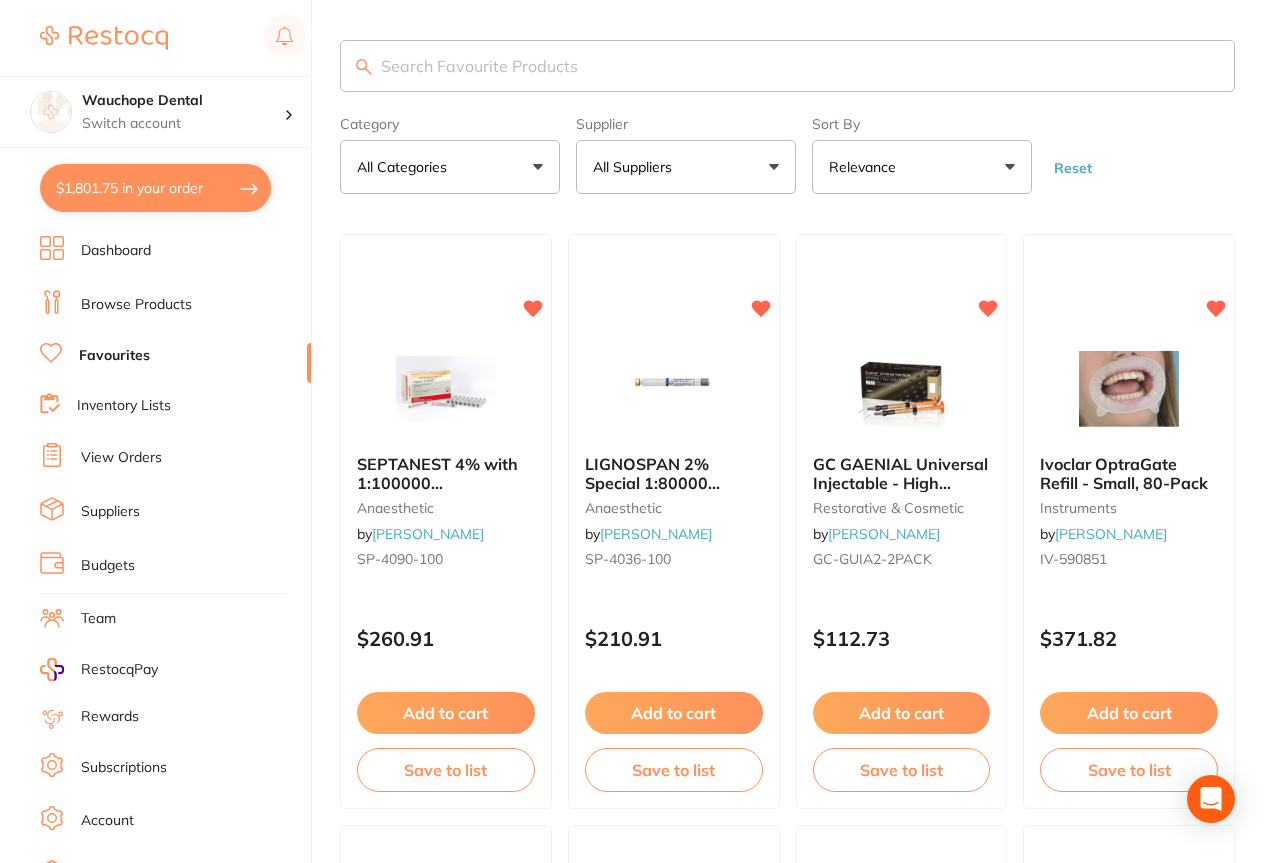 click at bounding box center [787, 66] 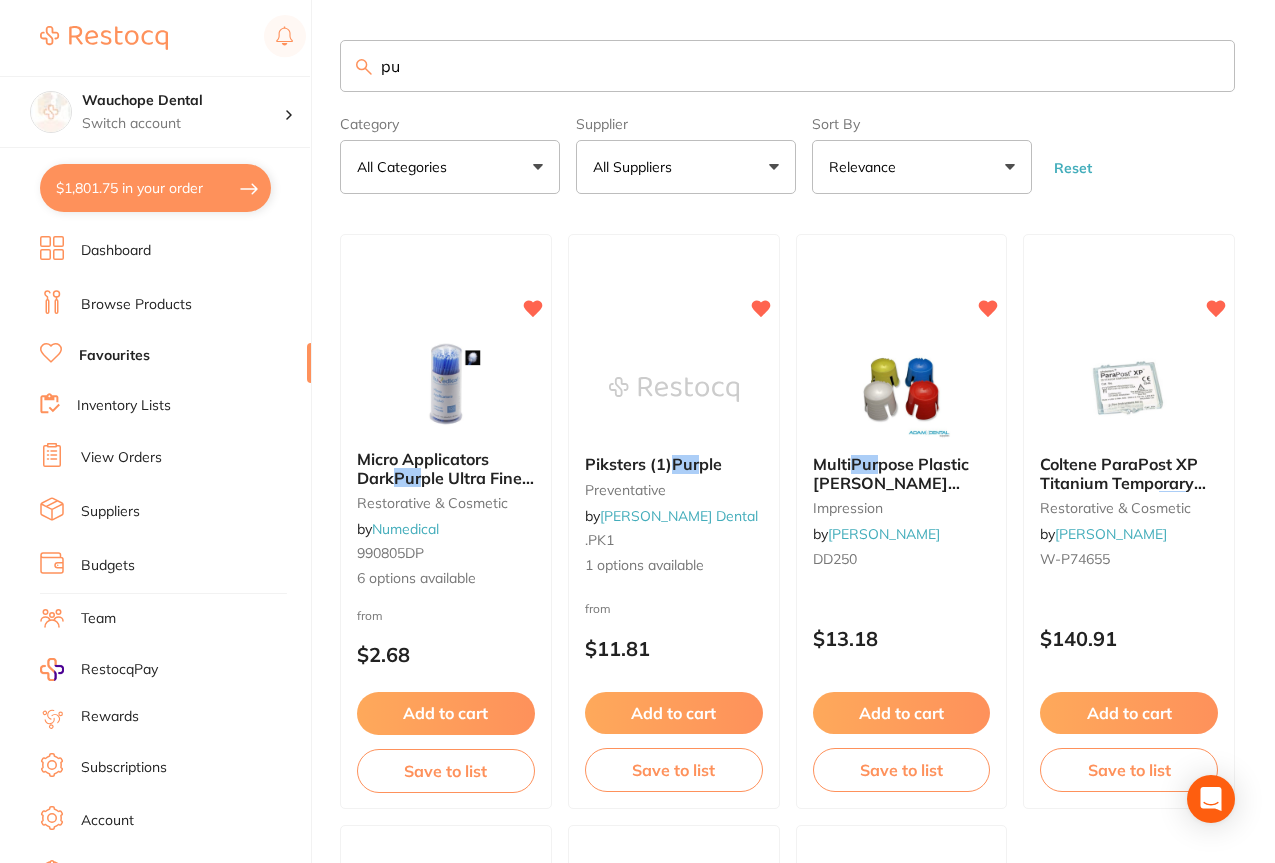 type on "p" 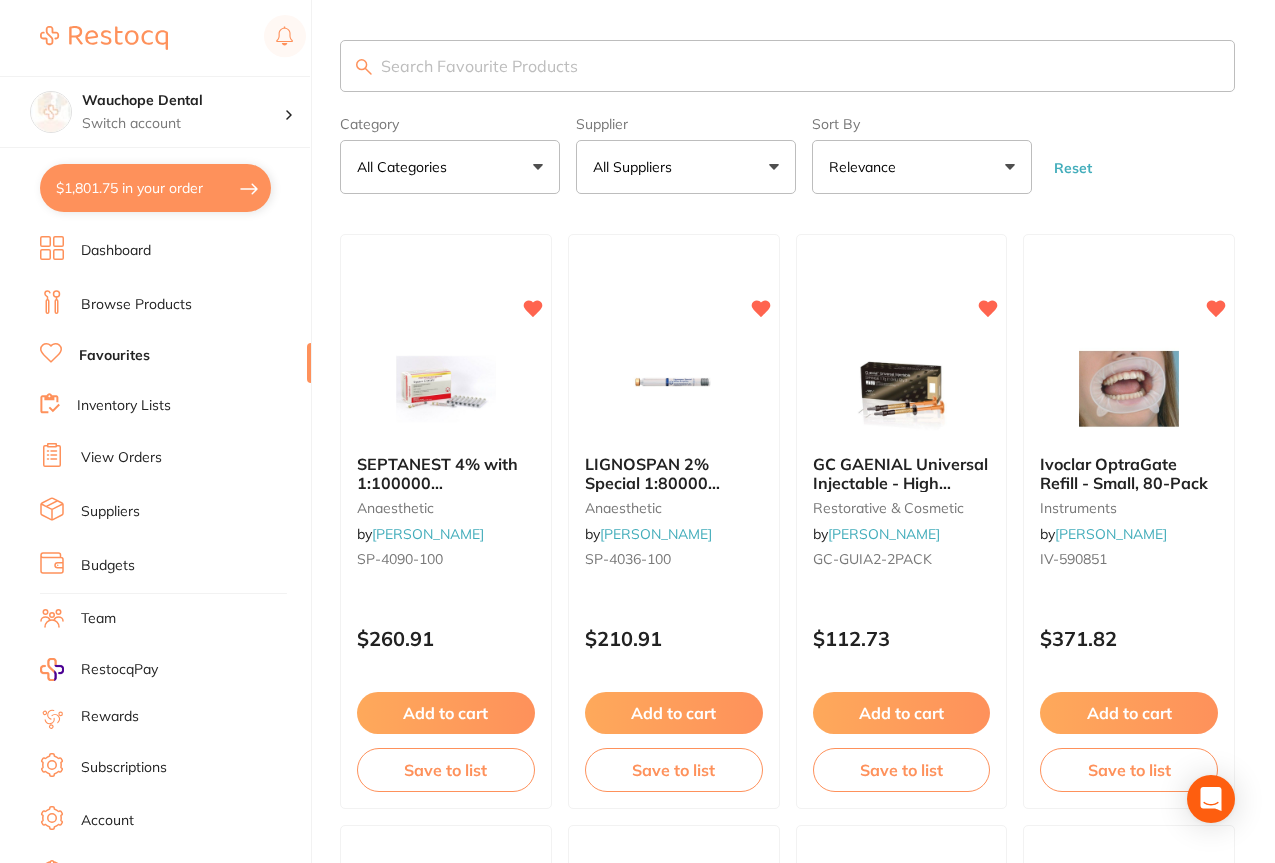 click on "All Suppliers" at bounding box center (686, 167) 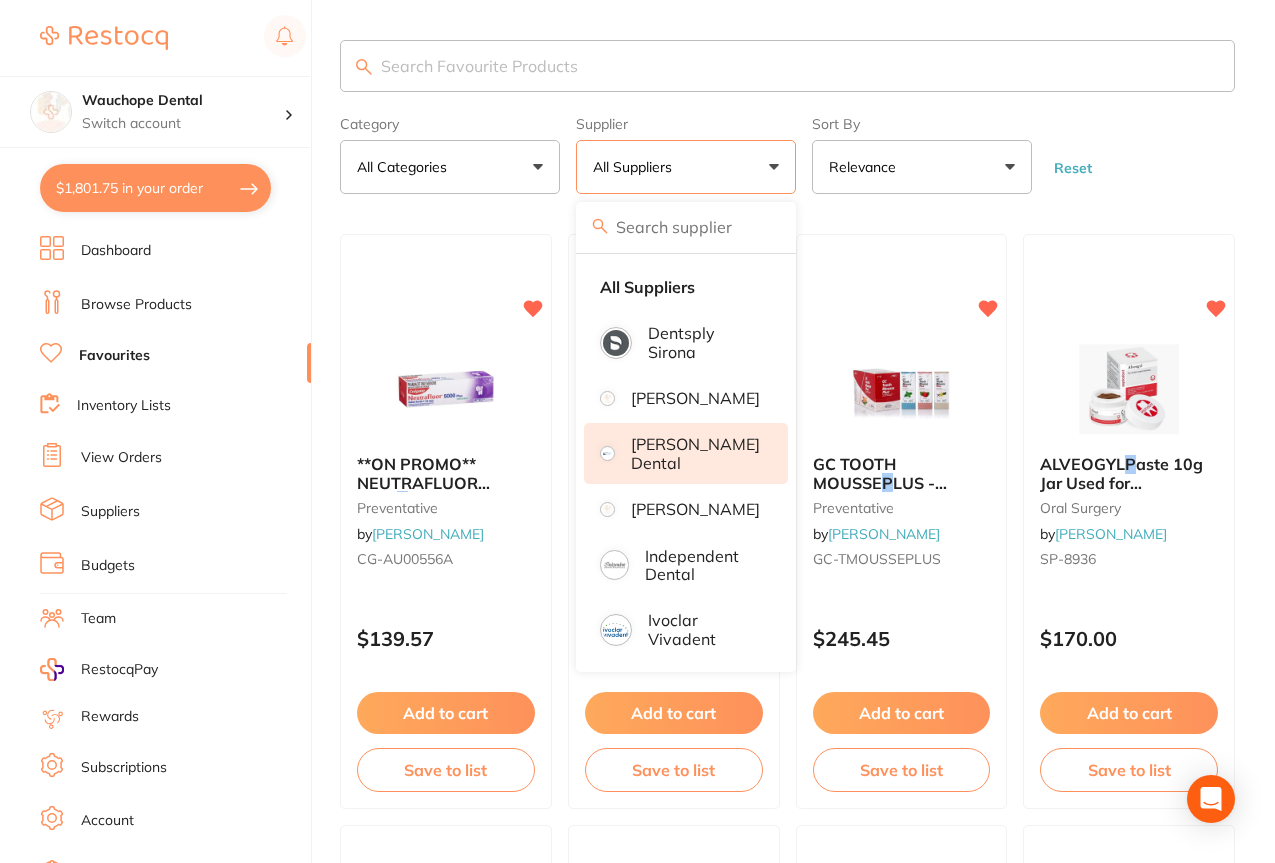 click on "[PERSON_NAME] Dental" at bounding box center [695, 453] 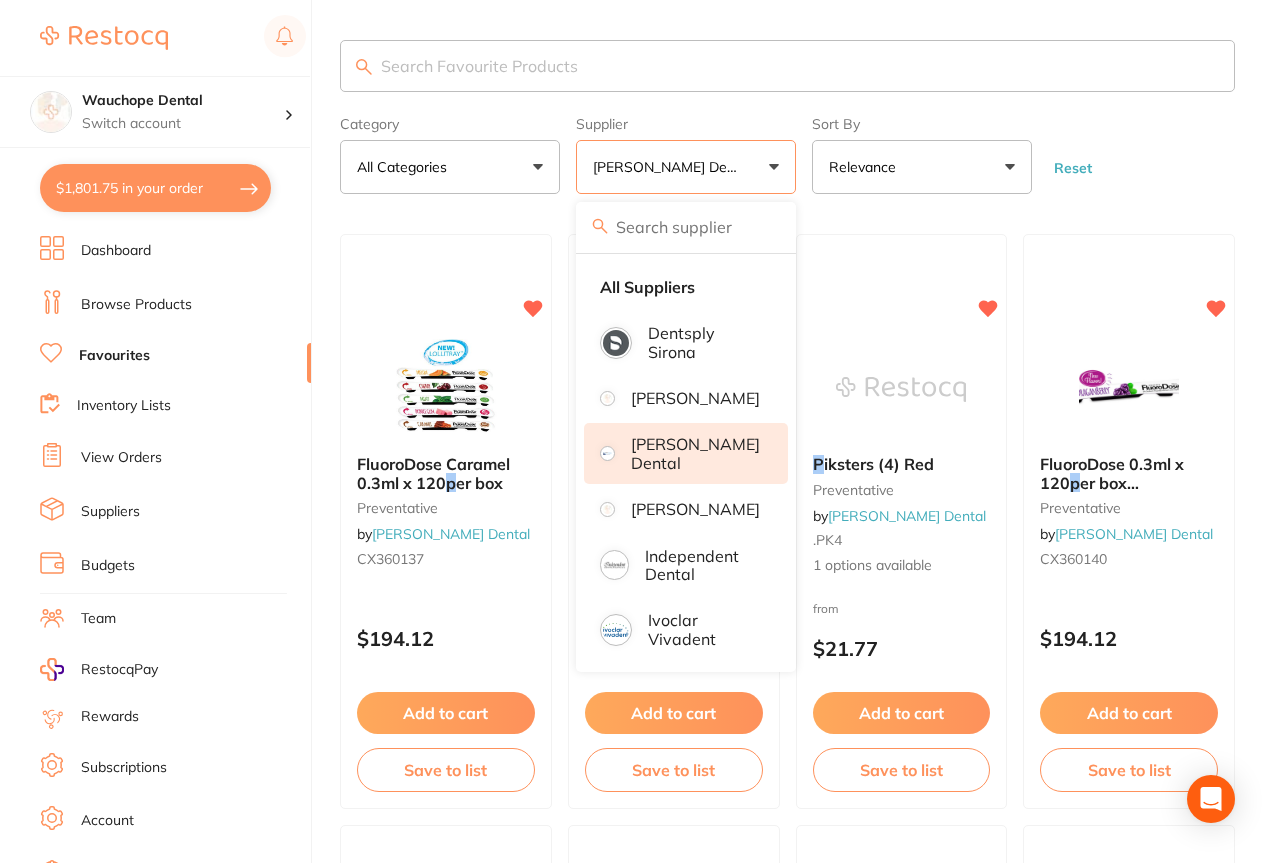 click at bounding box center [787, 66] 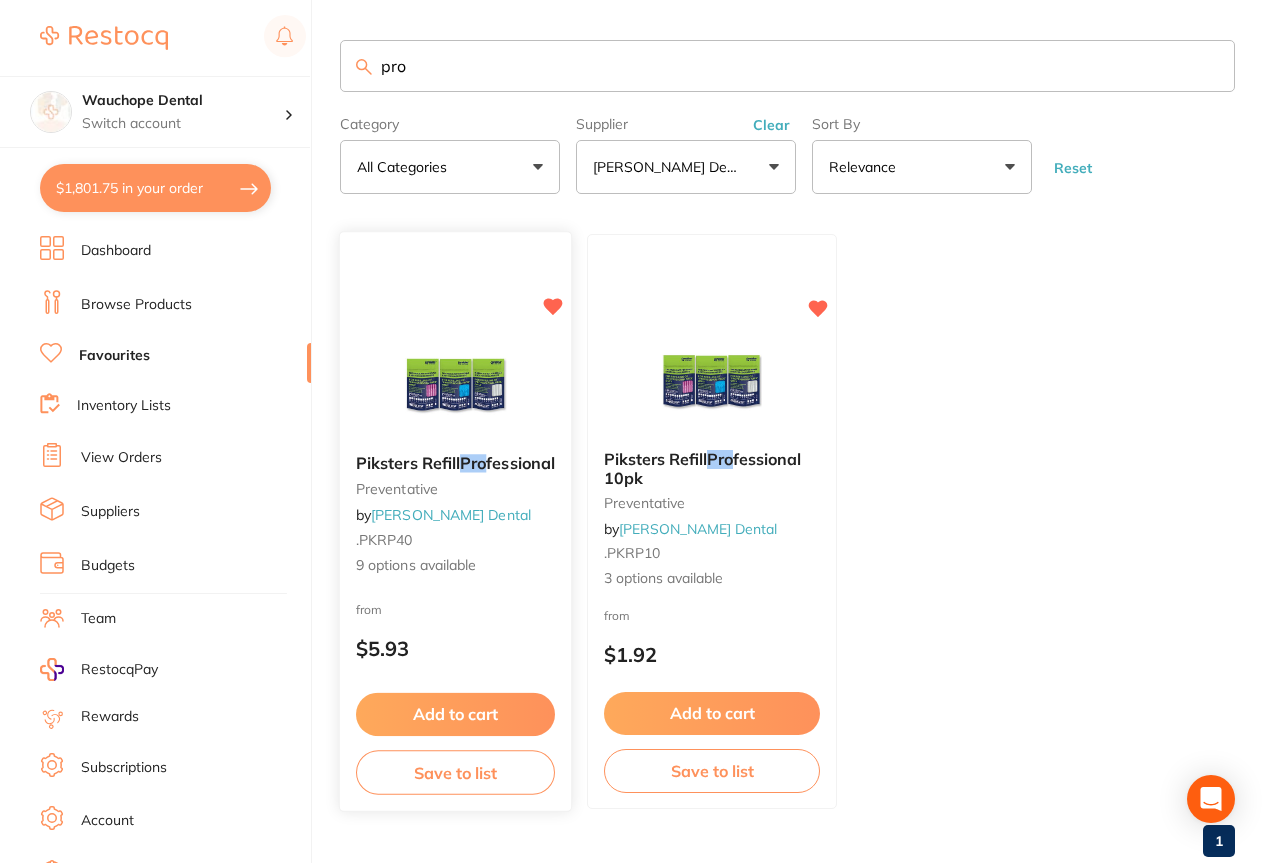 type on "pro" 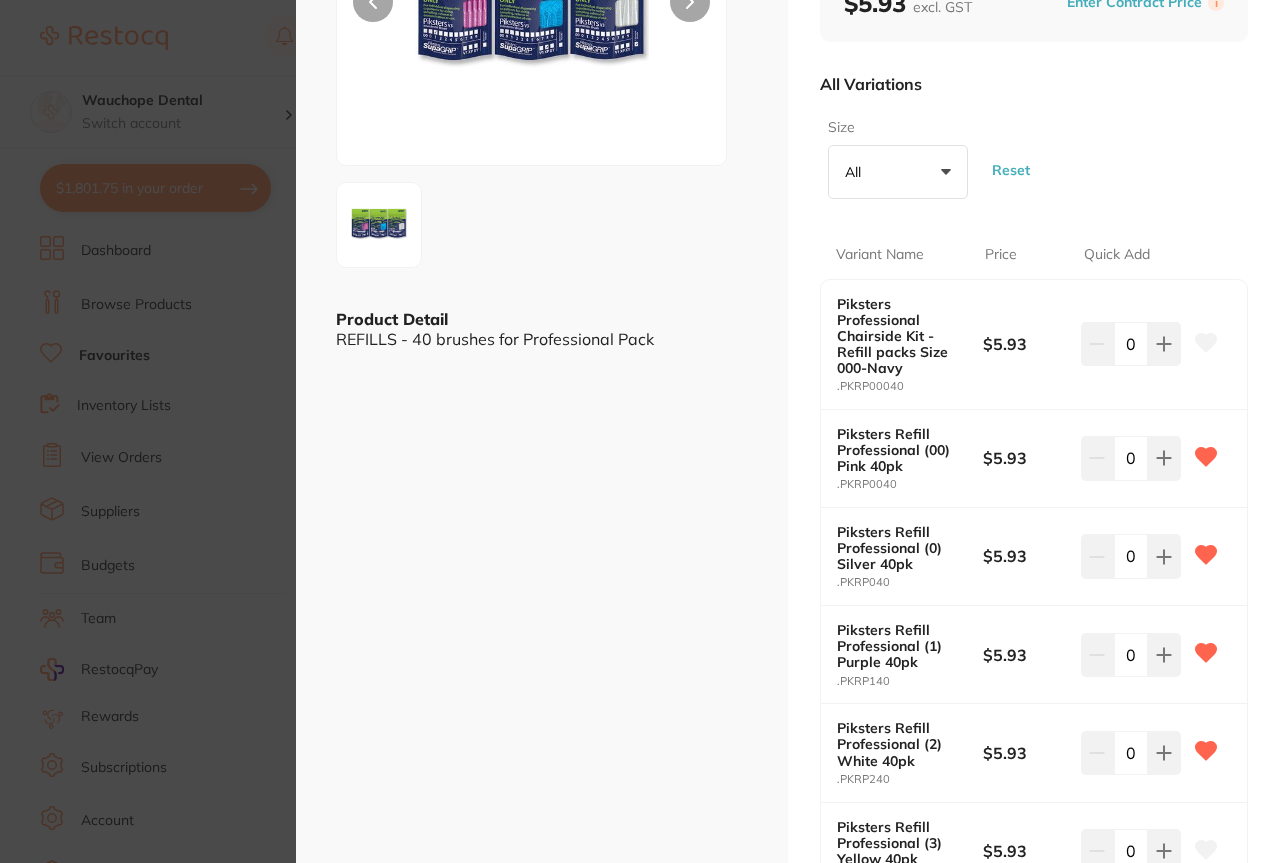 scroll, scrollTop: 300, scrollLeft: 0, axis: vertical 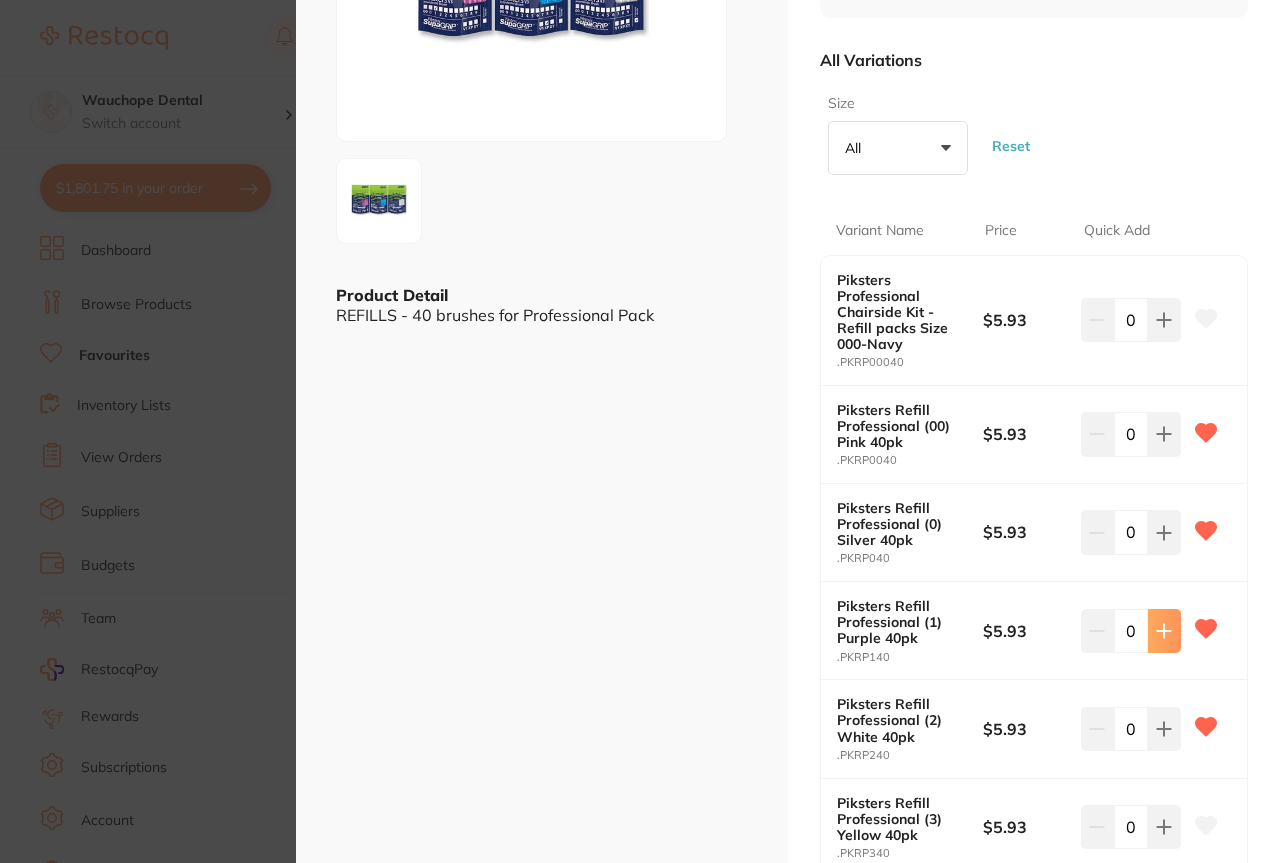 click 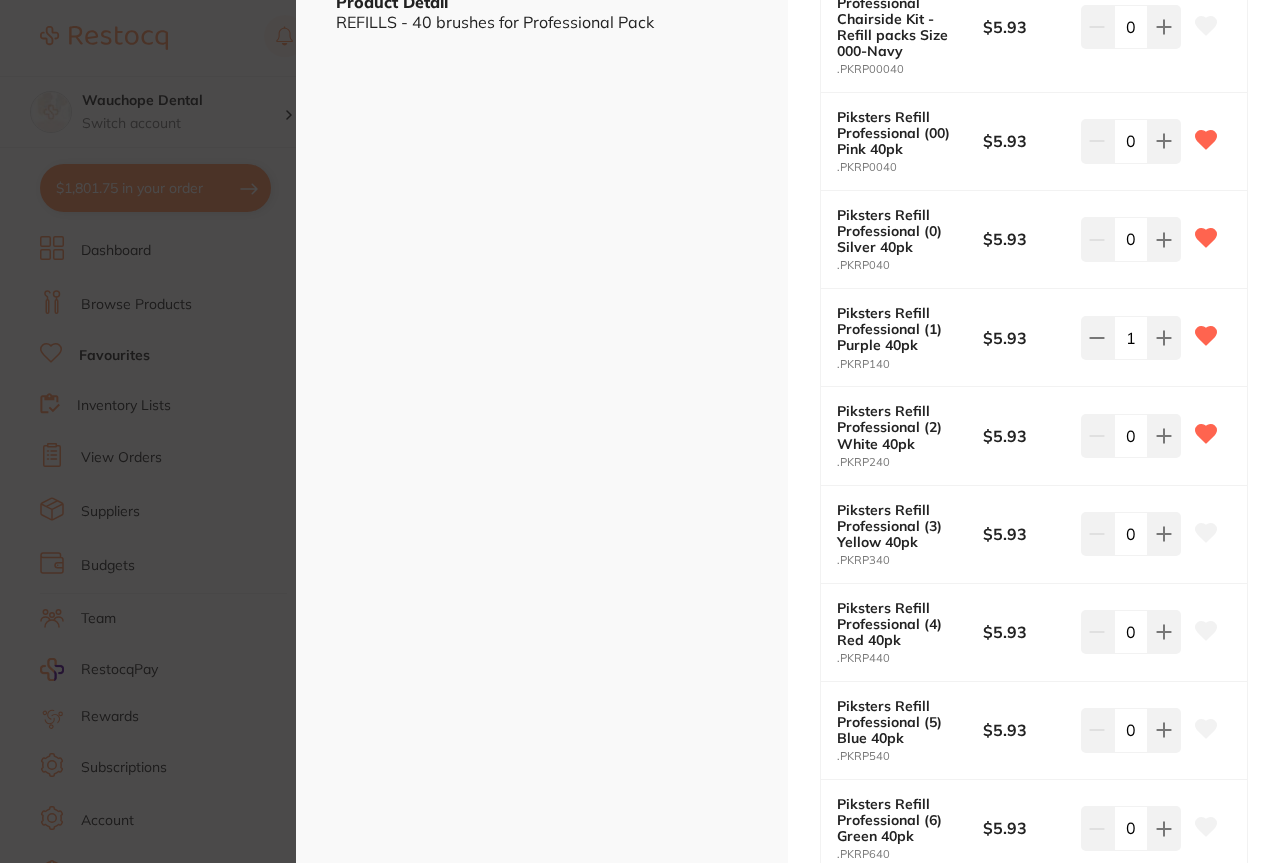 scroll, scrollTop: 1085, scrollLeft: 0, axis: vertical 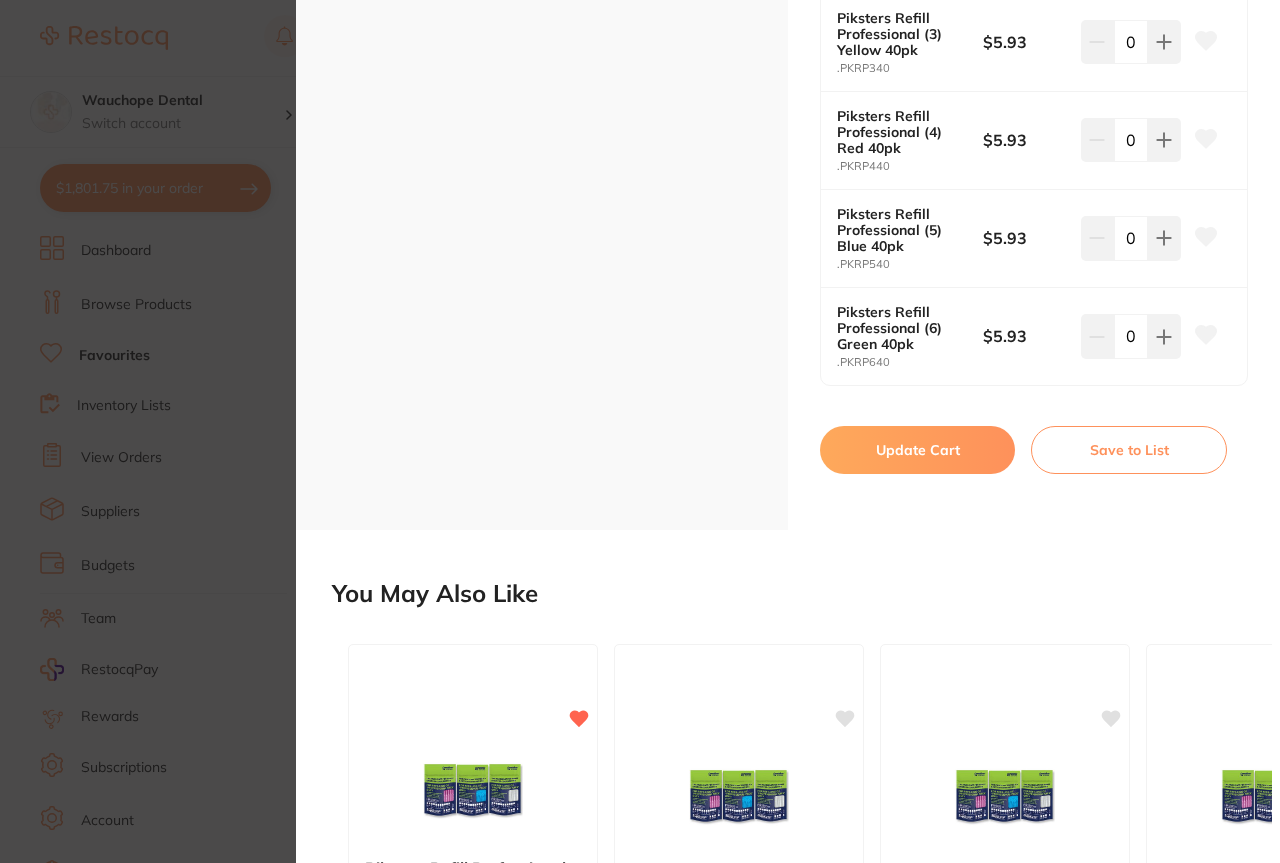click on "Update Cart" at bounding box center (917, 450) 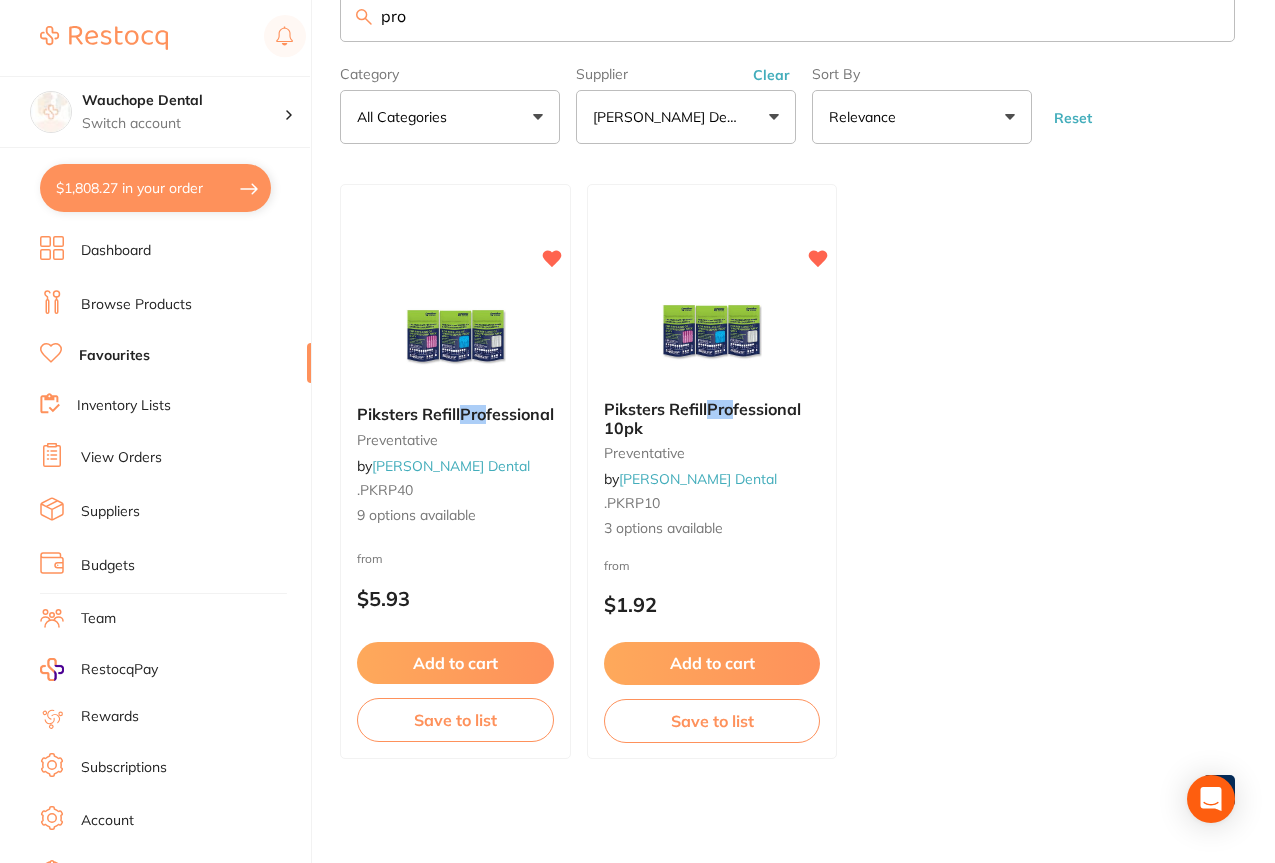 scroll, scrollTop: 0, scrollLeft: 0, axis: both 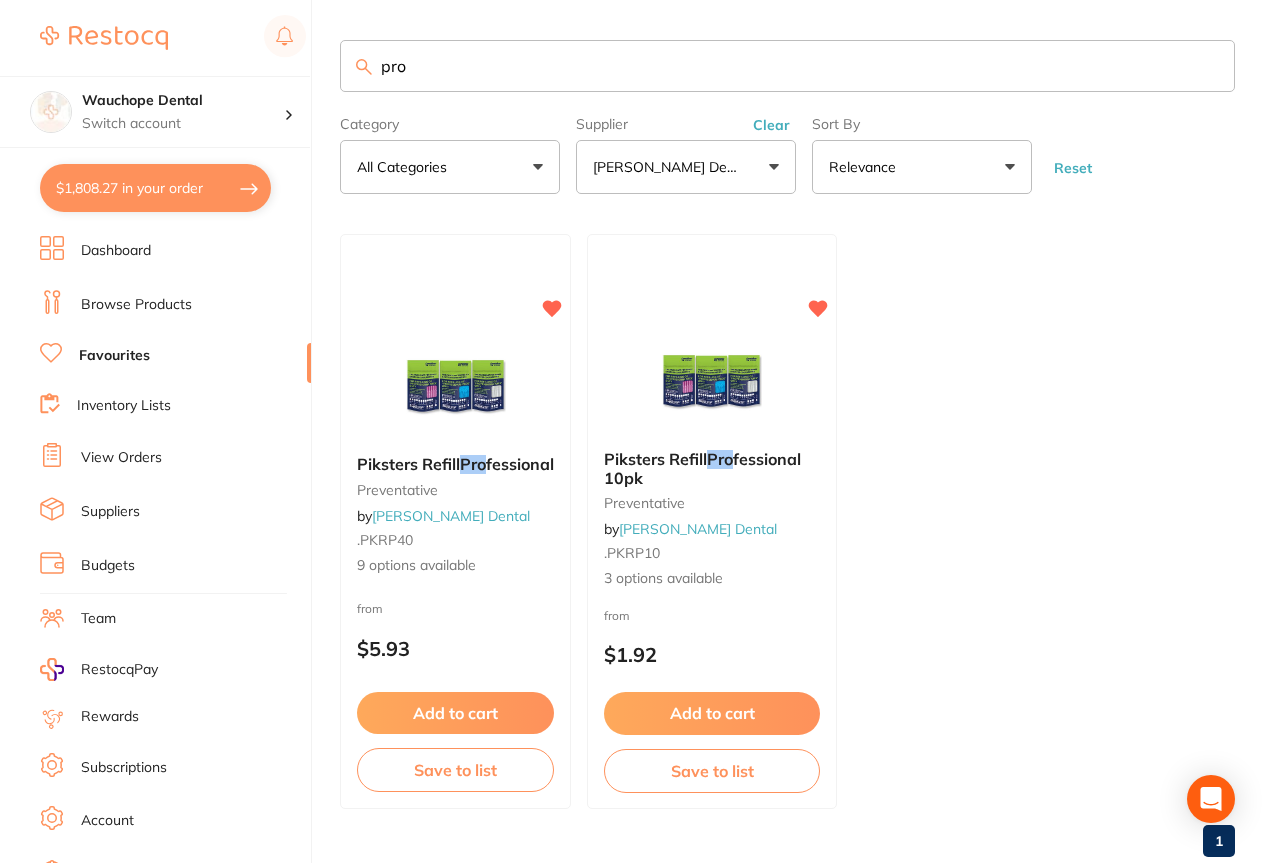 click on "pro" at bounding box center (787, 66) 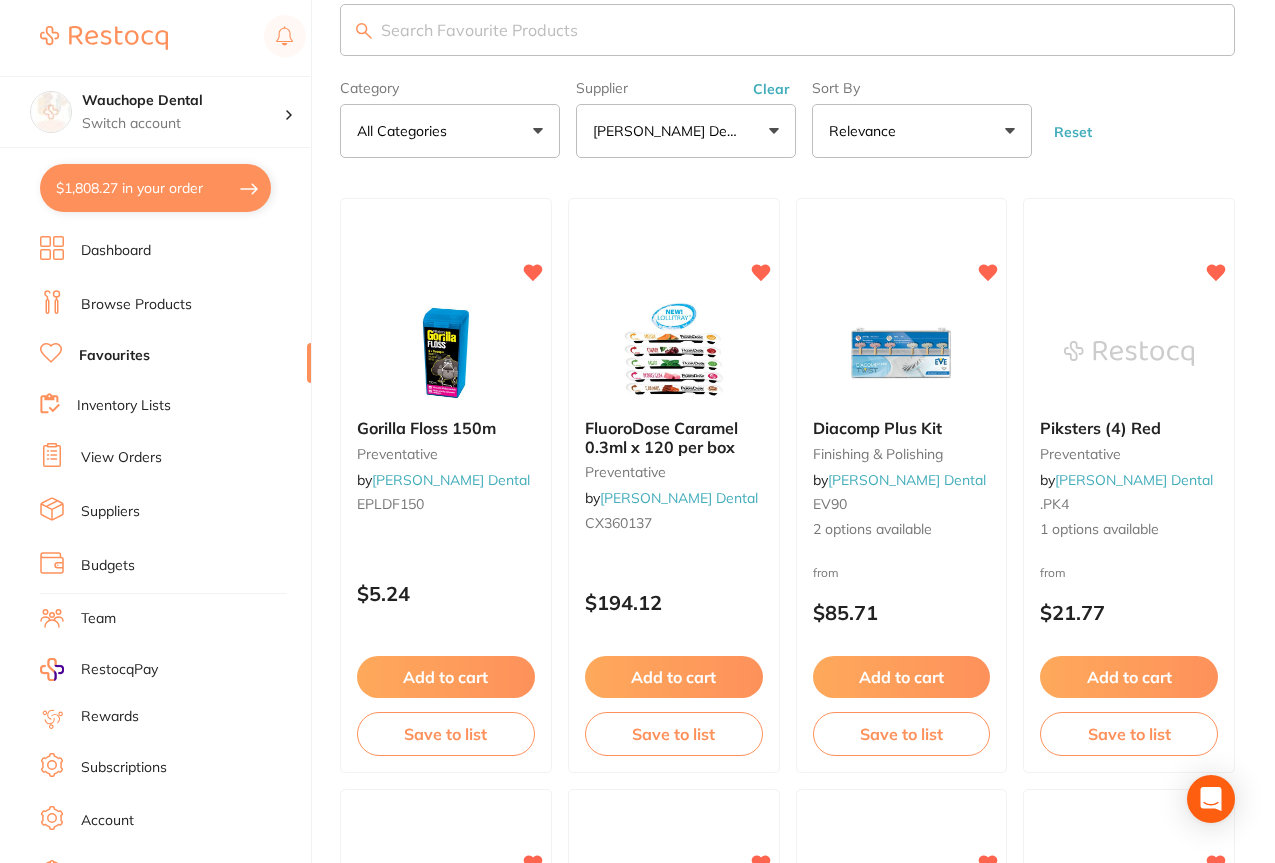scroll, scrollTop: 108, scrollLeft: 0, axis: vertical 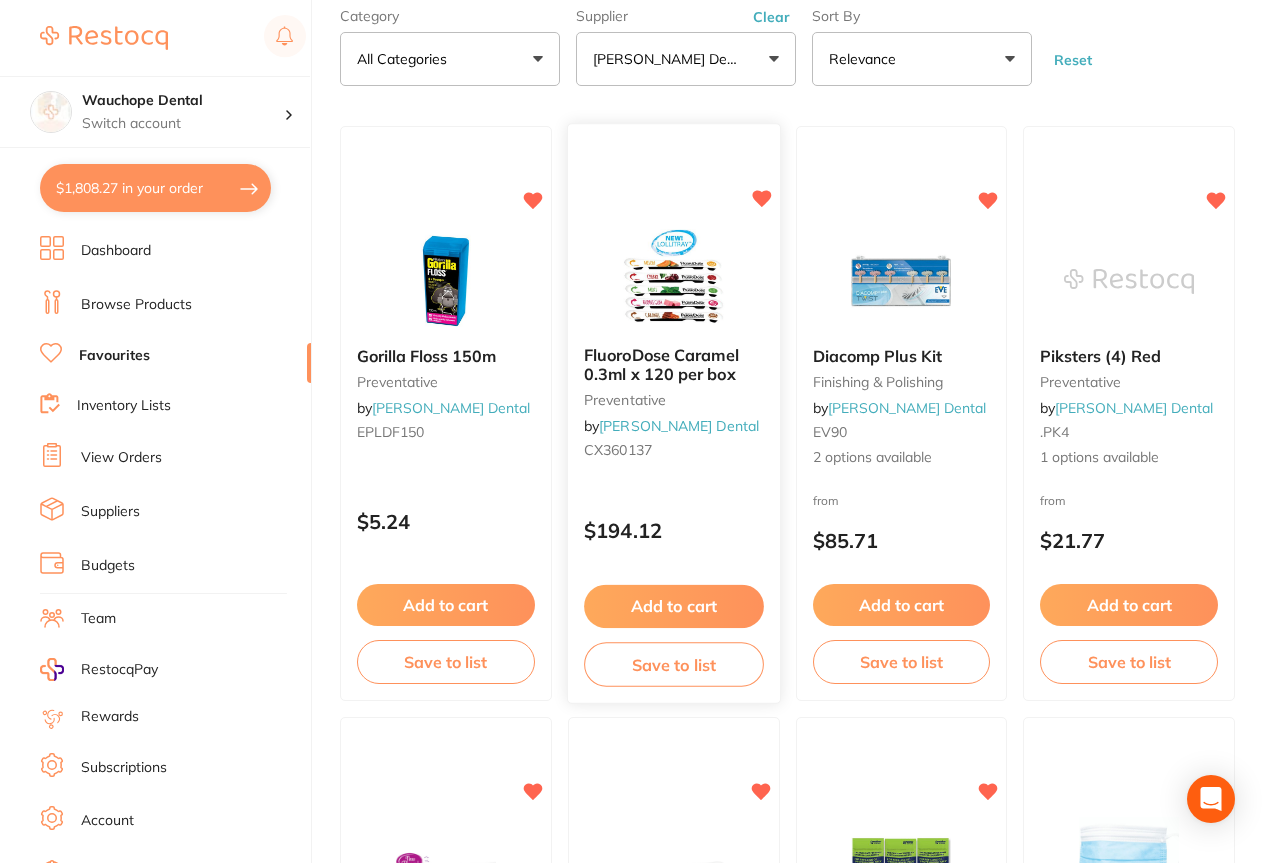 type 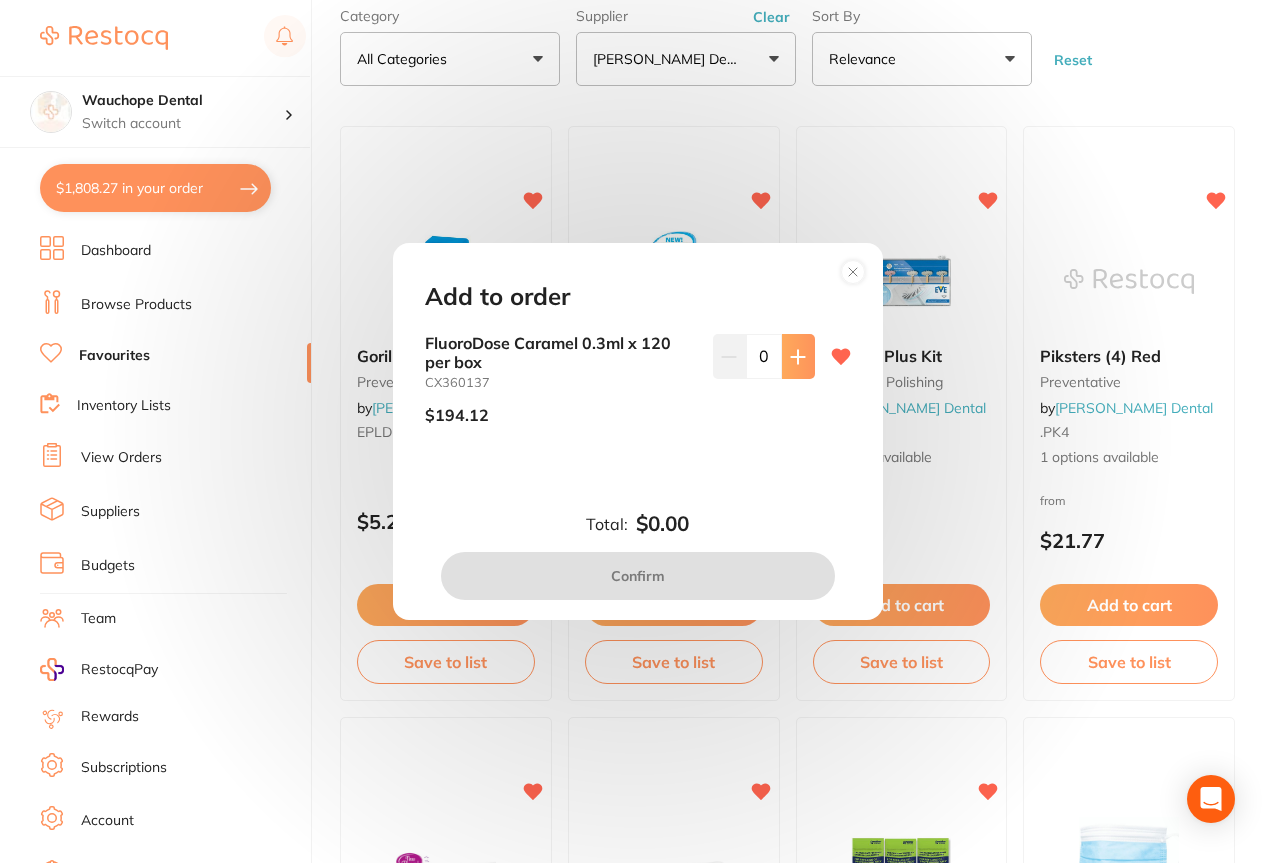 click at bounding box center (798, 356) 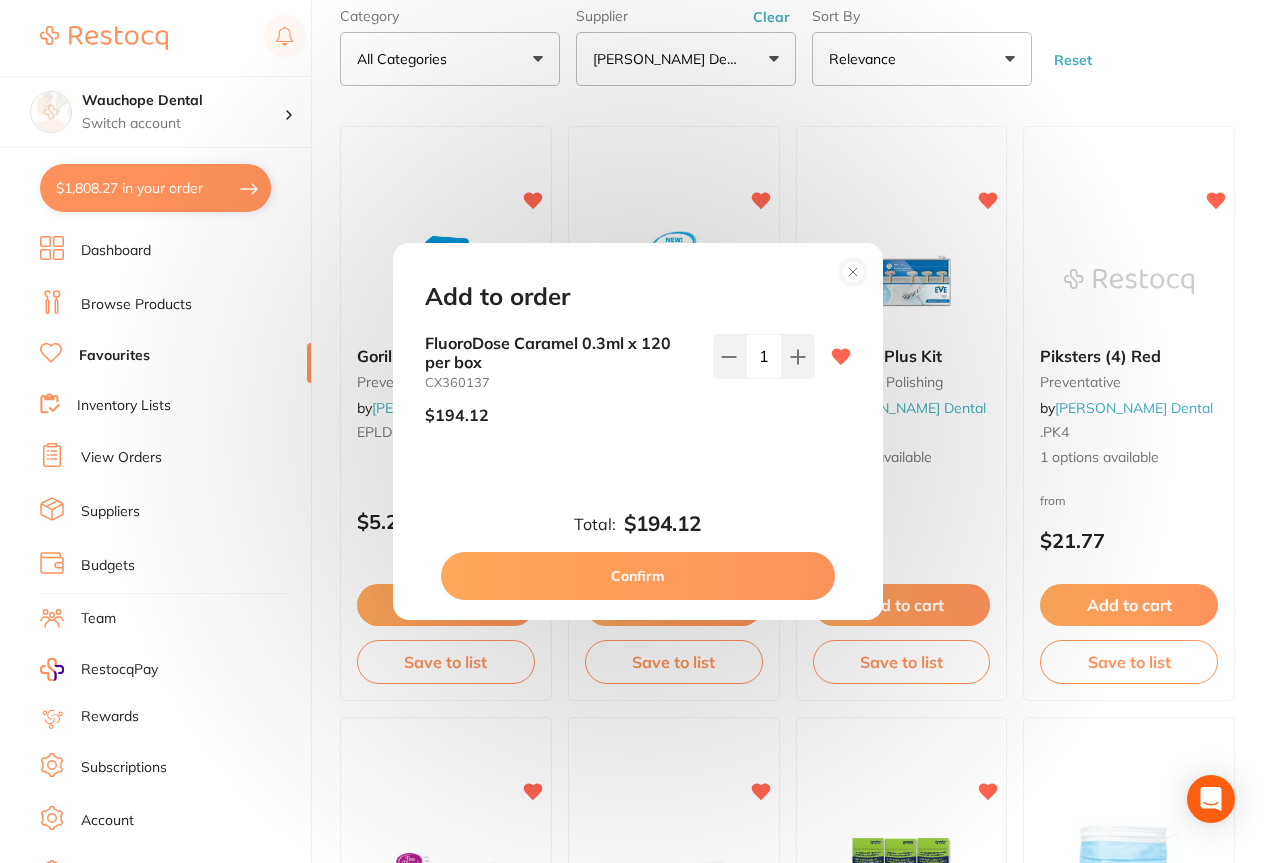 click on "Confirm" at bounding box center [638, 576] 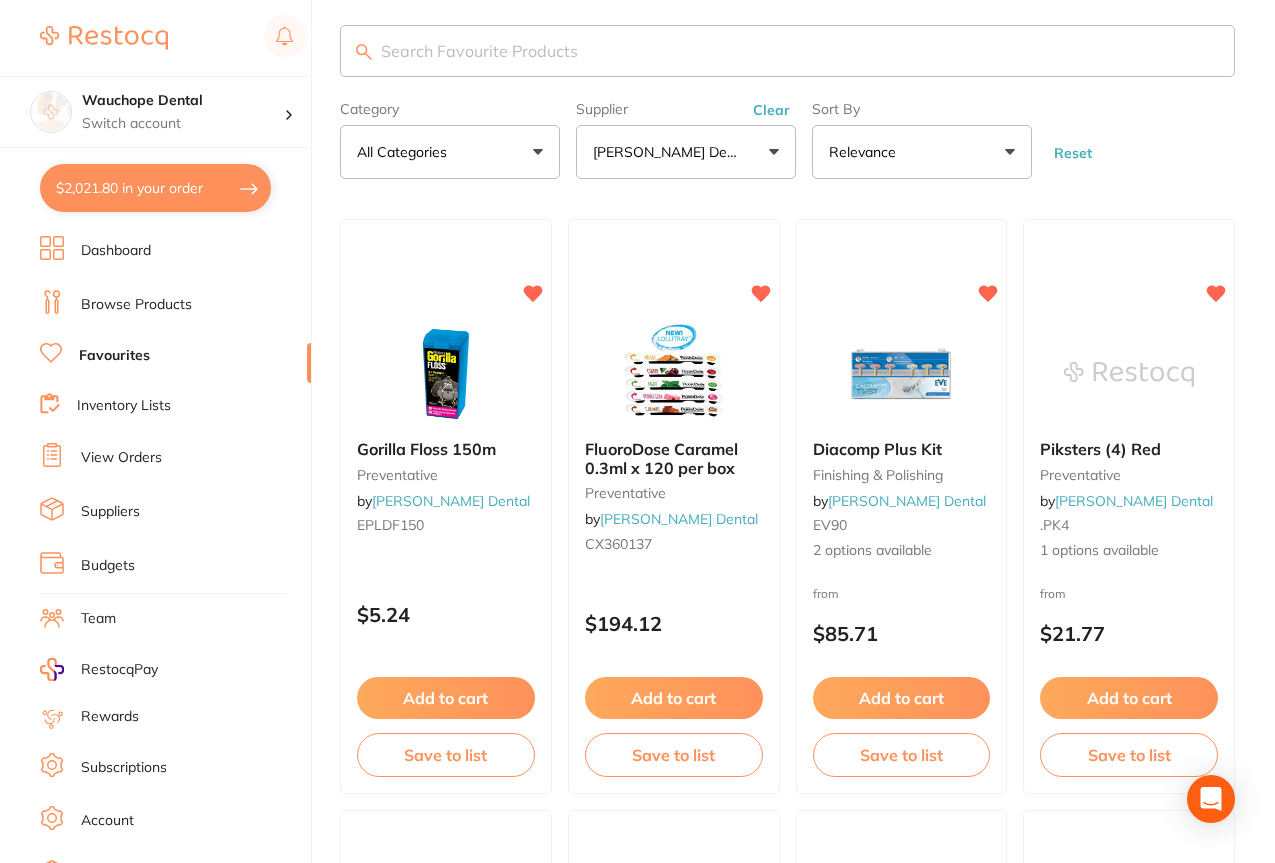 scroll, scrollTop: 0, scrollLeft: 0, axis: both 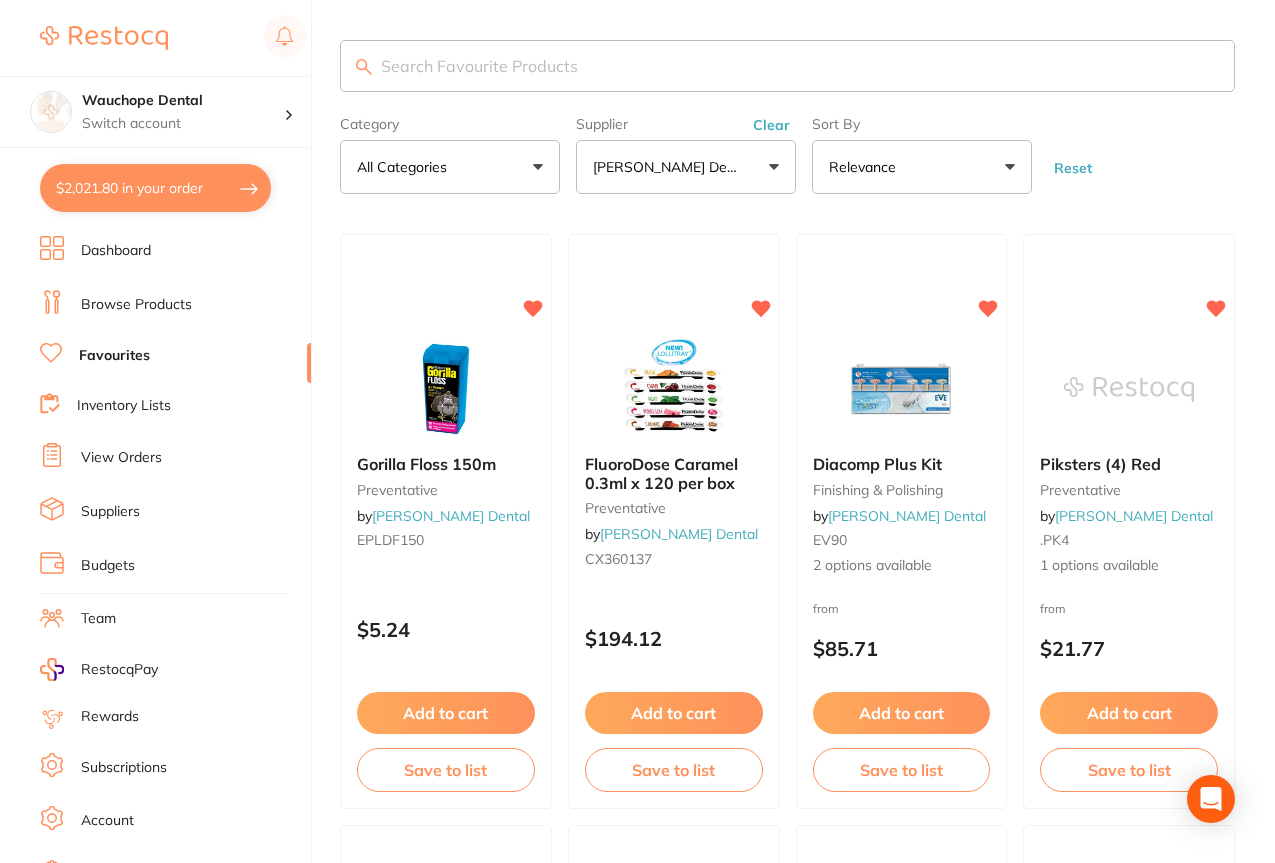 click at bounding box center (787, 66) 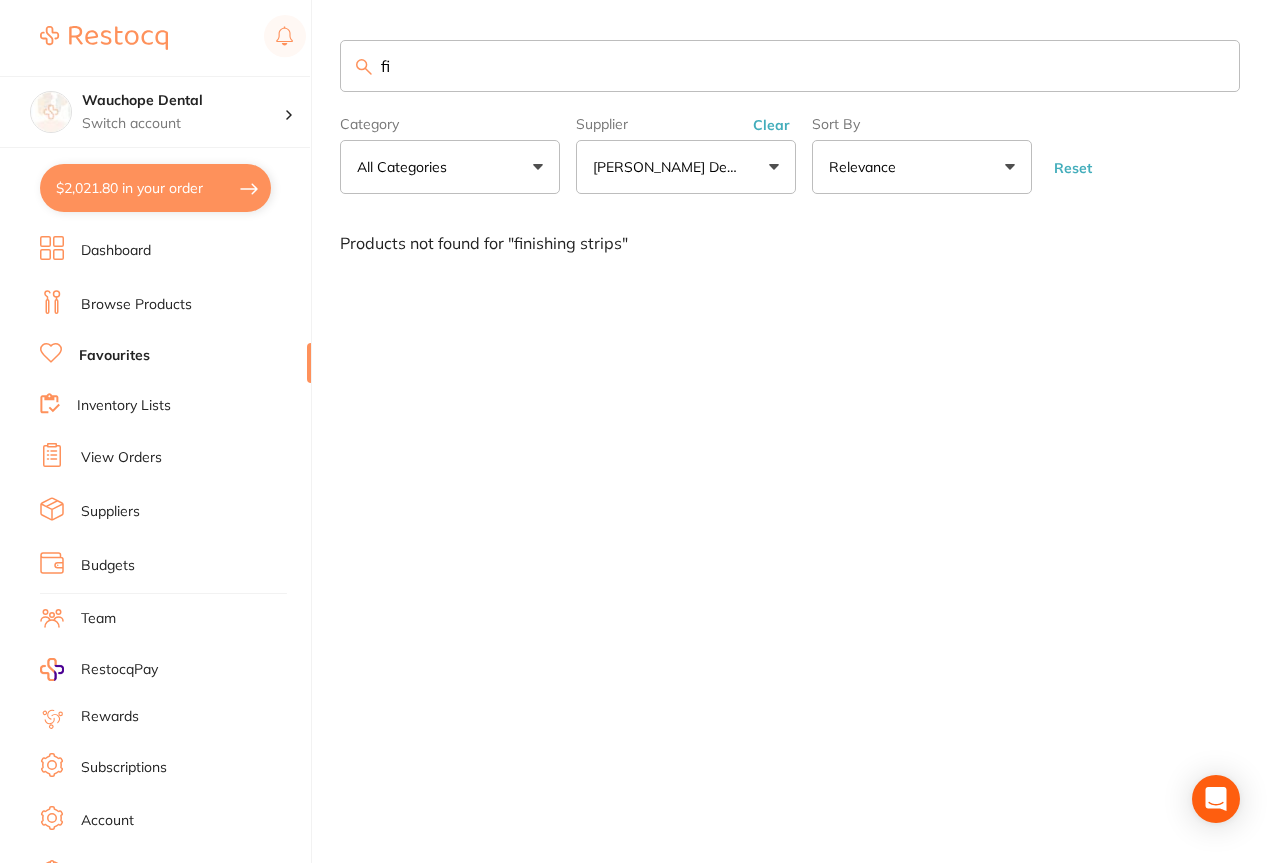 type on "f" 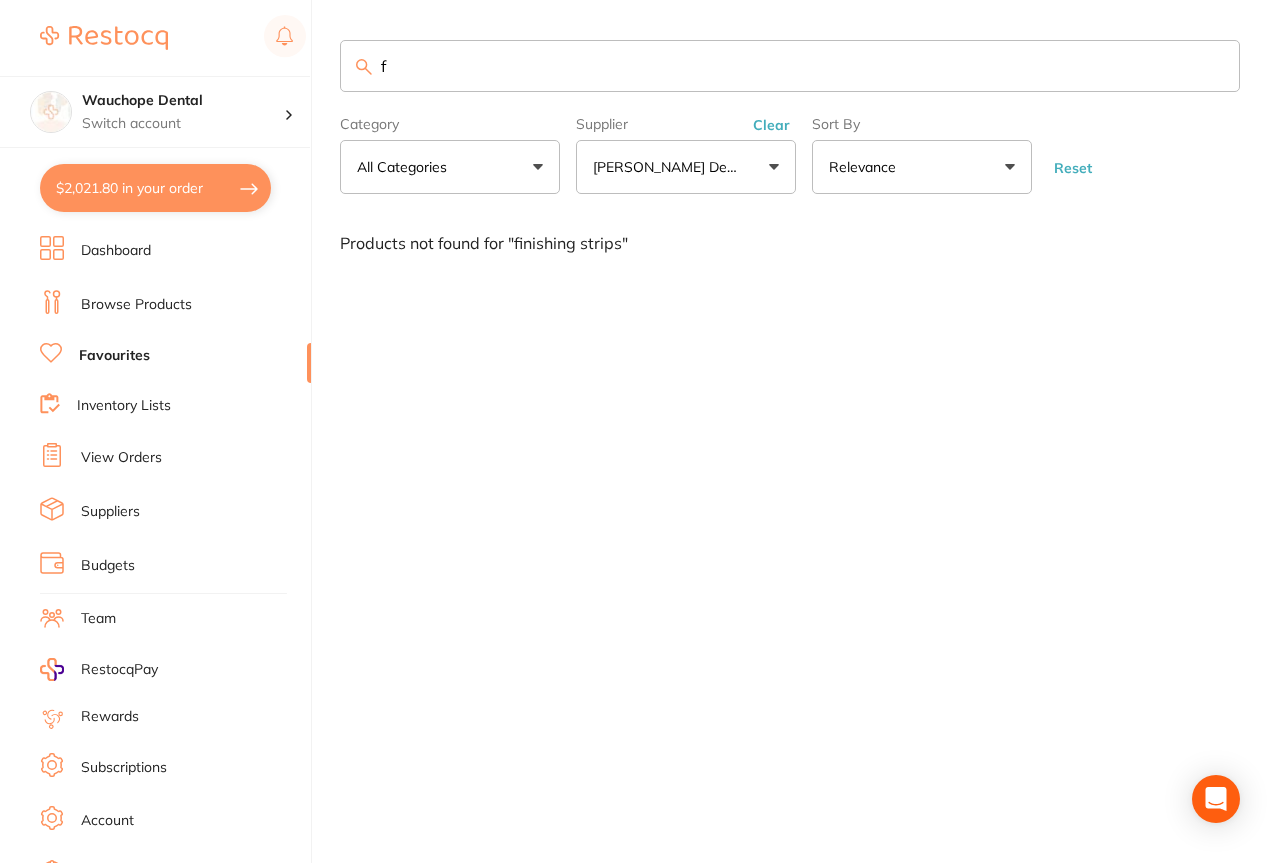 type 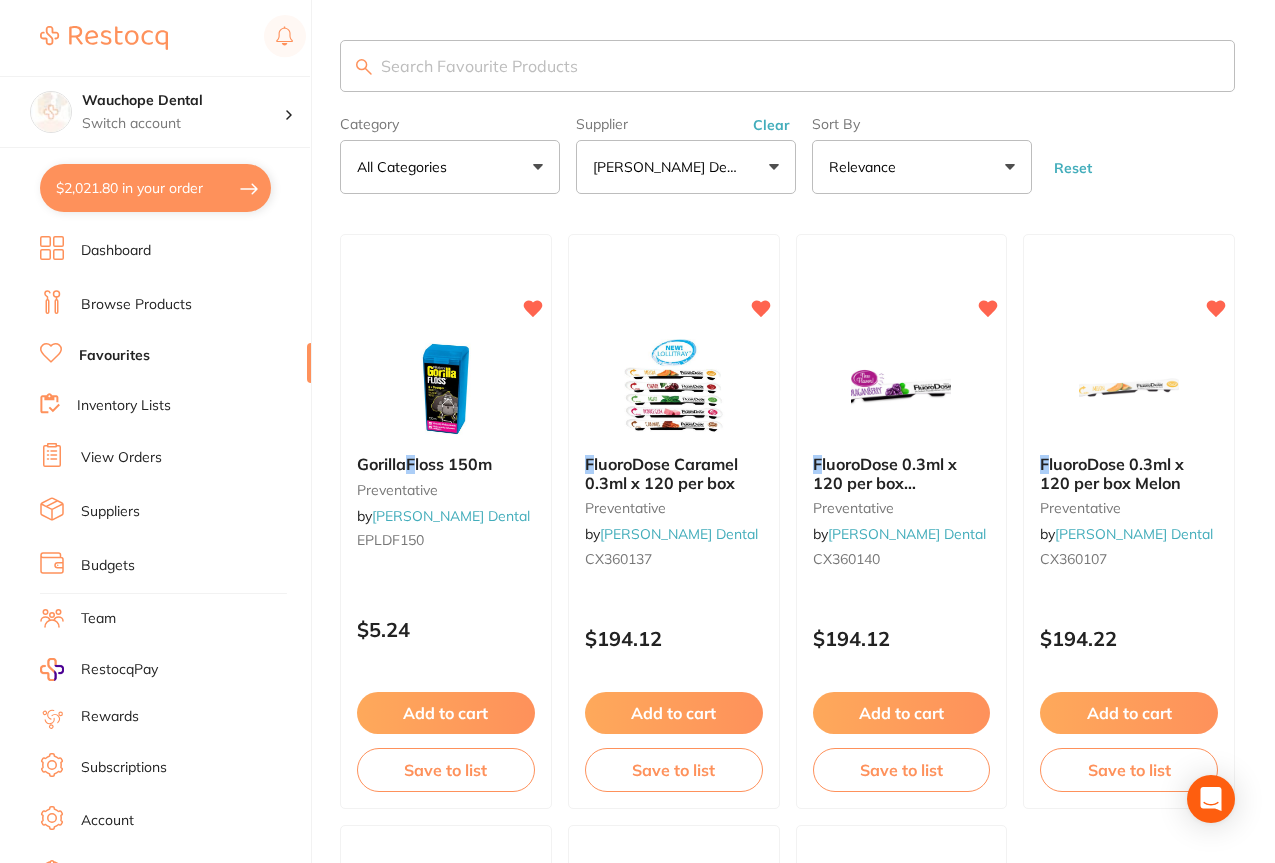 click on "Browse Products" at bounding box center [136, 305] 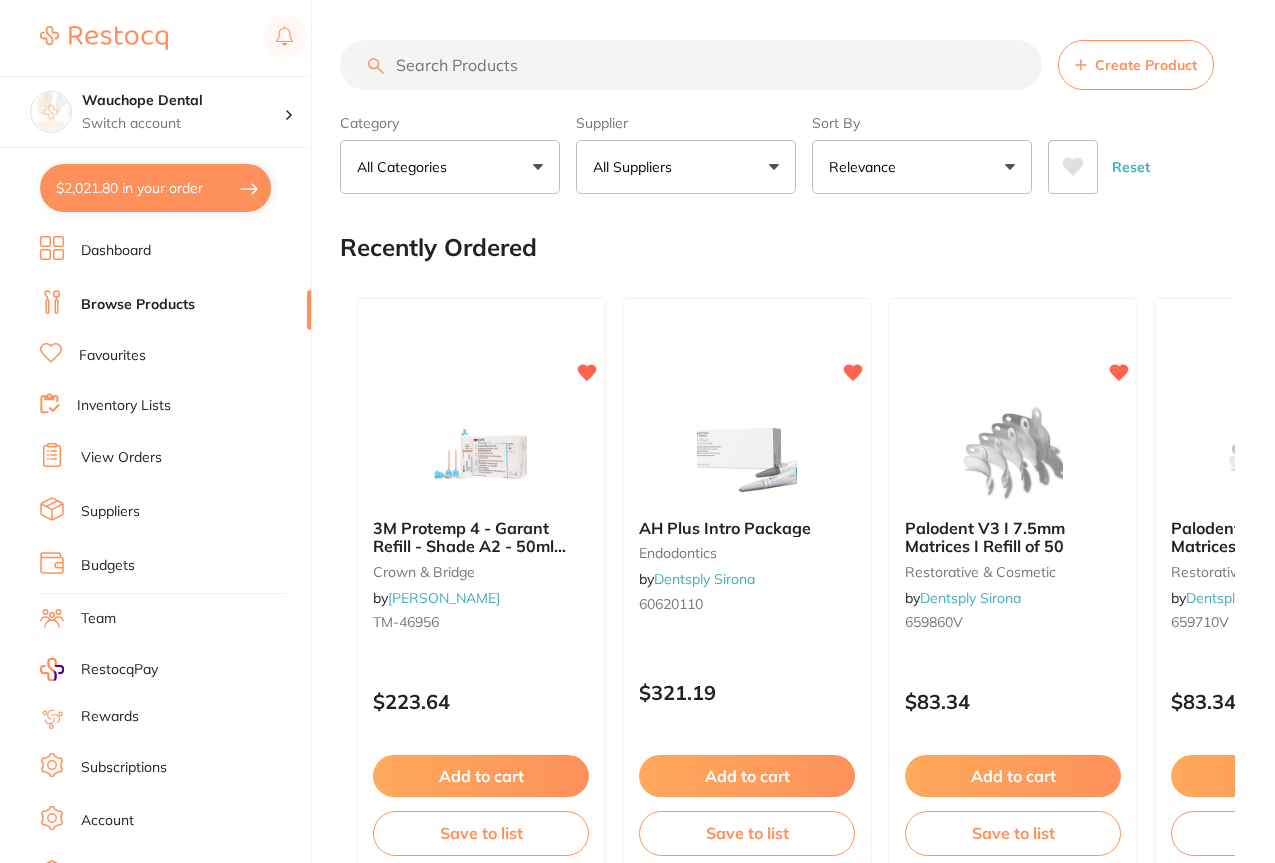 click at bounding box center (691, 65) 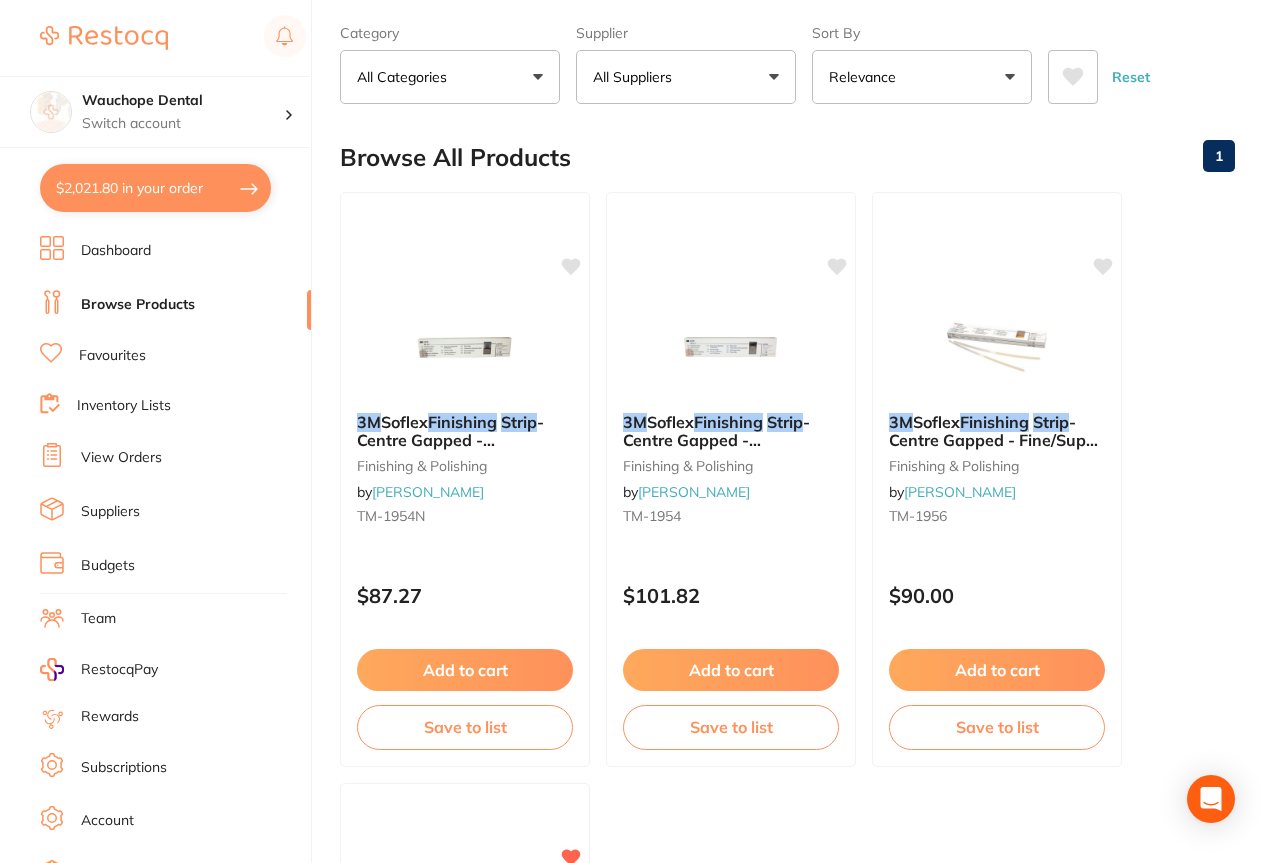 scroll, scrollTop: 418, scrollLeft: 0, axis: vertical 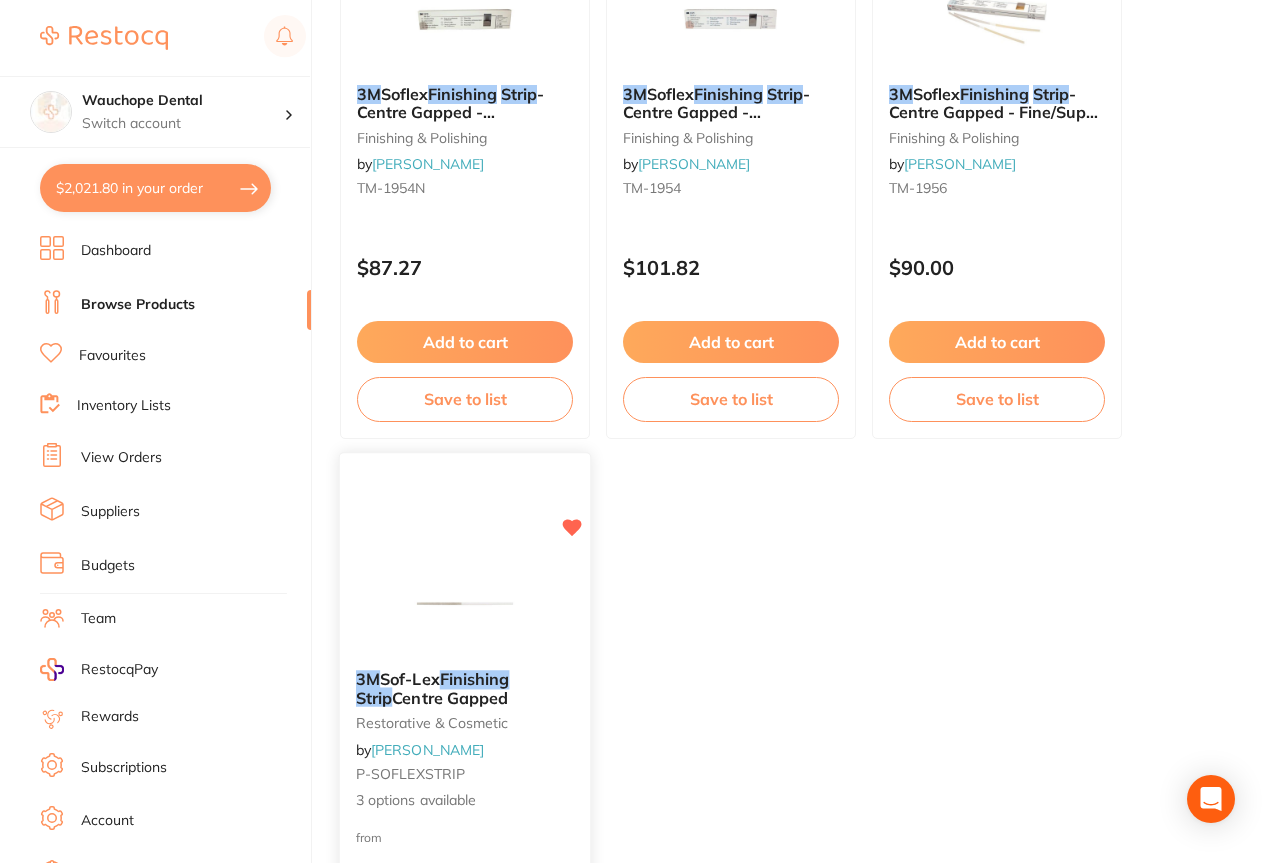 type on "finishing strips 3m" 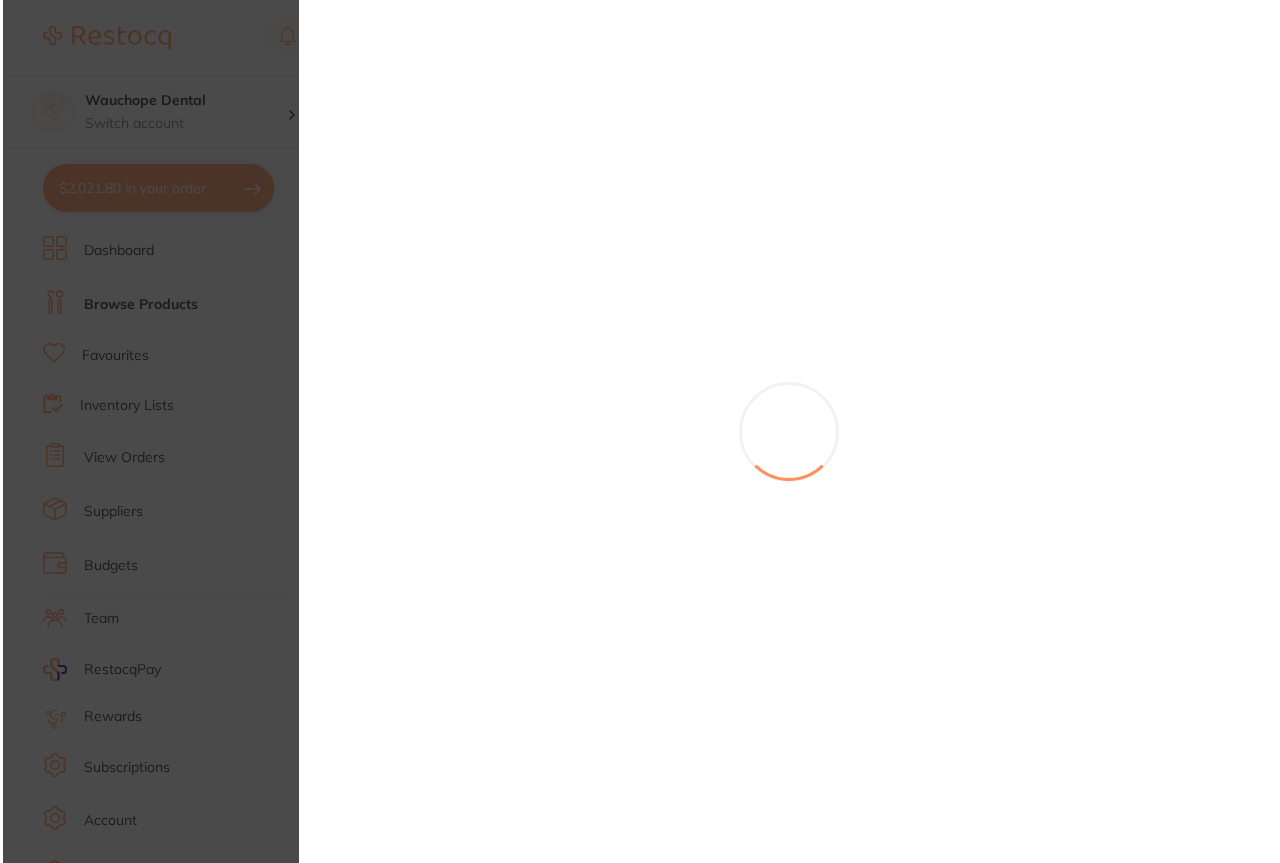 scroll, scrollTop: 0, scrollLeft: 0, axis: both 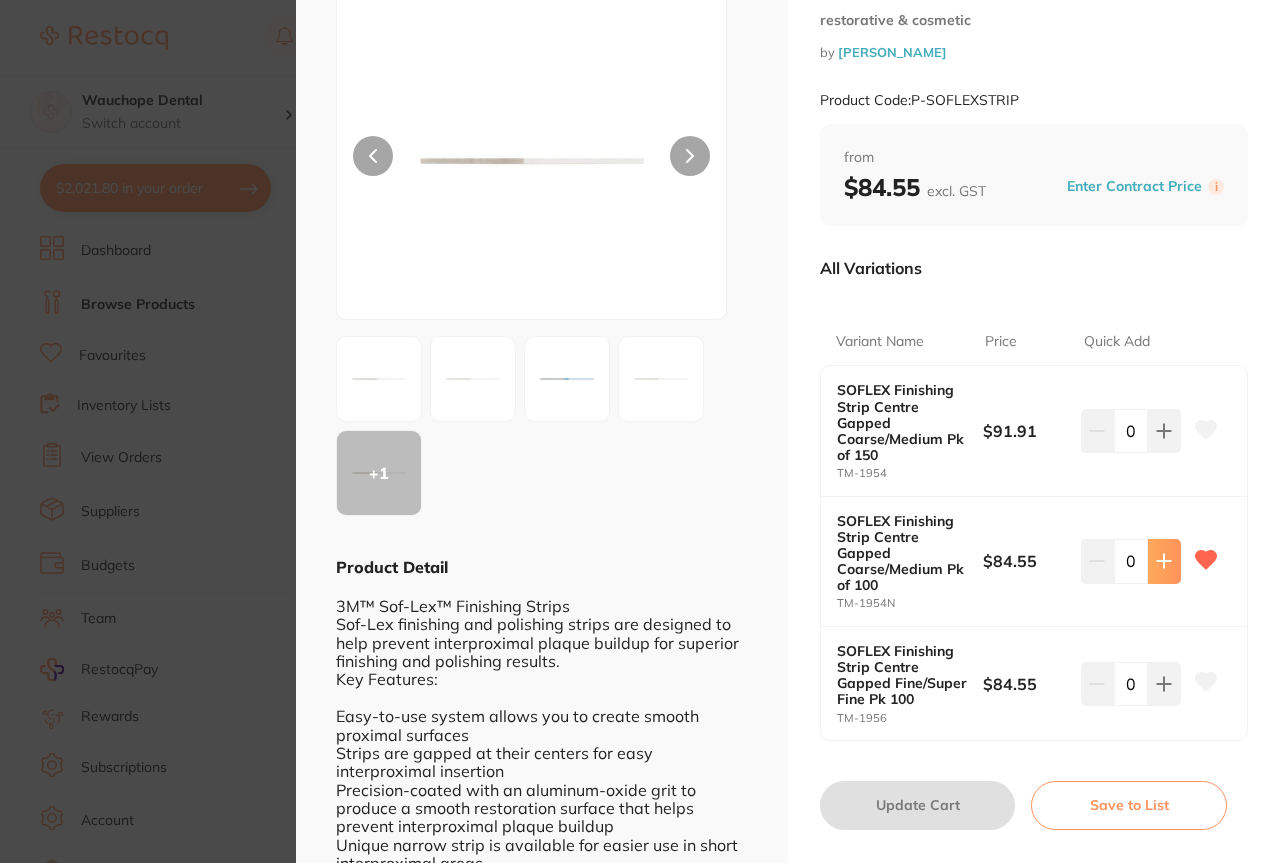 click at bounding box center (1164, 431) 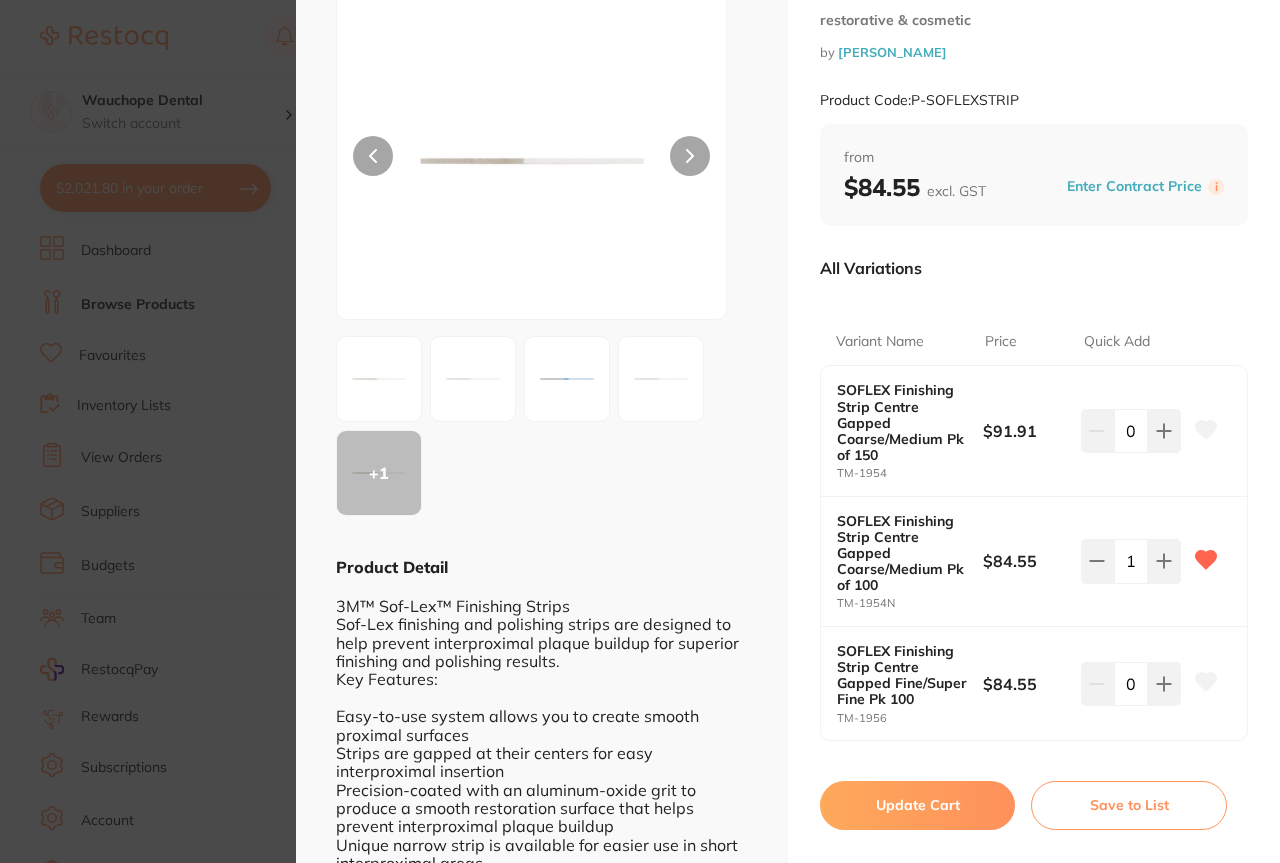 click at bounding box center [473, 379] 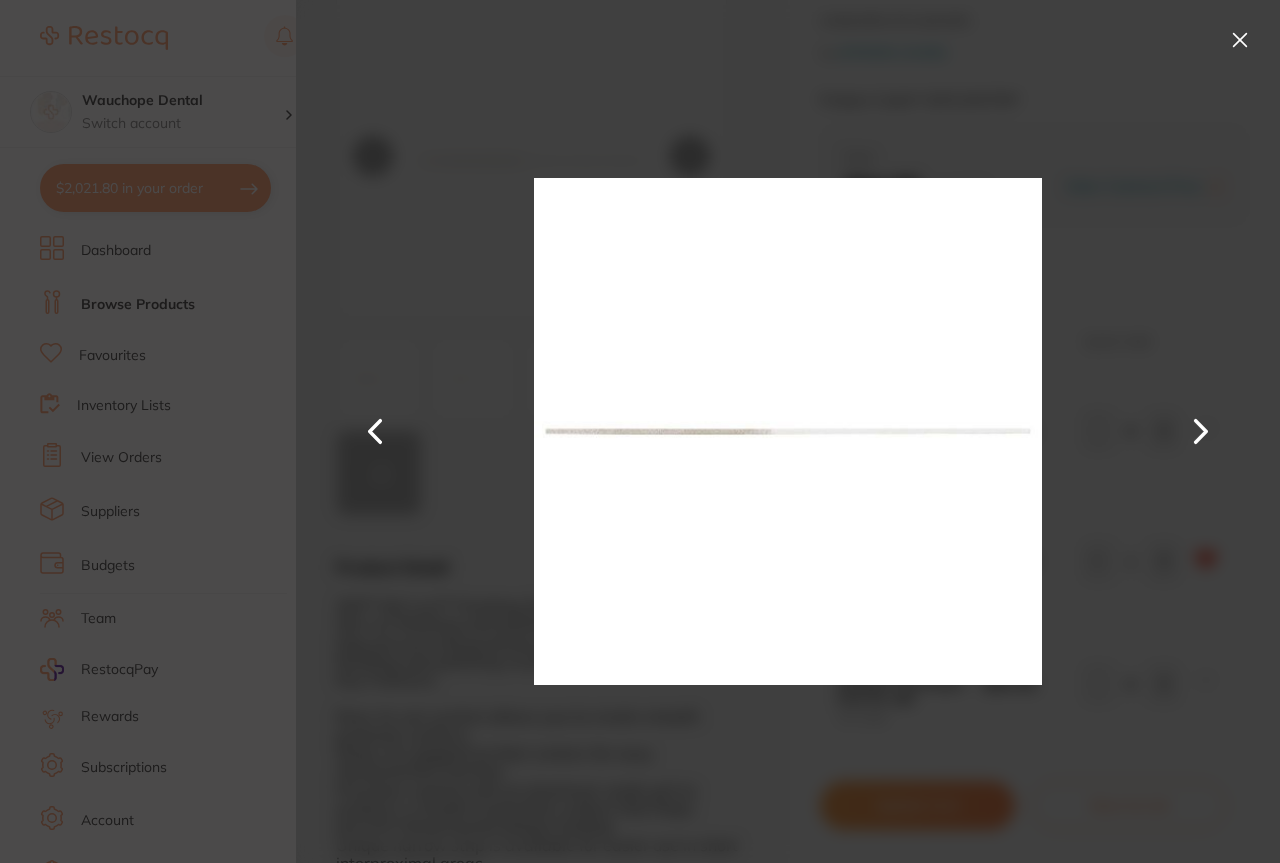 click at bounding box center (1201, 432) 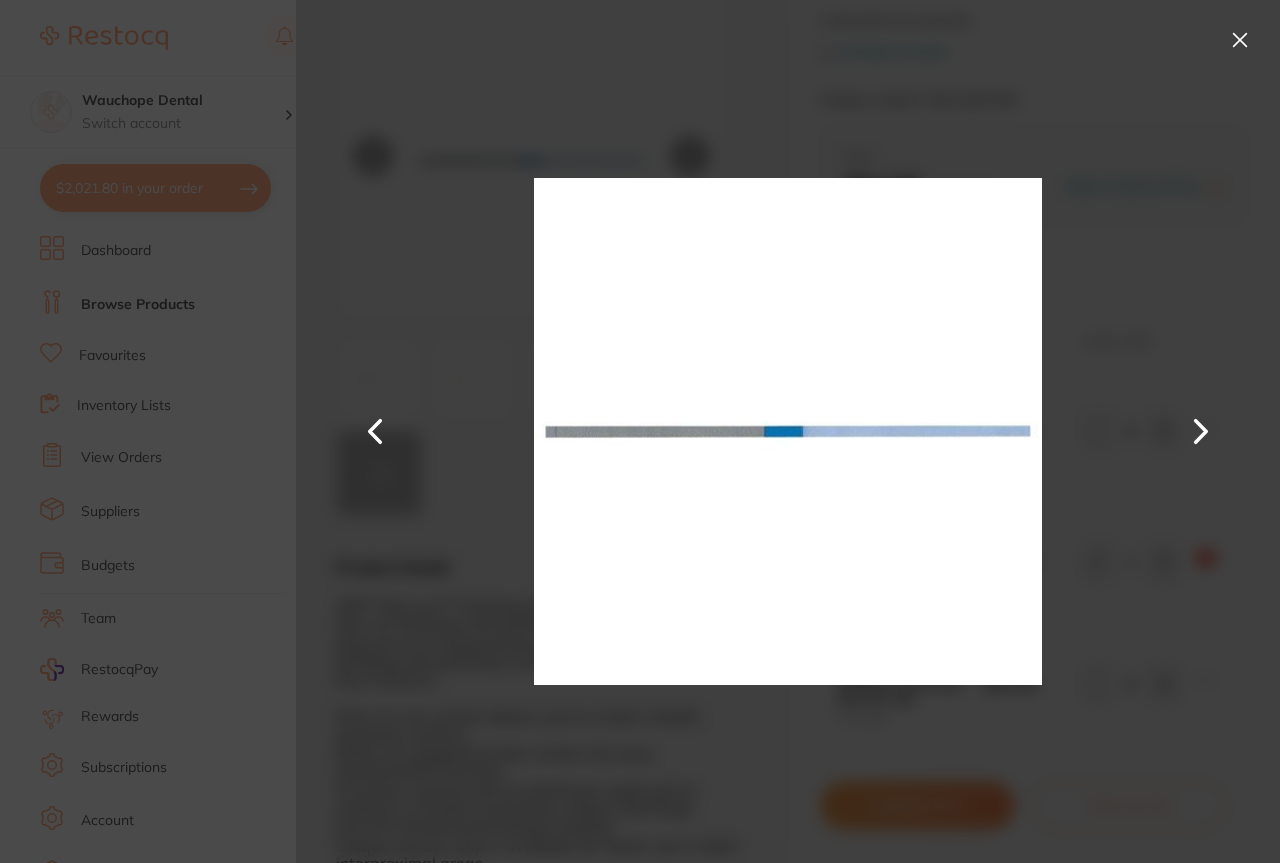 click at bounding box center (1201, 432) 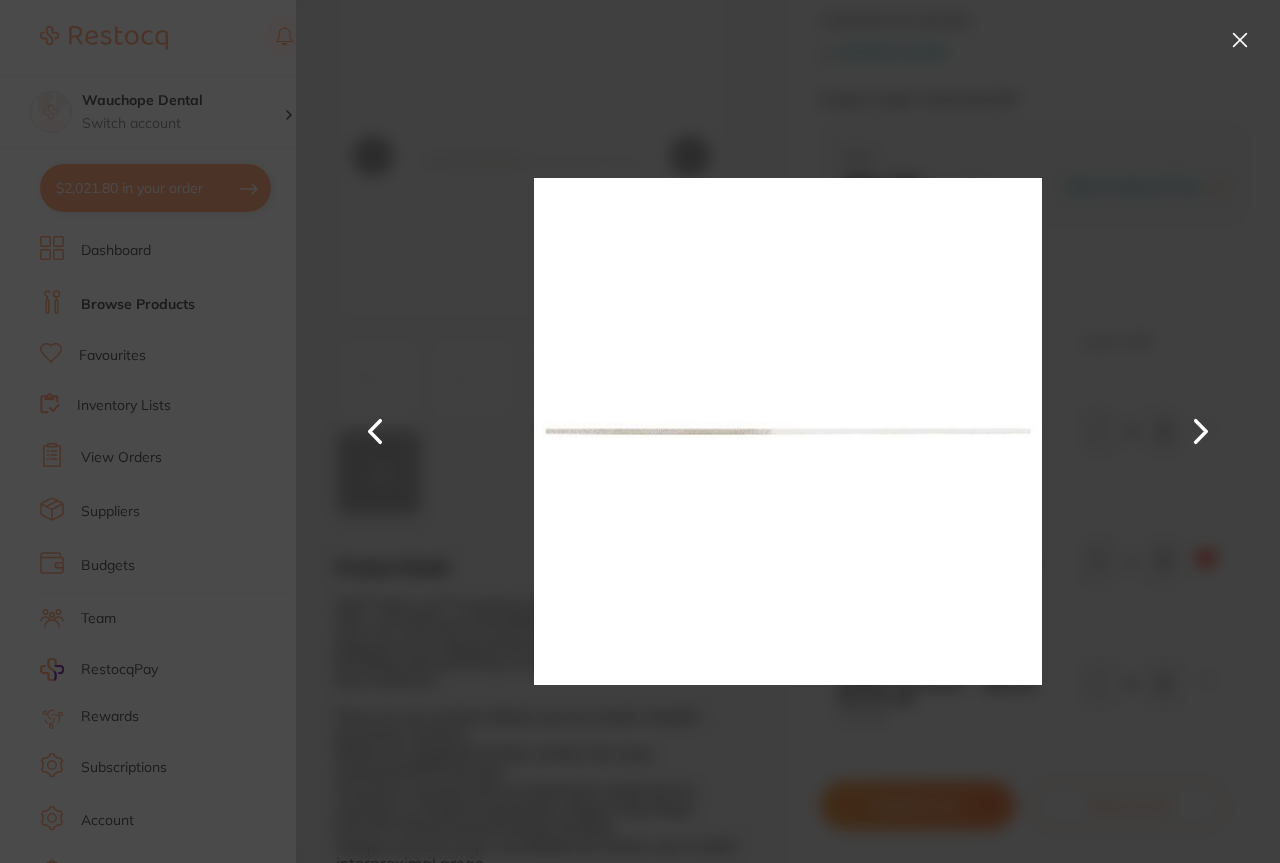 click at bounding box center (1201, 432) 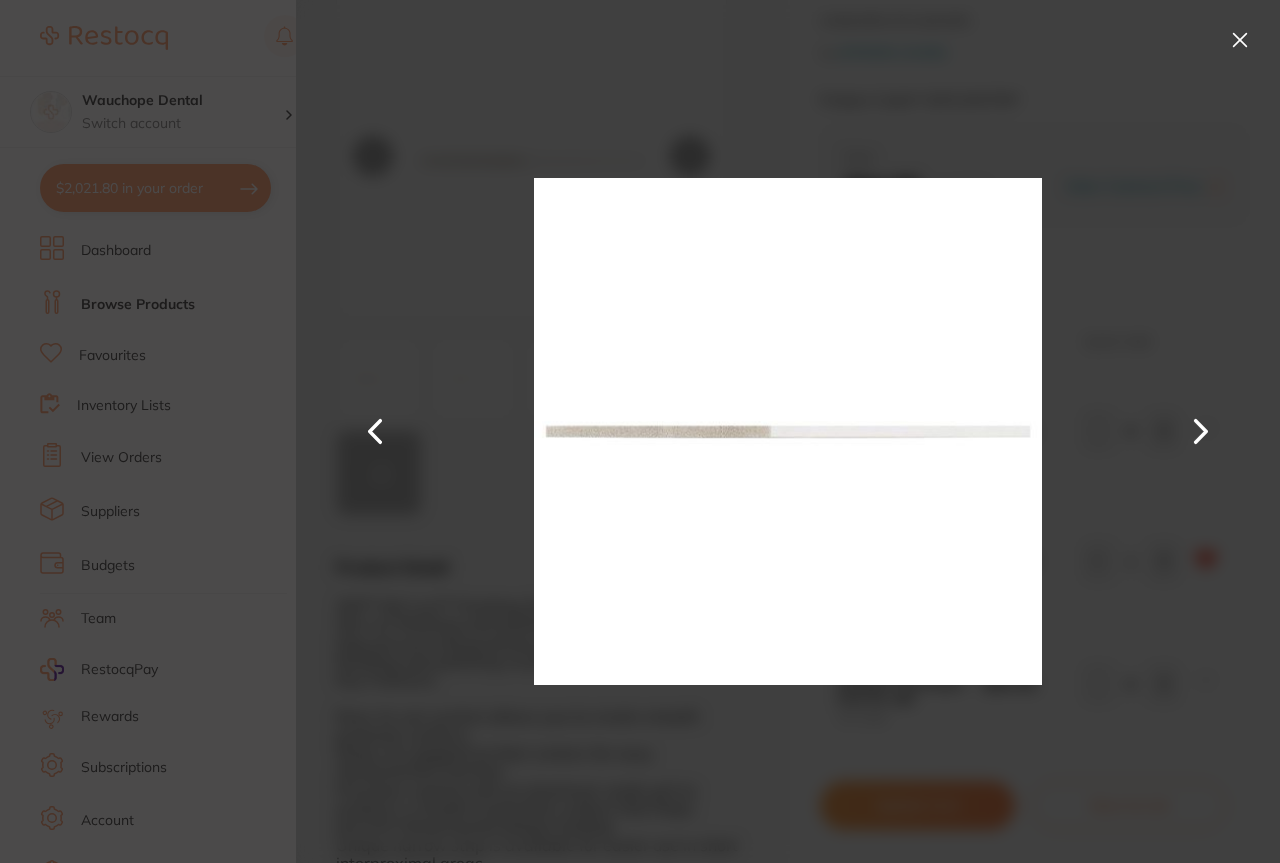 click at bounding box center (1201, 432) 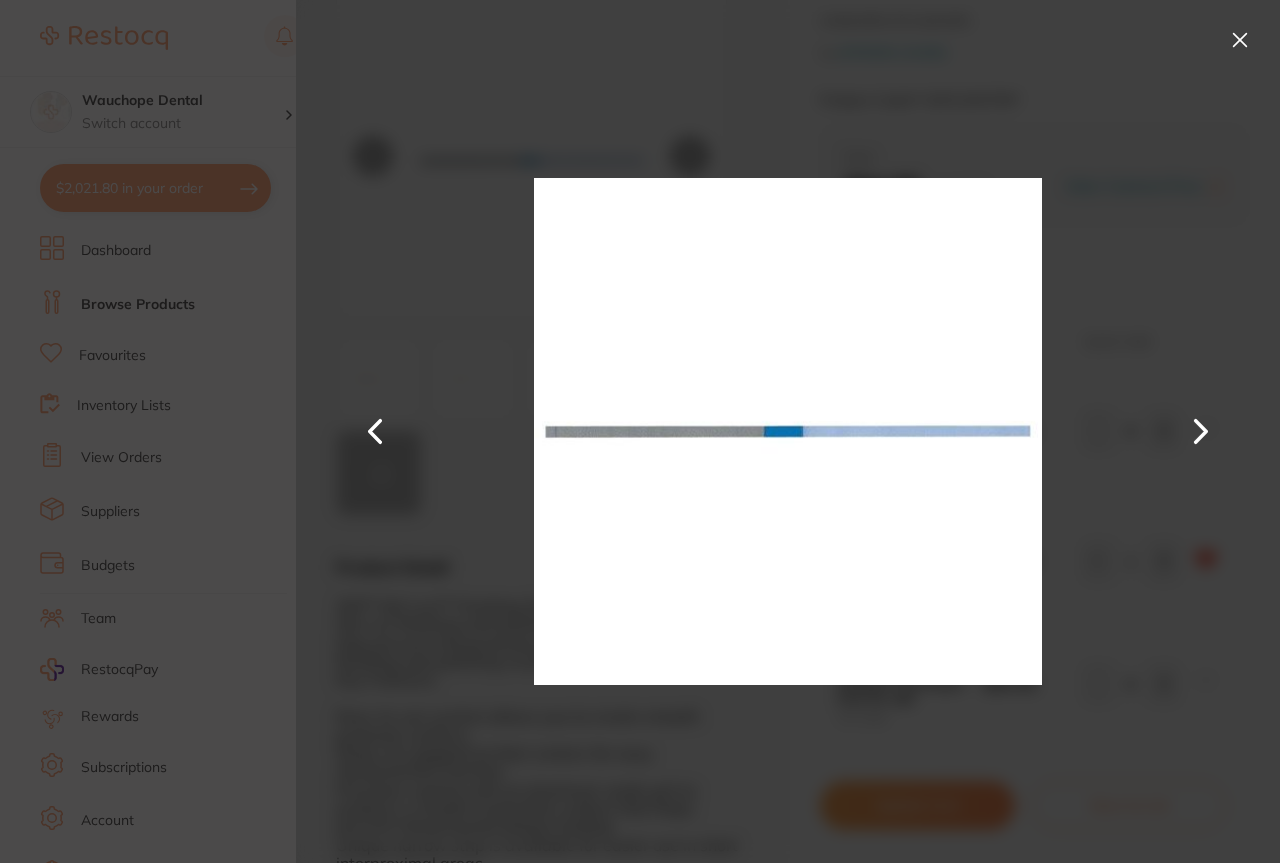 click at bounding box center [1201, 432] 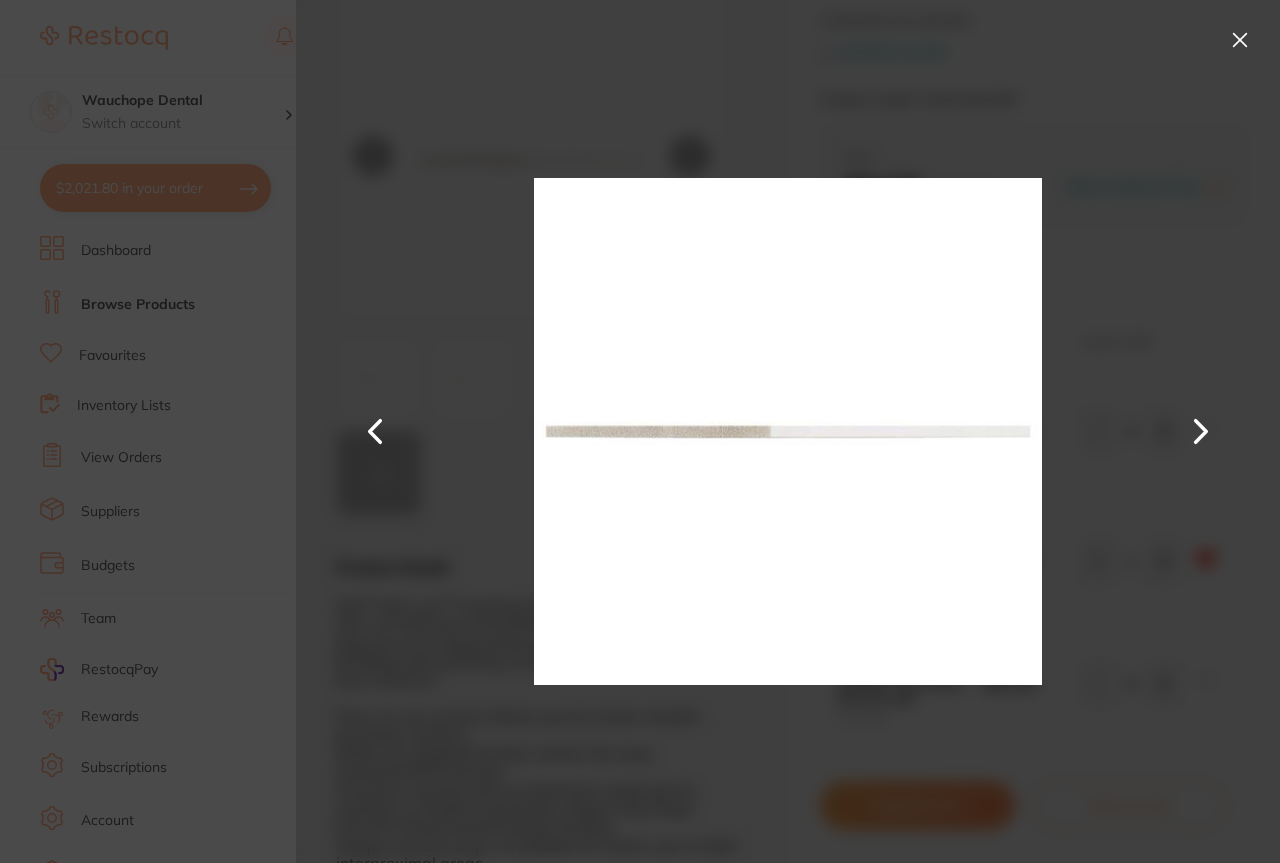 click at bounding box center (1201, 432) 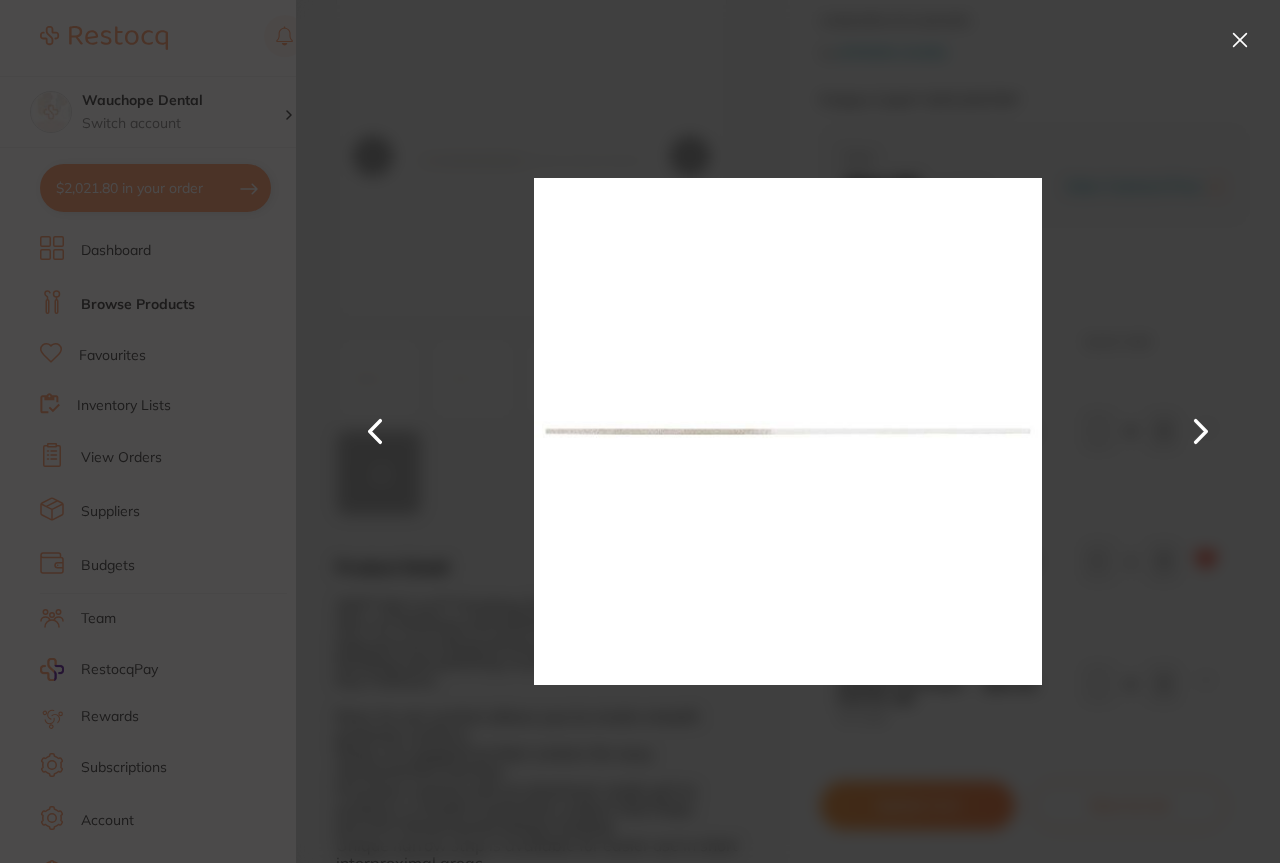 click at bounding box center (1240, 40) 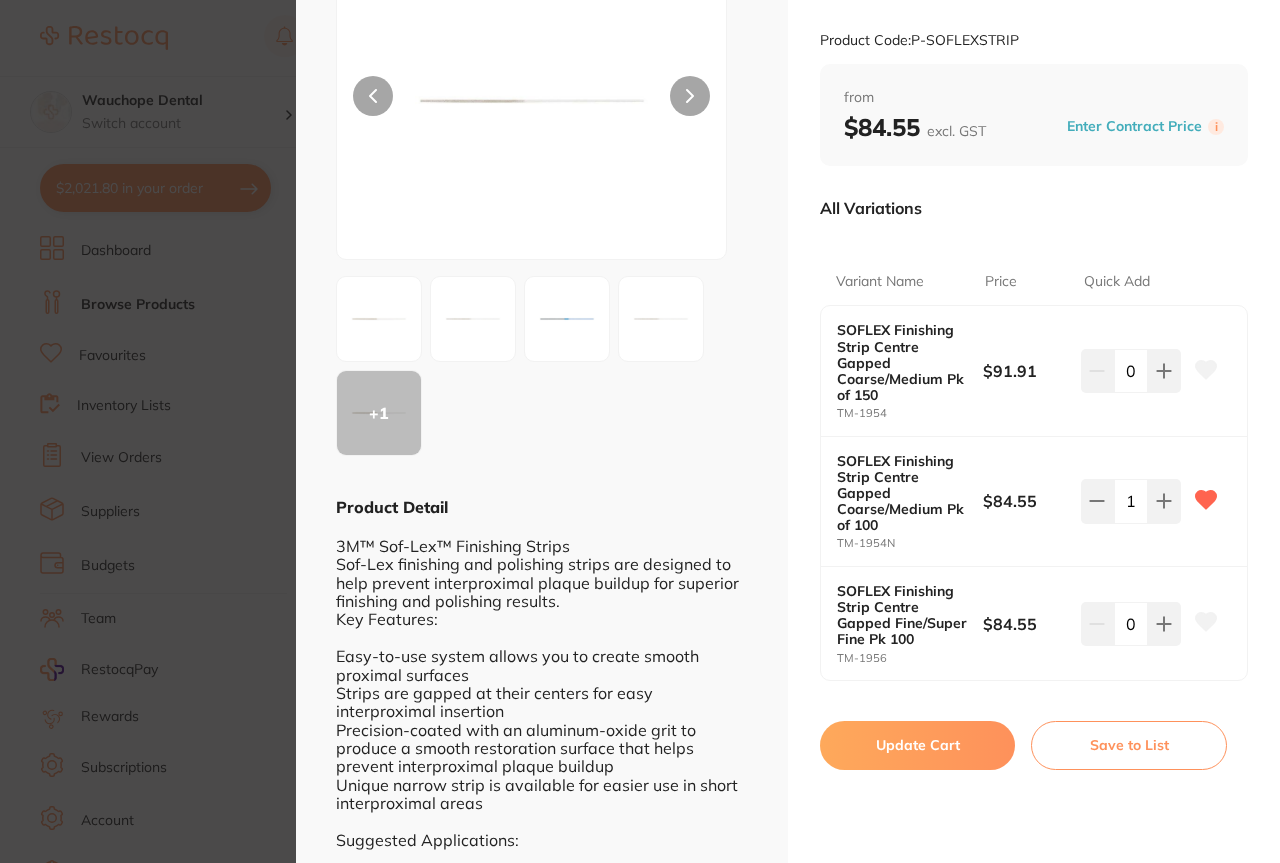 scroll, scrollTop: 185, scrollLeft: 0, axis: vertical 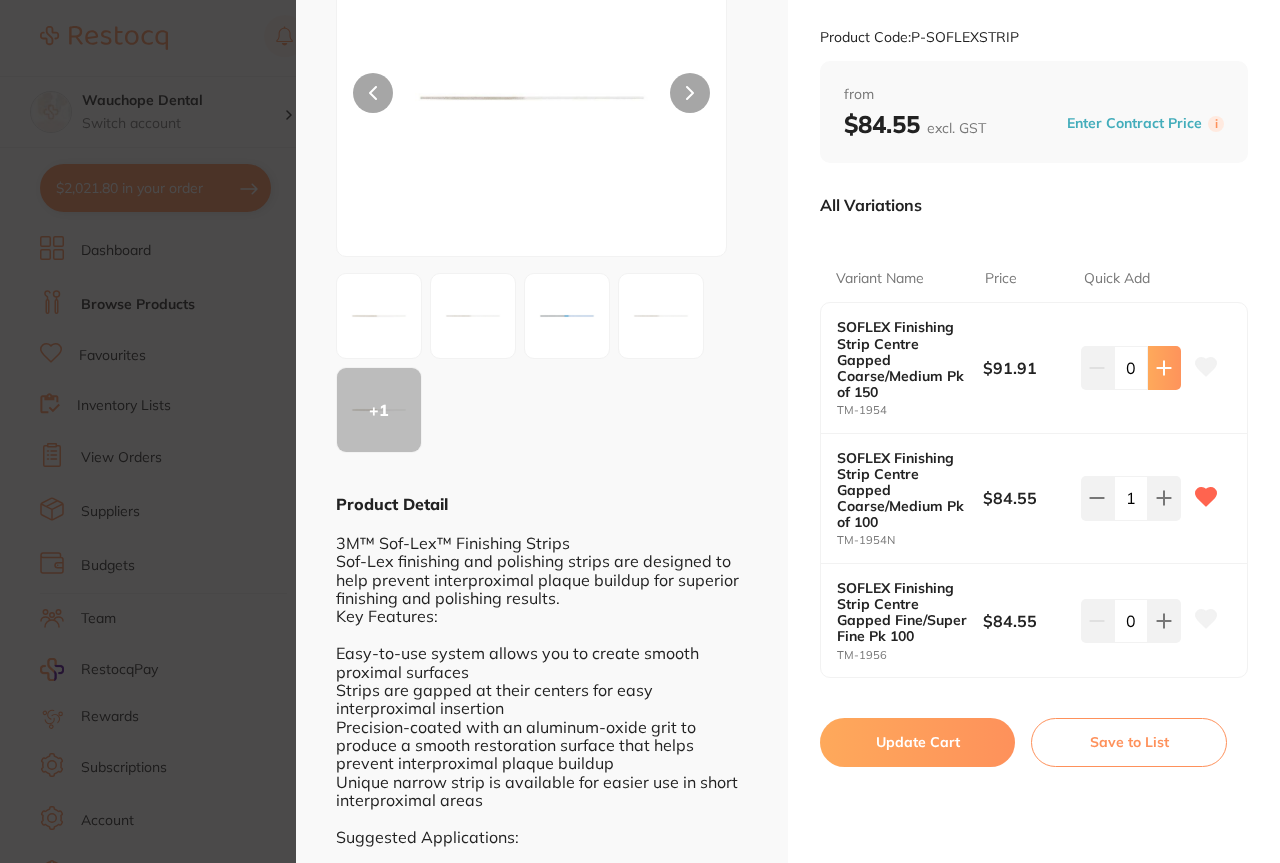 click at bounding box center (1164, 368) 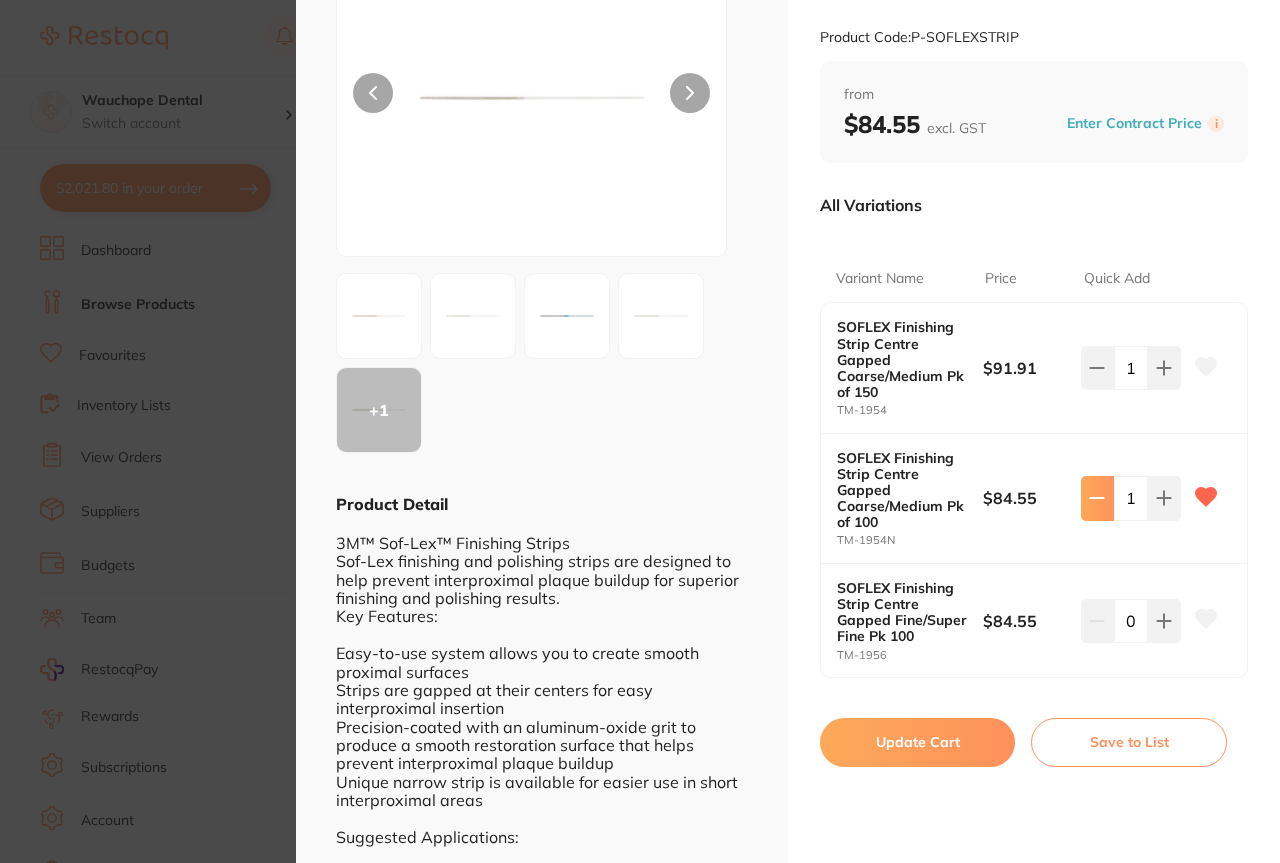 click 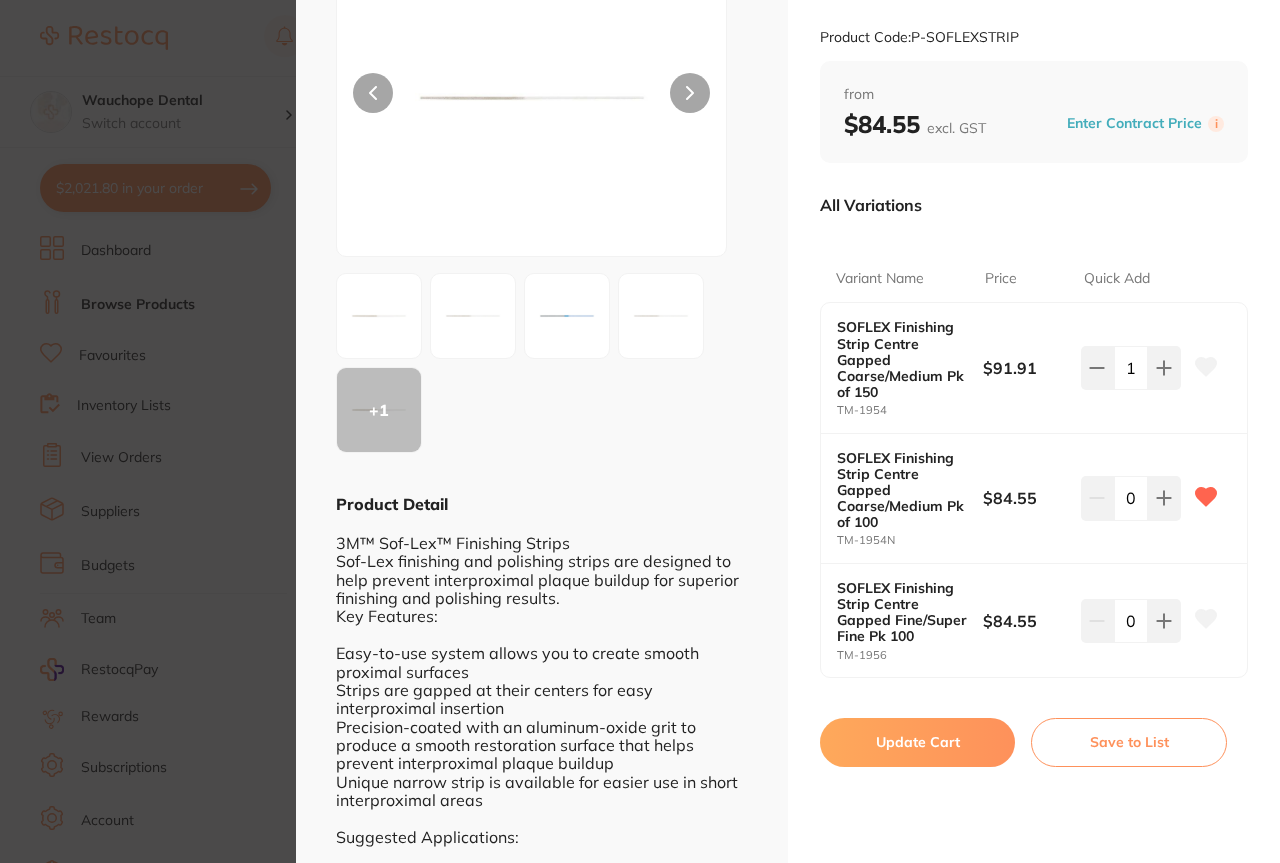 click 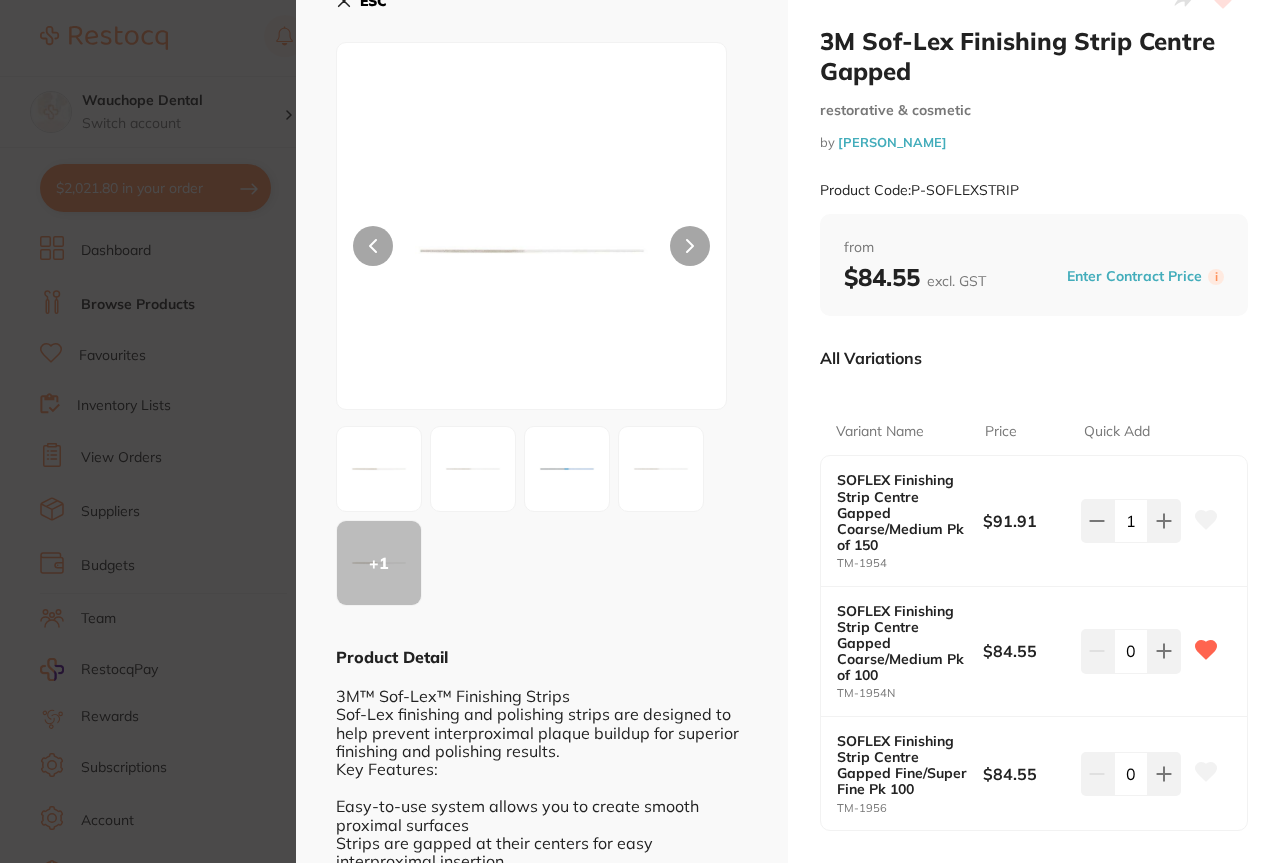 scroll, scrollTop: 26, scrollLeft: 0, axis: vertical 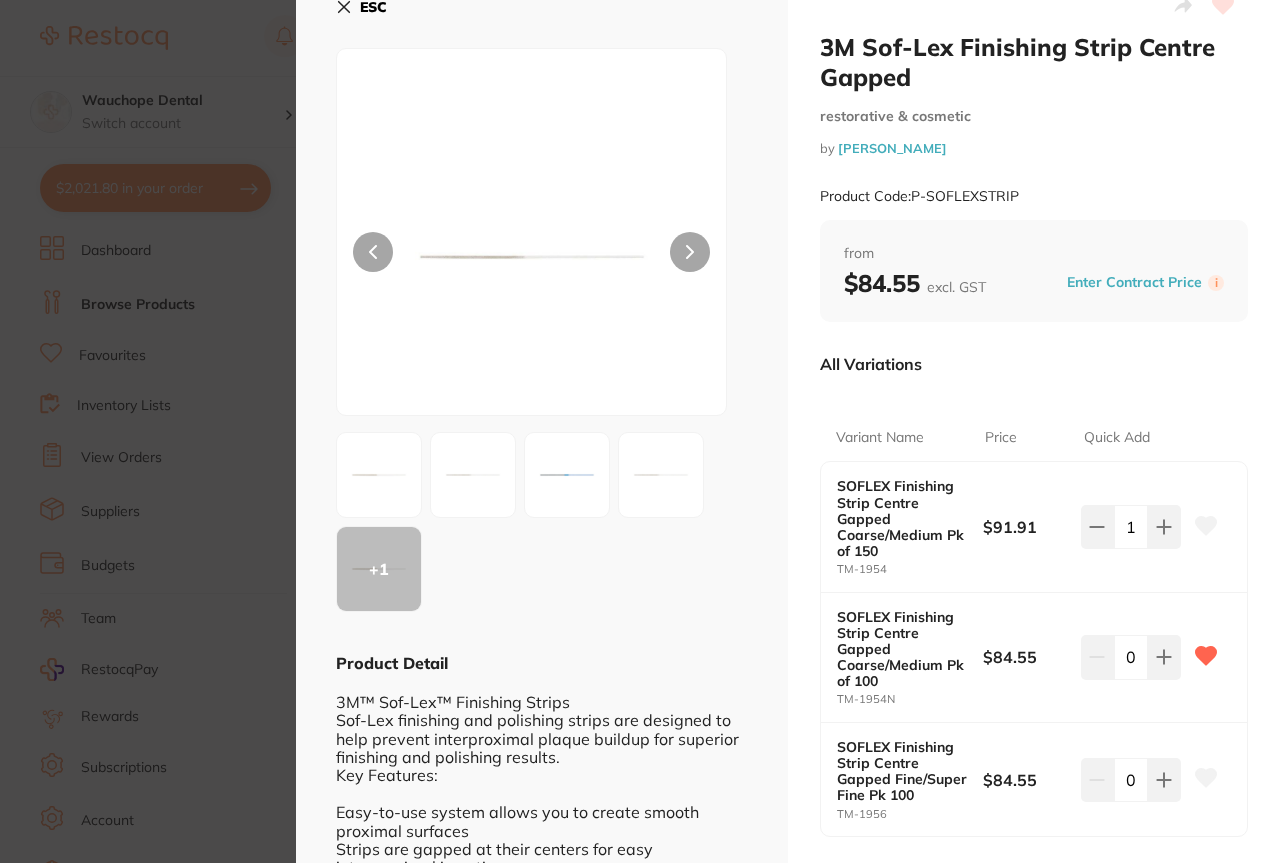 click 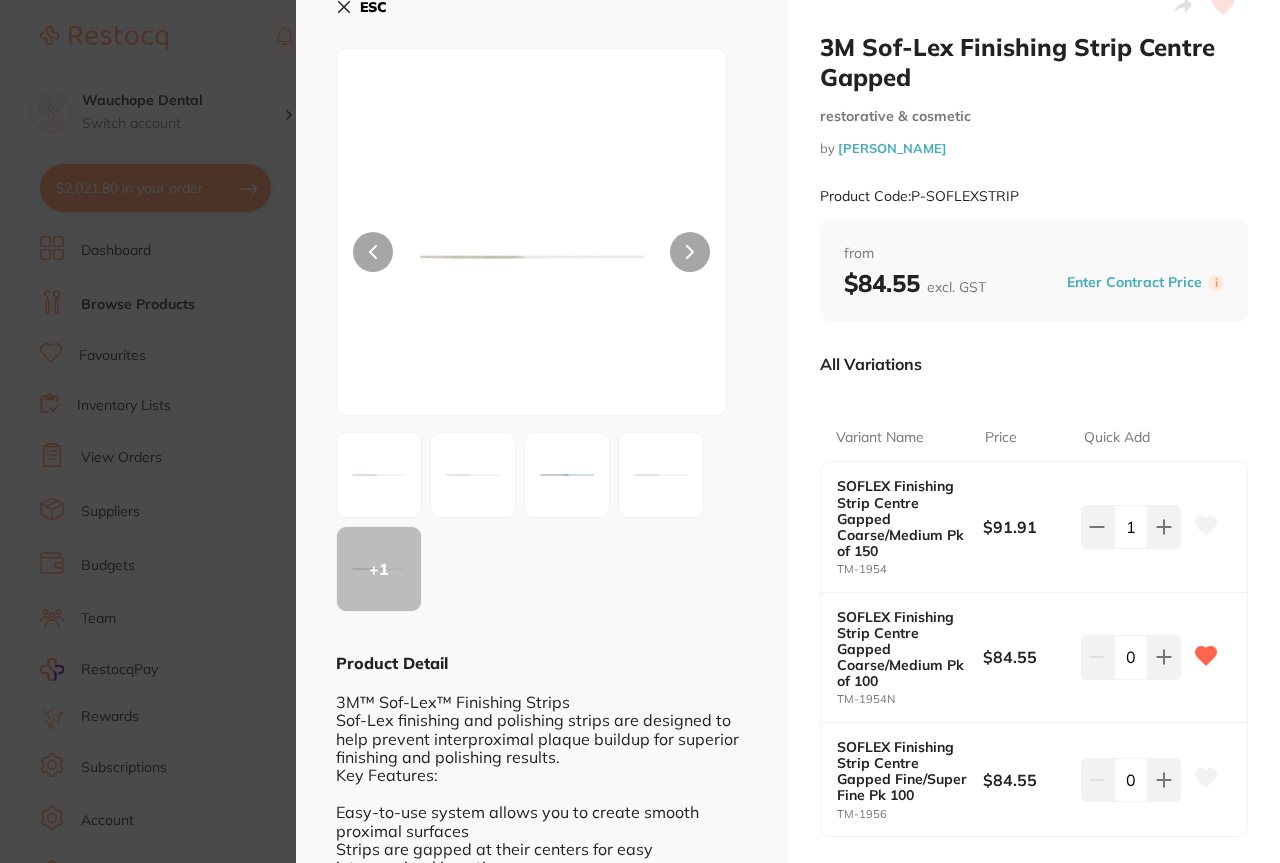 scroll, scrollTop: 0, scrollLeft: 0, axis: both 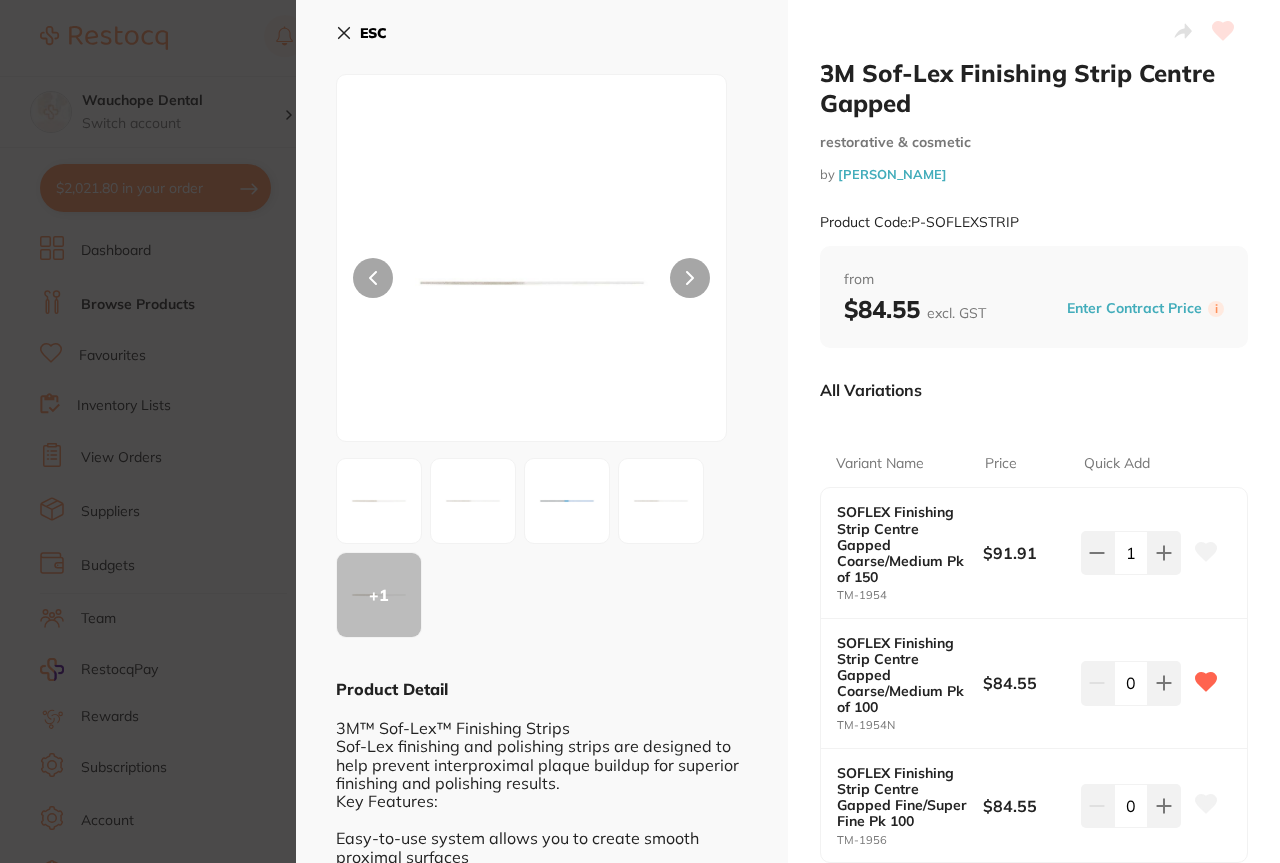 click 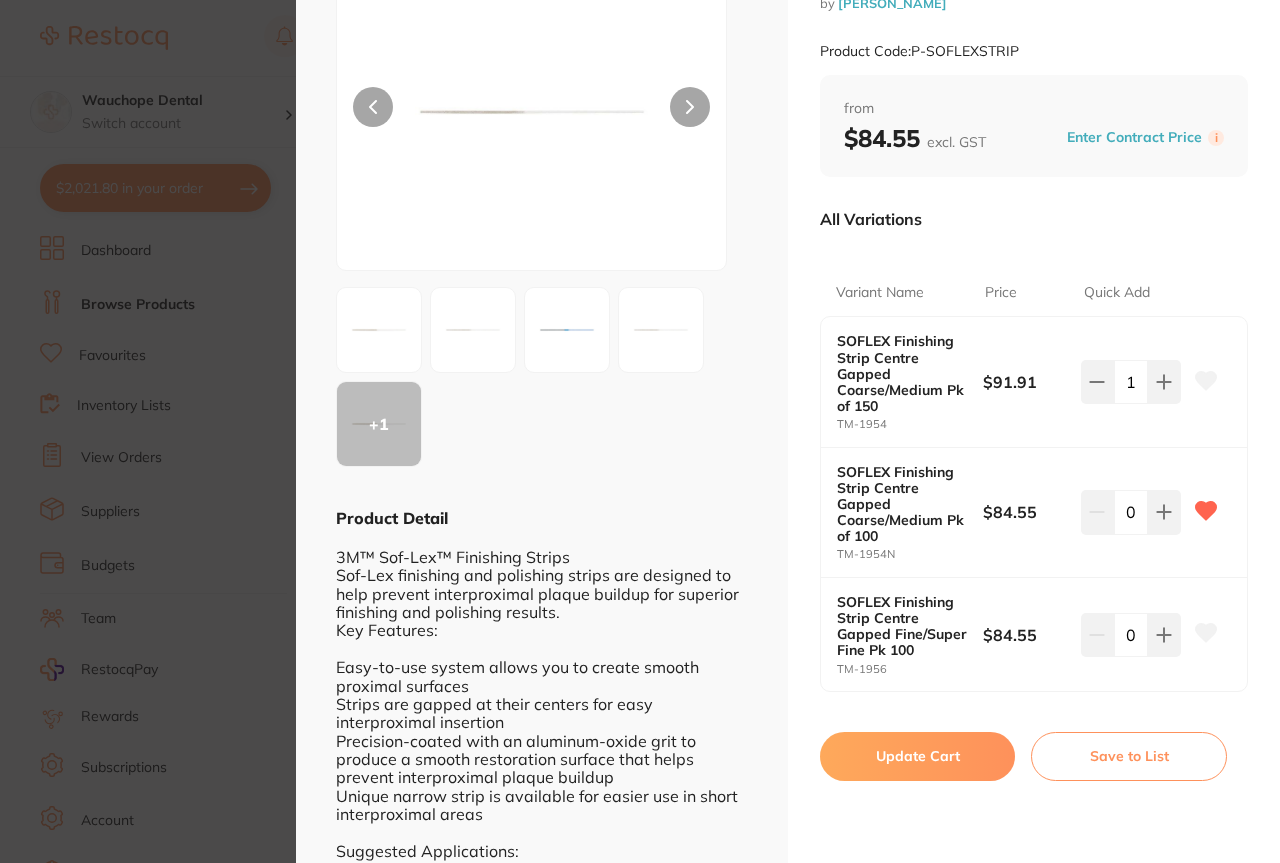 scroll, scrollTop: 341, scrollLeft: 0, axis: vertical 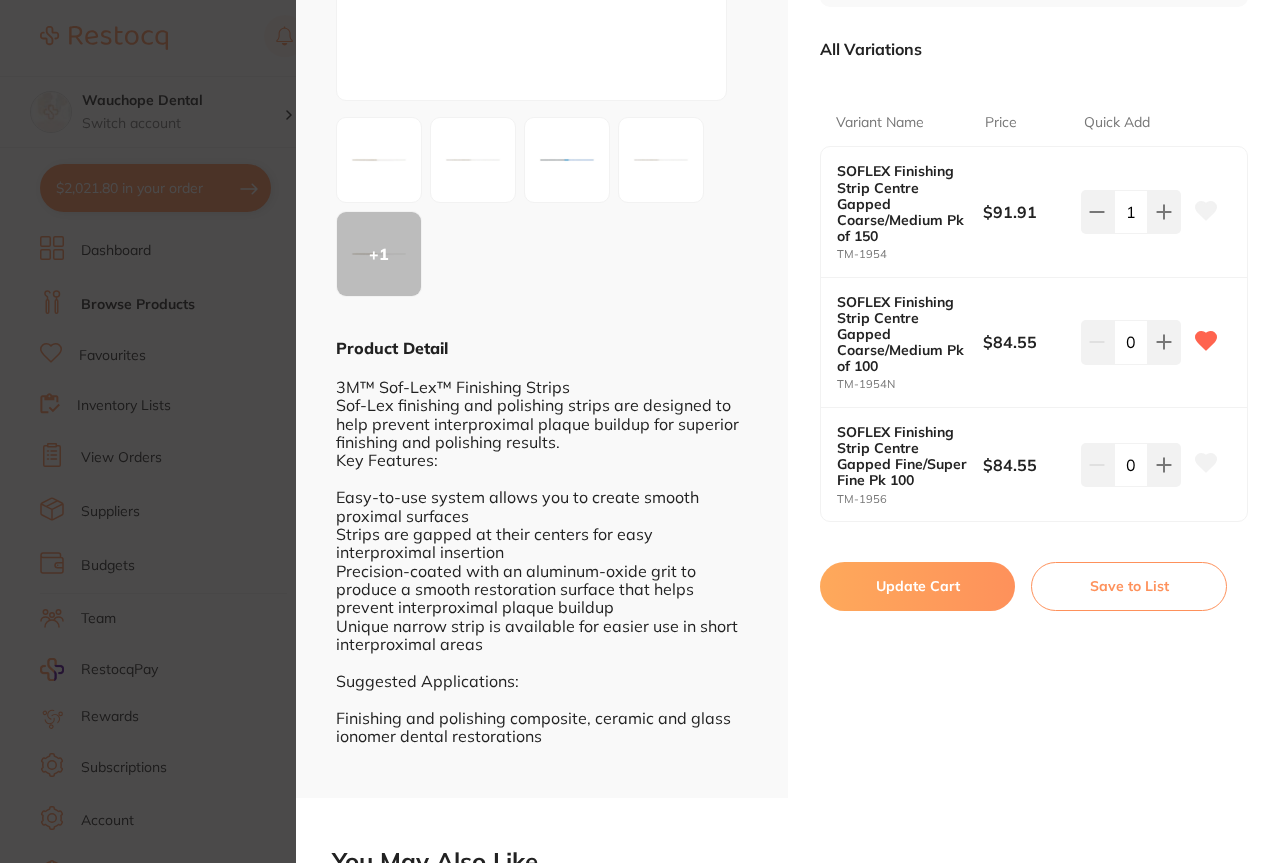 click on "Update Cart" at bounding box center (917, 586) 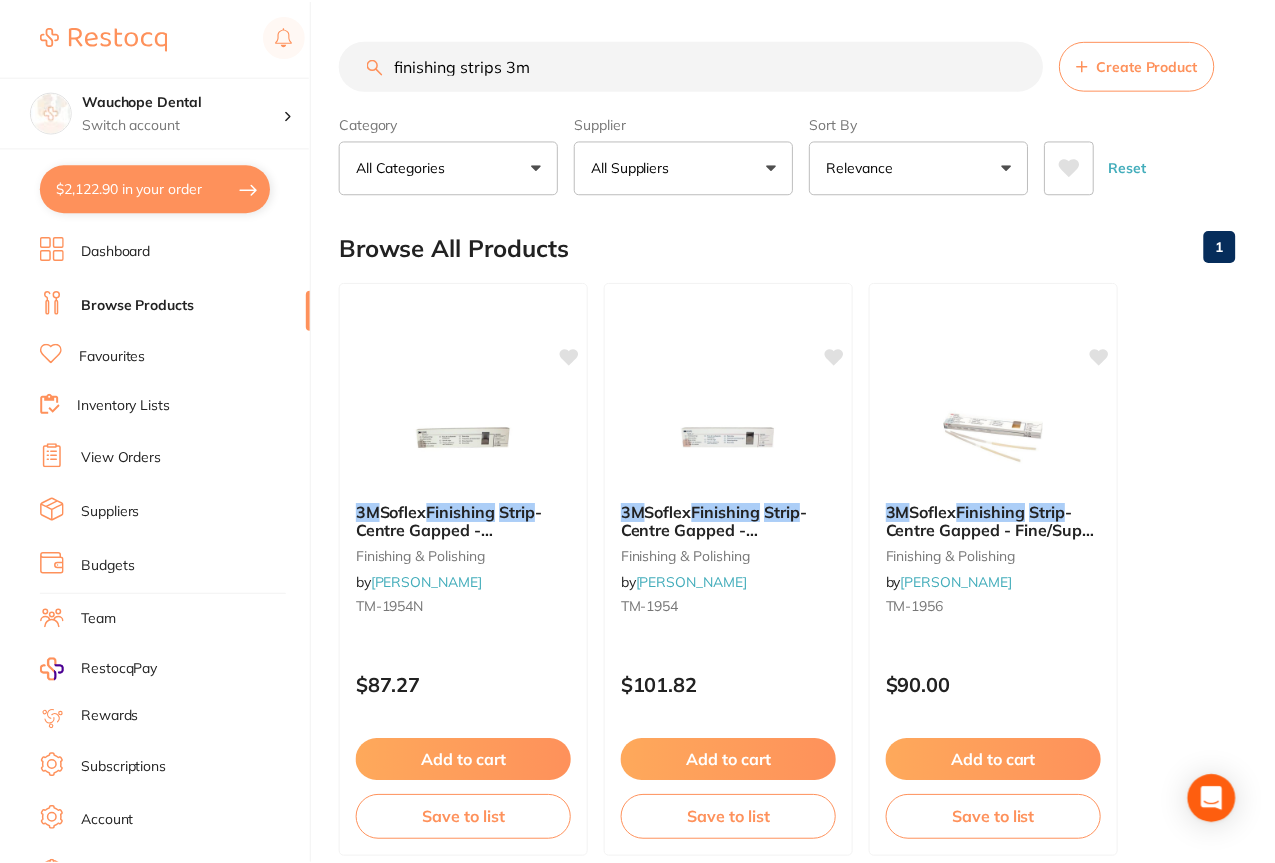 scroll, scrollTop: 418, scrollLeft: 0, axis: vertical 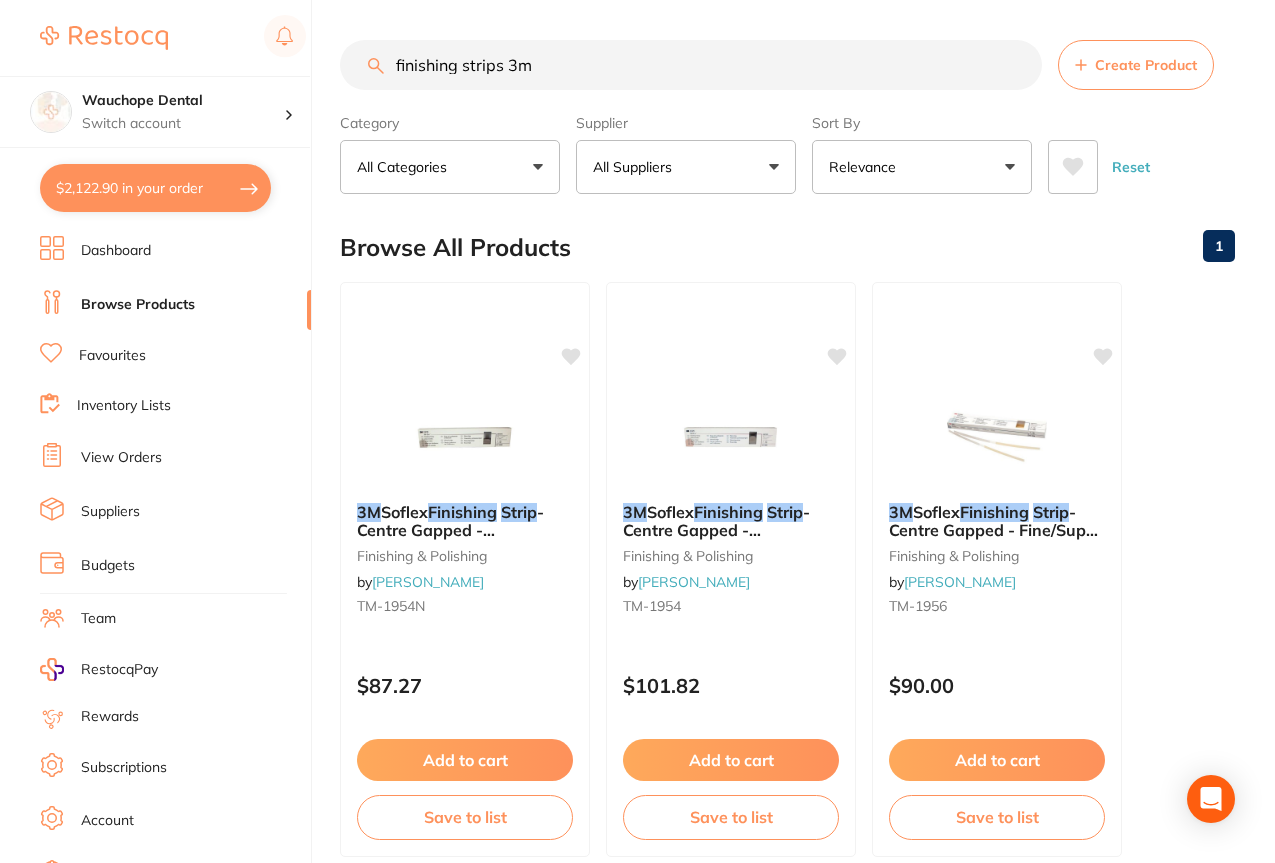 click on "finishing strips 3m" at bounding box center (691, 65) 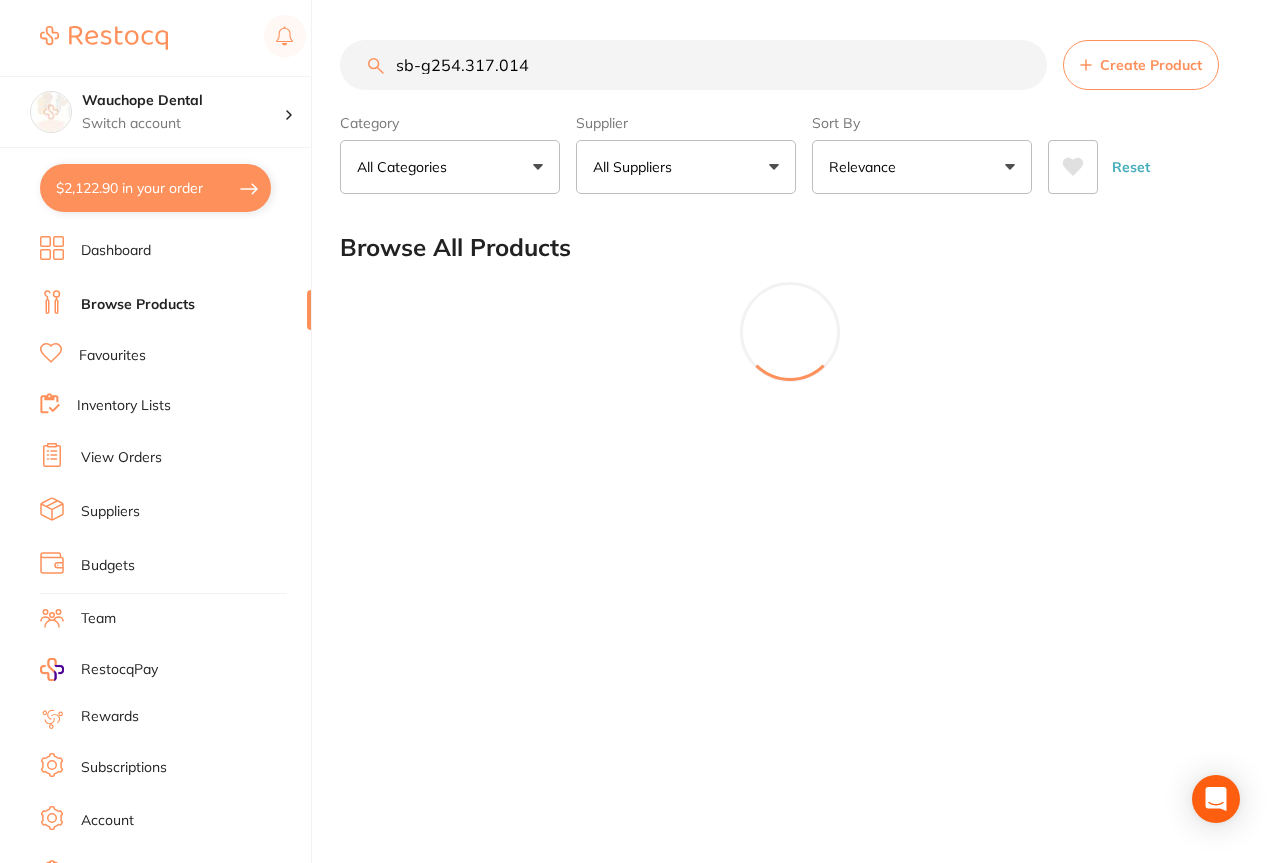 type on "sb-g254.317.014" 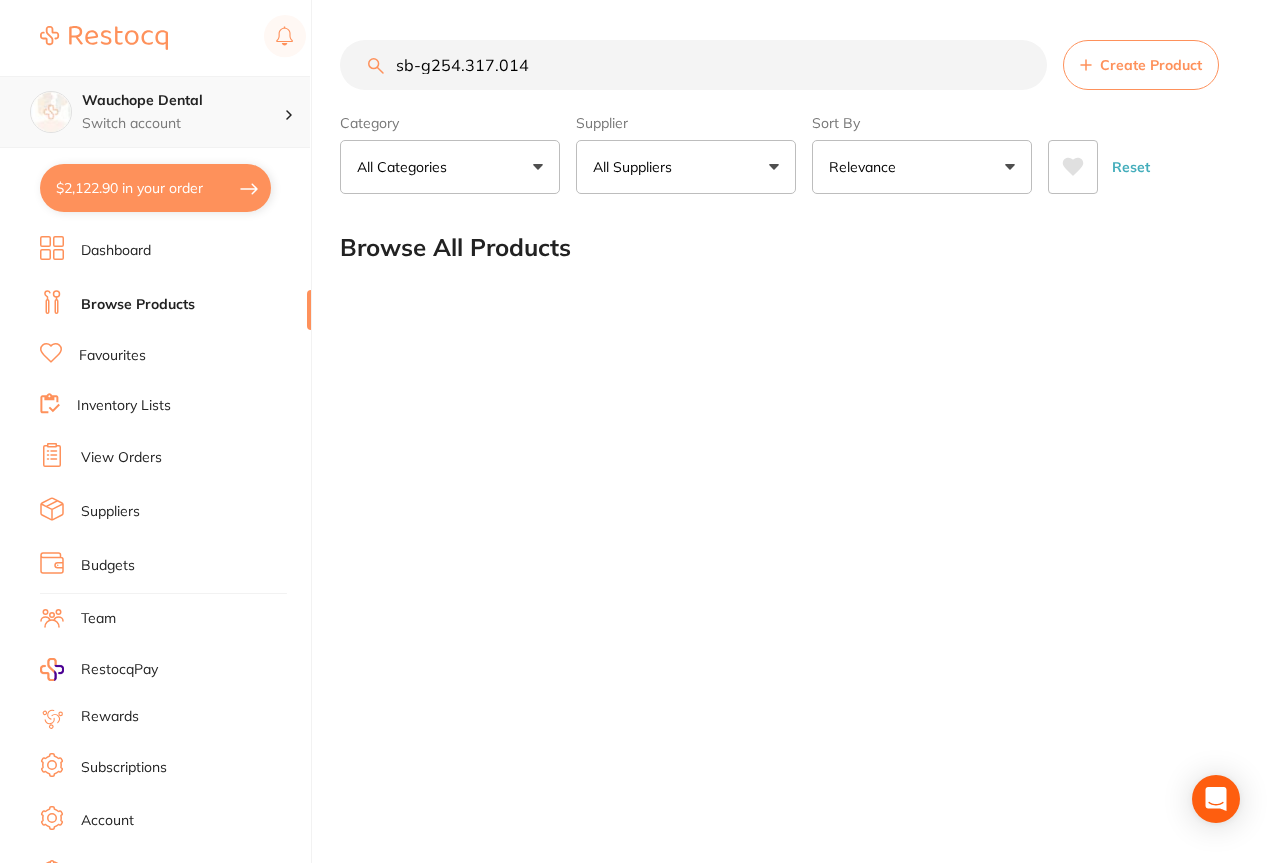 click on "Switch account" at bounding box center [183, 124] 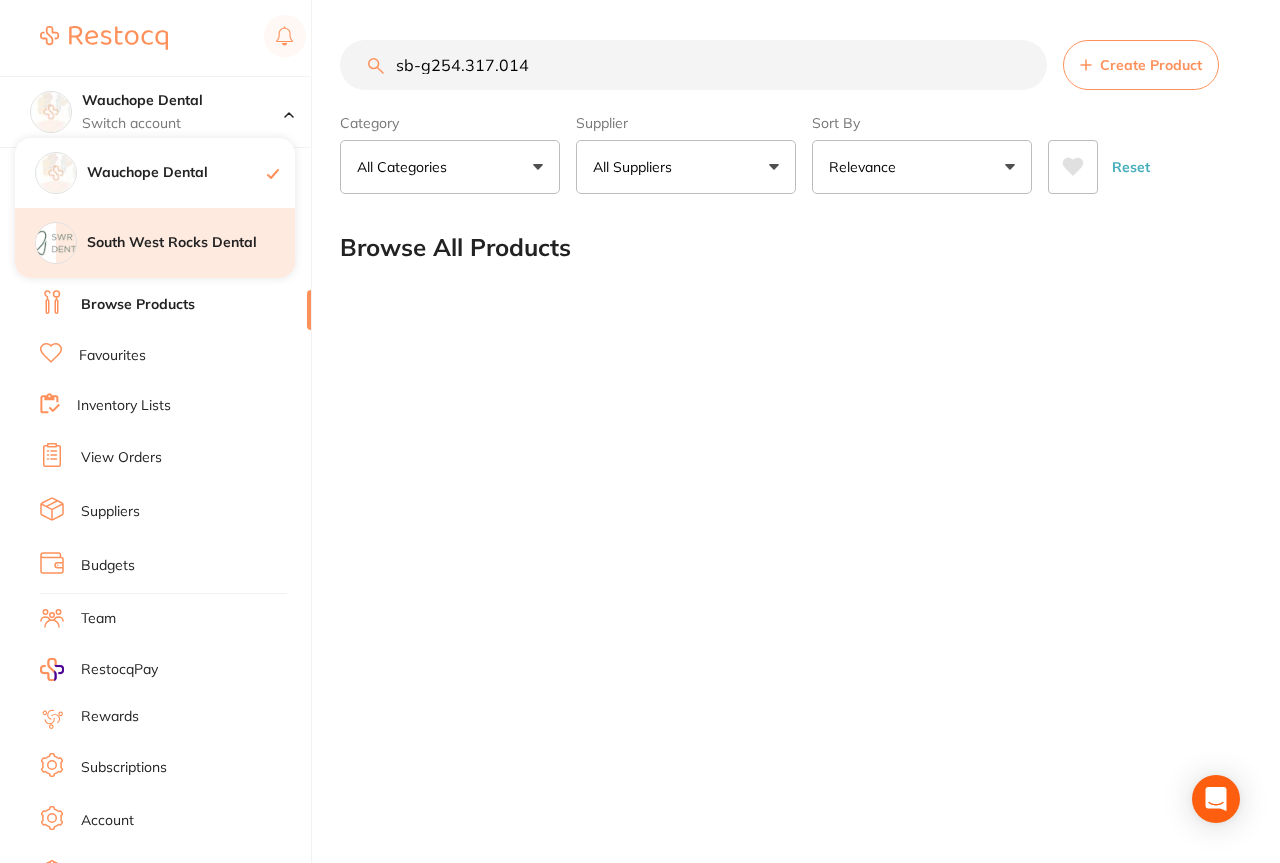 click on "South West Rocks Dental" at bounding box center (191, 243) 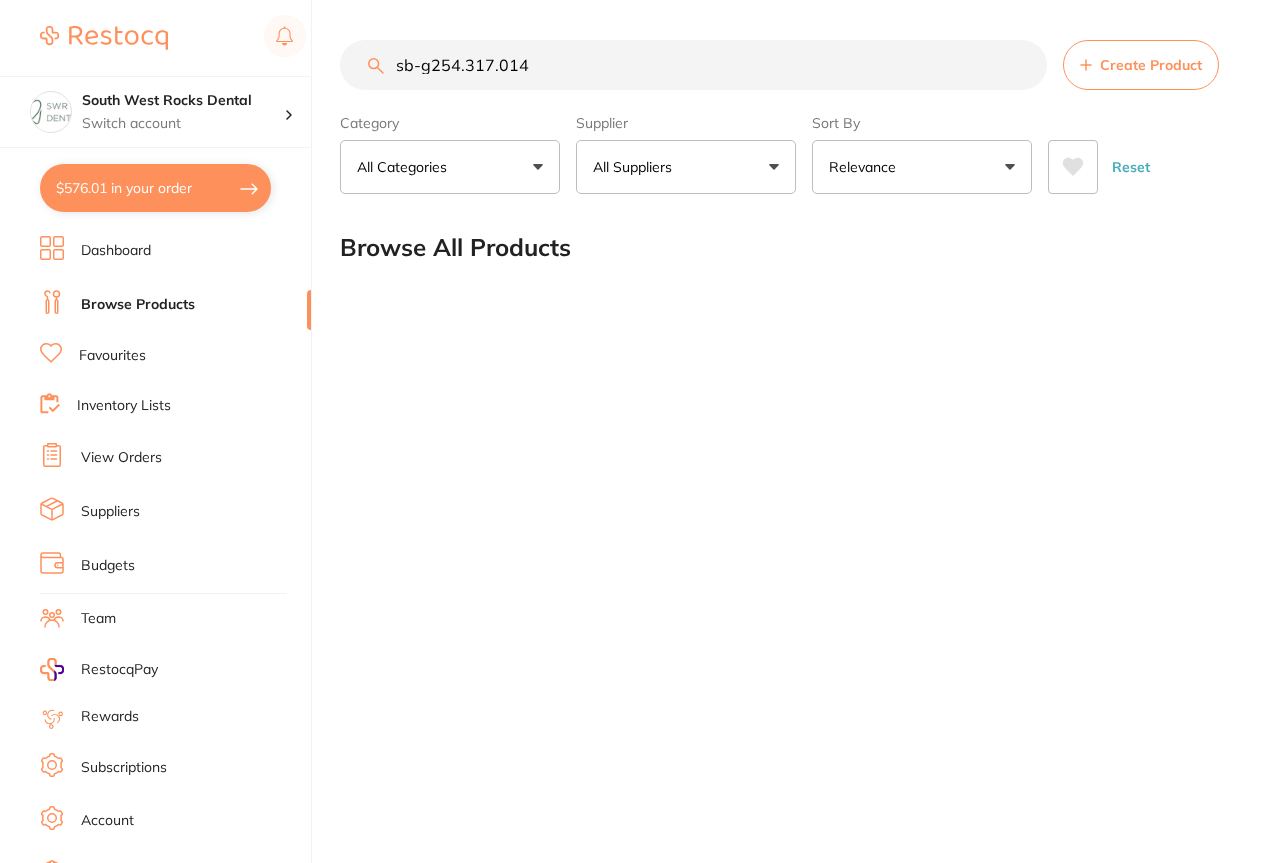 scroll, scrollTop: 448, scrollLeft: 0, axis: vertical 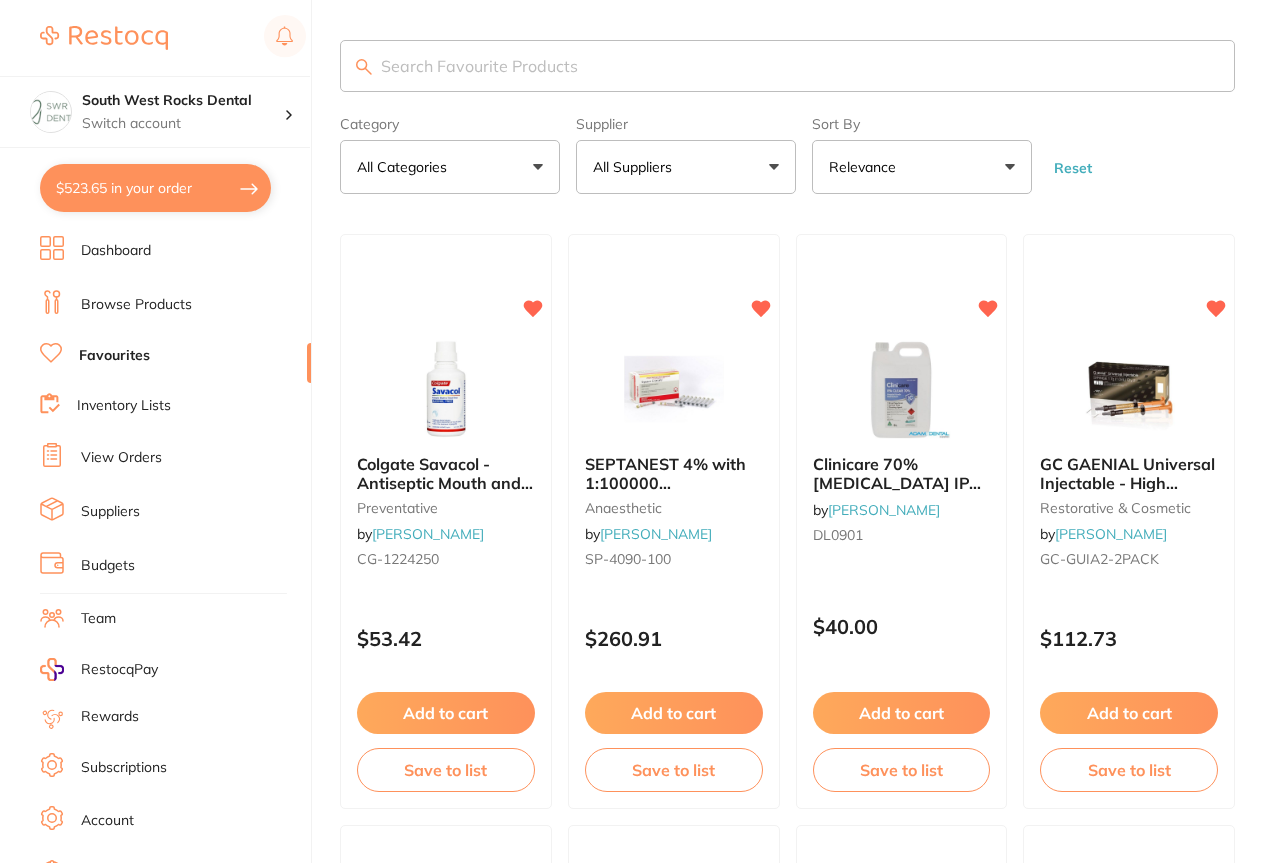 click at bounding box center (787, 66) 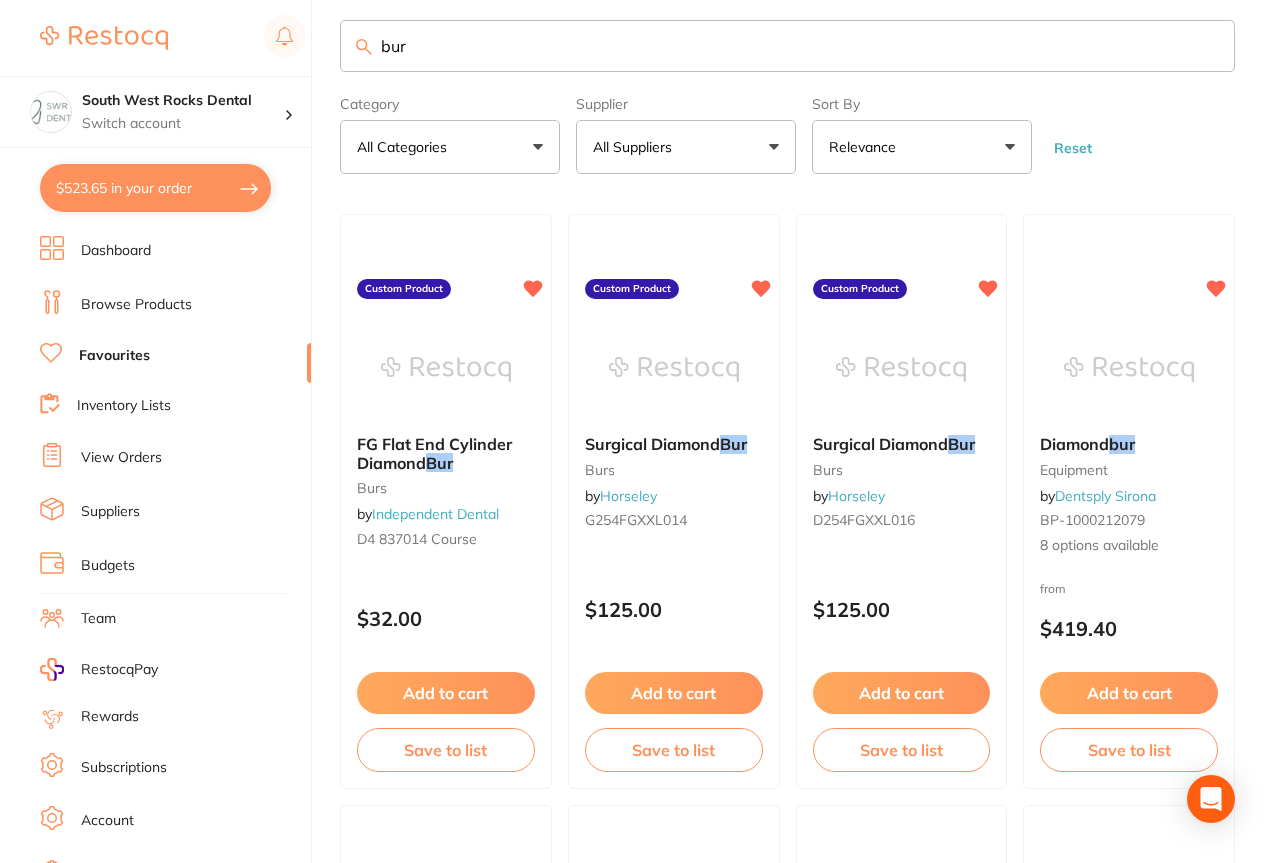 scroll, scrollTop: 0, scrollLeft: 0, axis: both 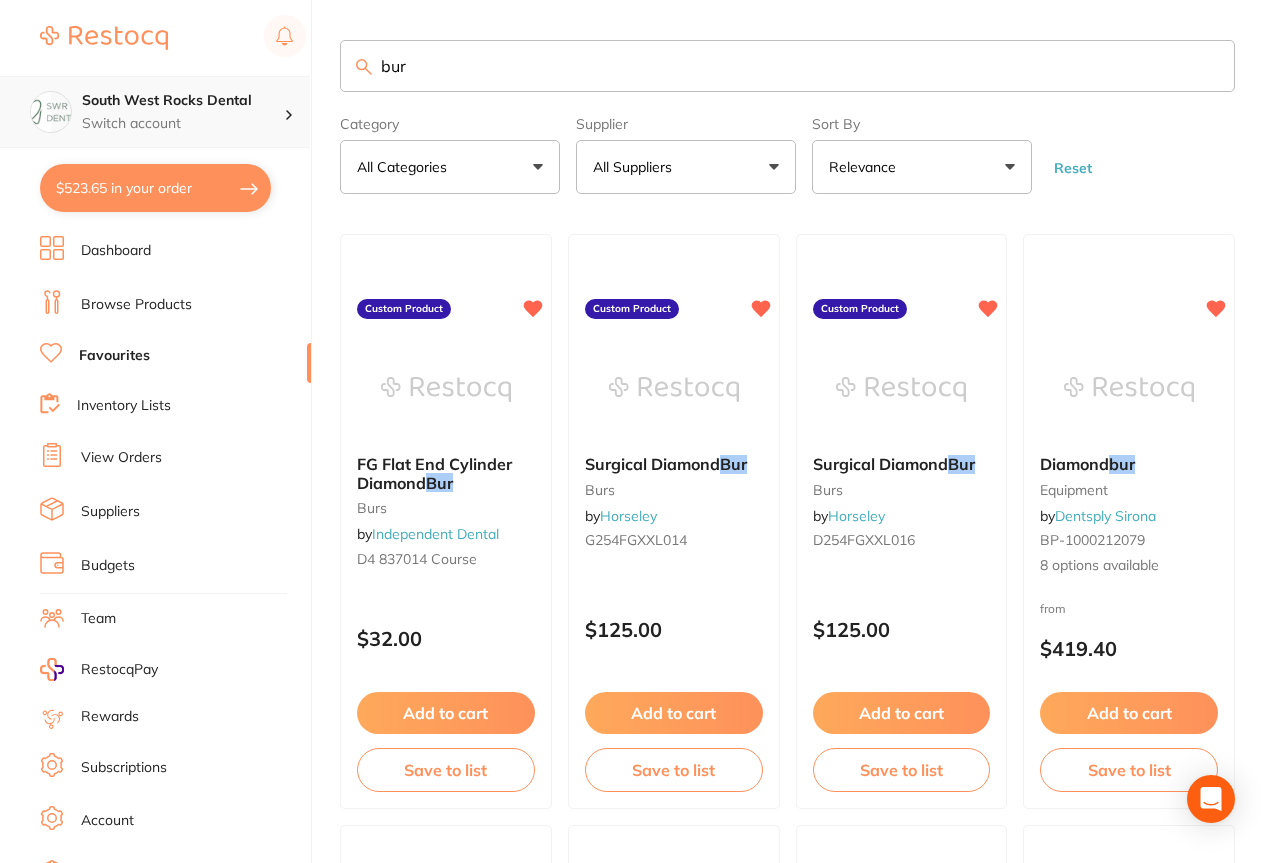 type on "bur" 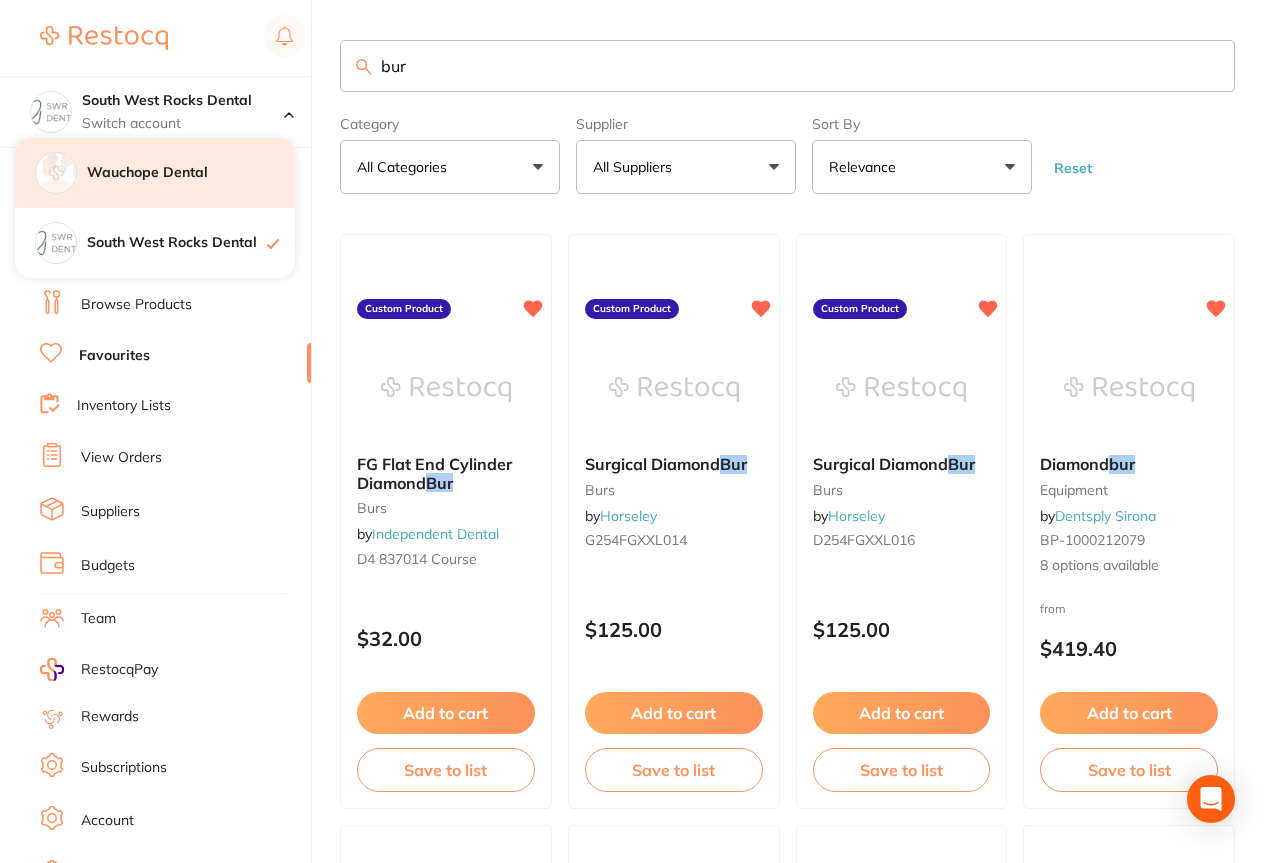 click on "Wauchope Dental" at bounding box center (155, 173) 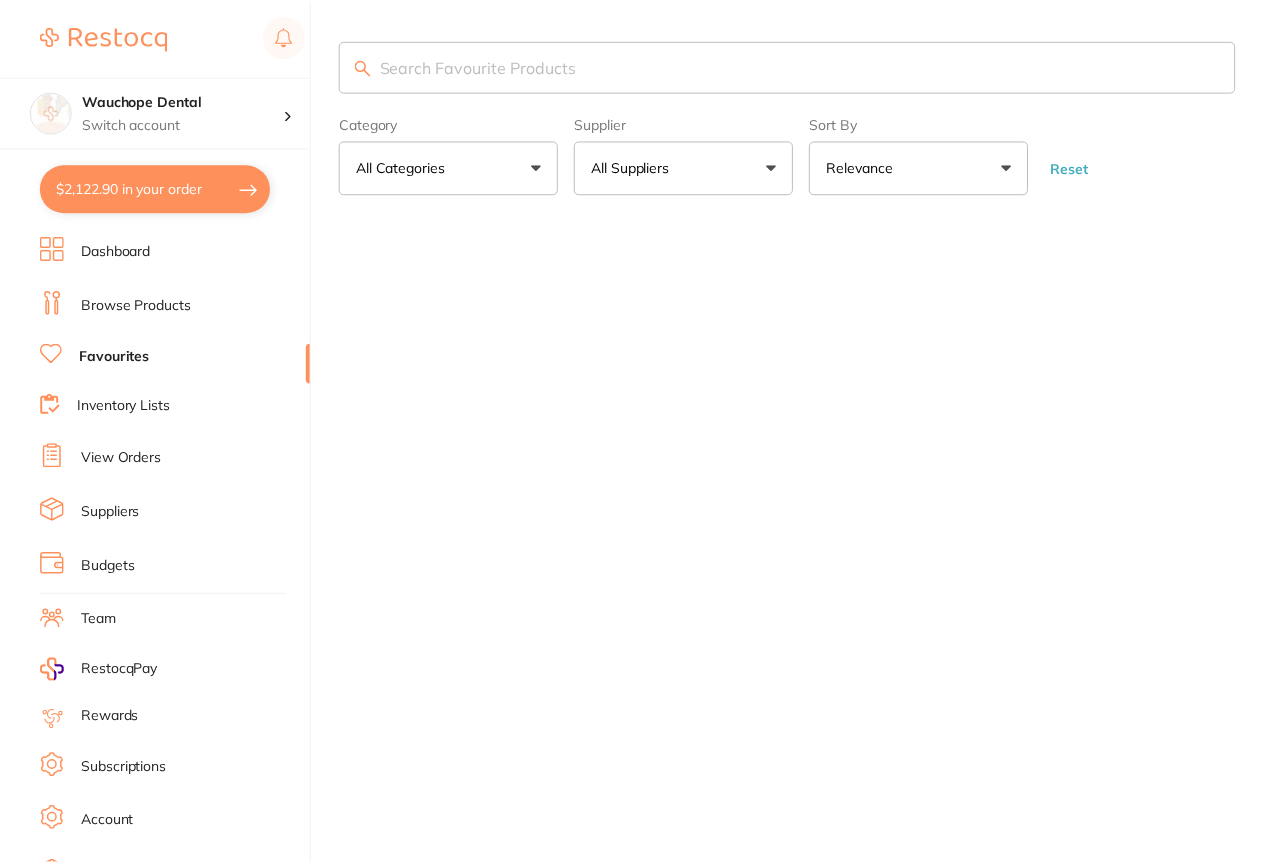 scroll, scrollTop: 0, scrollLeft: 0, axis: both 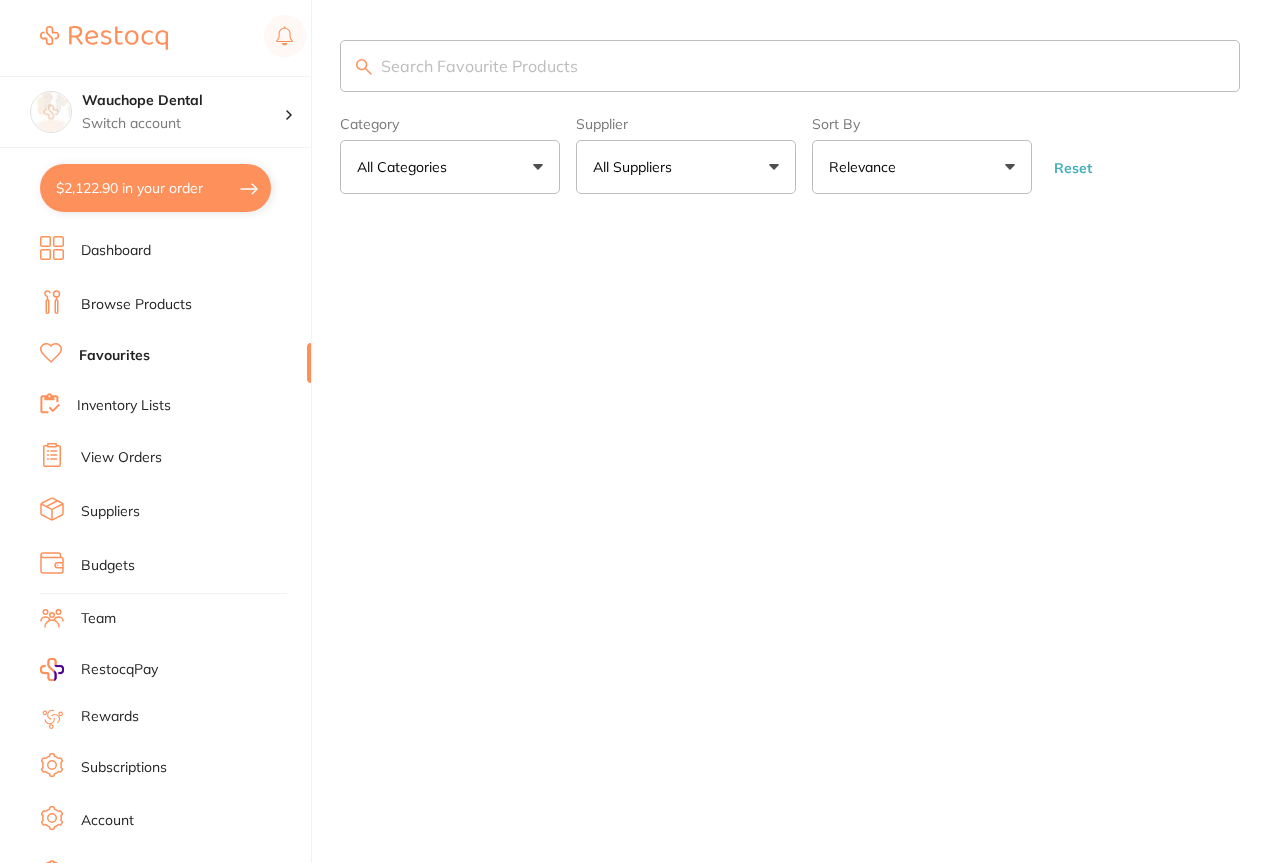 click at bounding box center [790, 66] 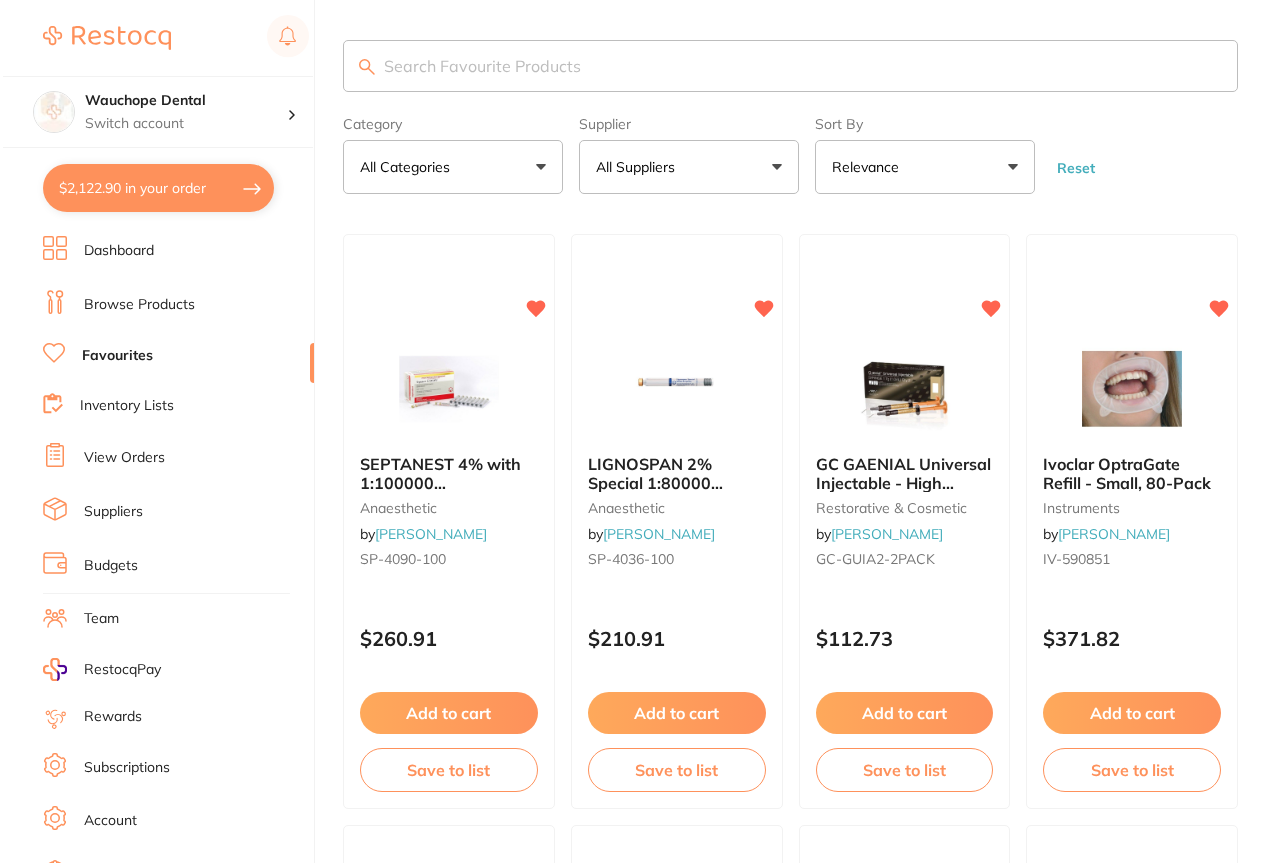 scroll, scrollTop: 0, scrollLeft: 0, axis: both 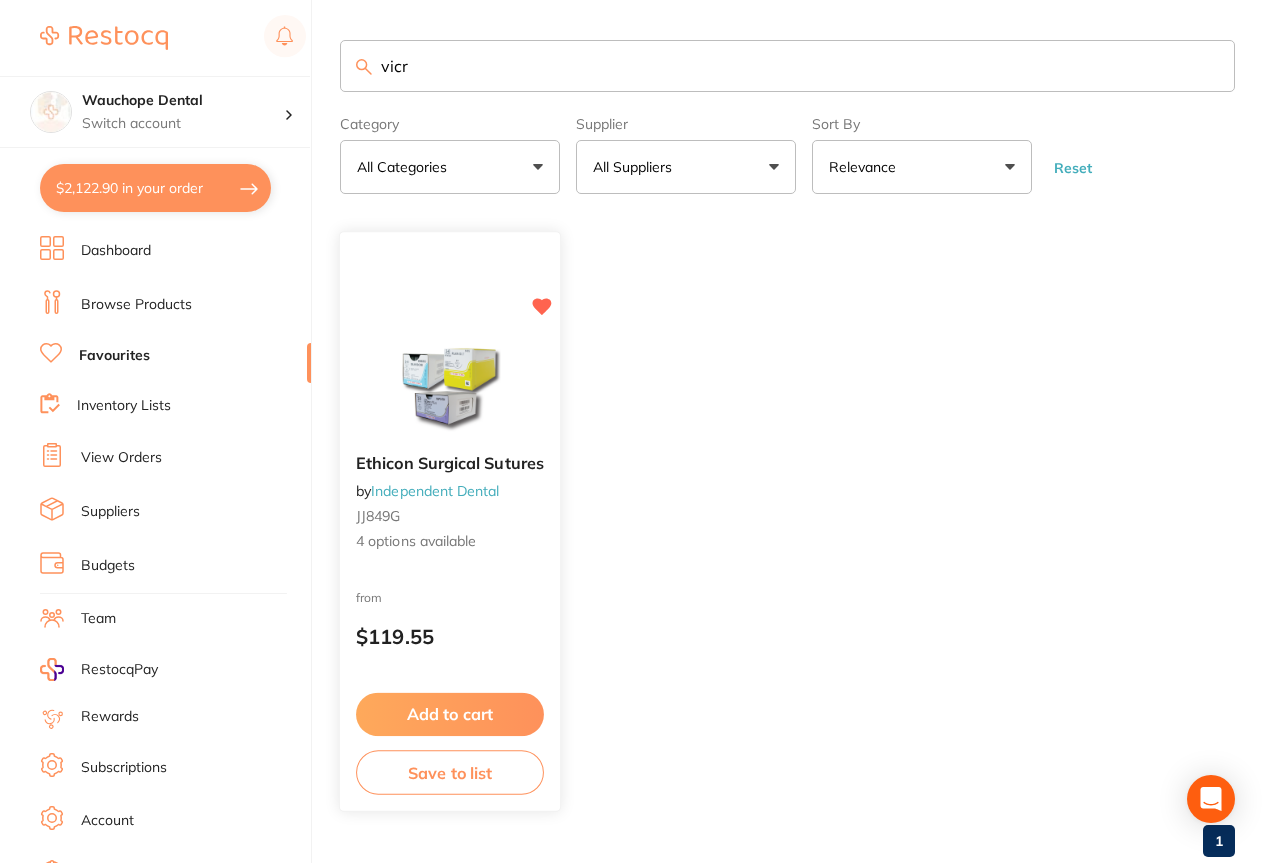 type on "vicr" 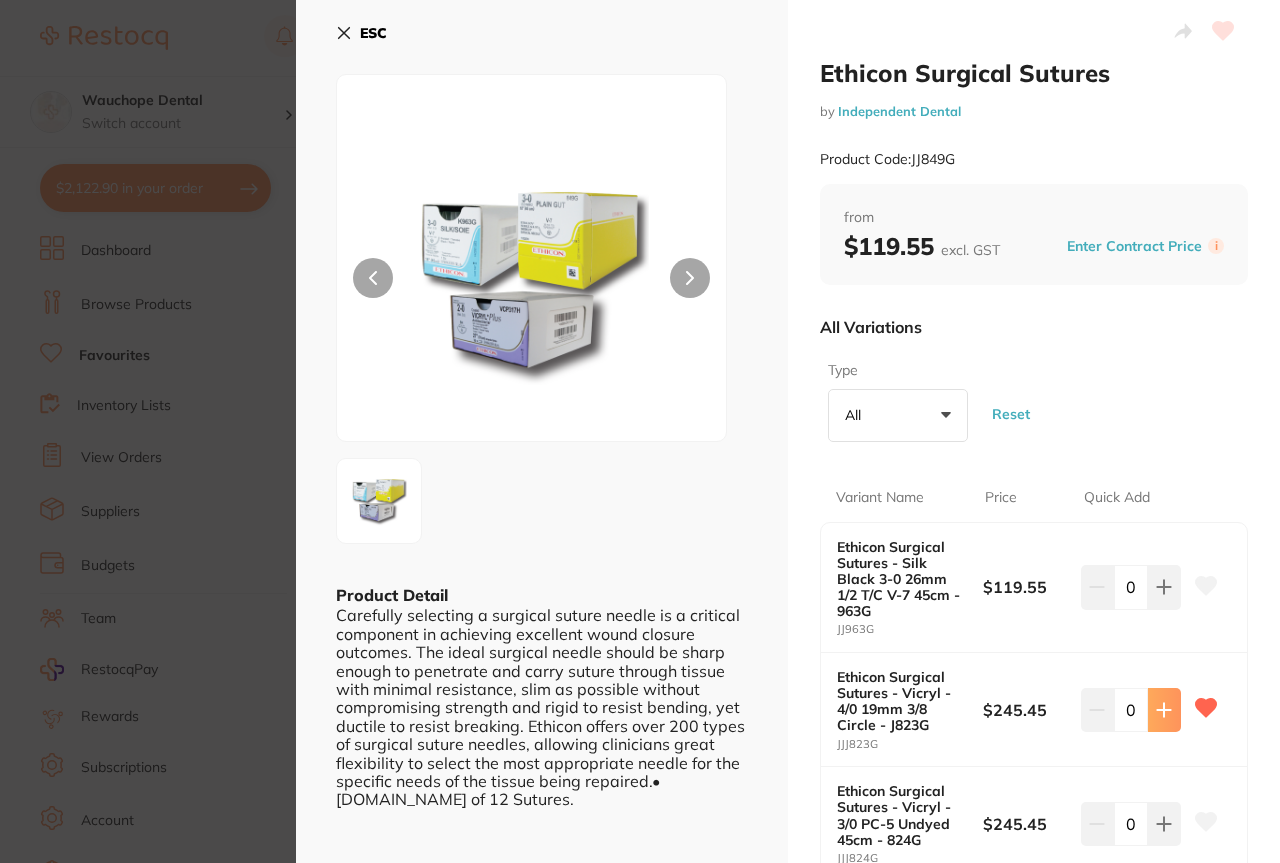 click 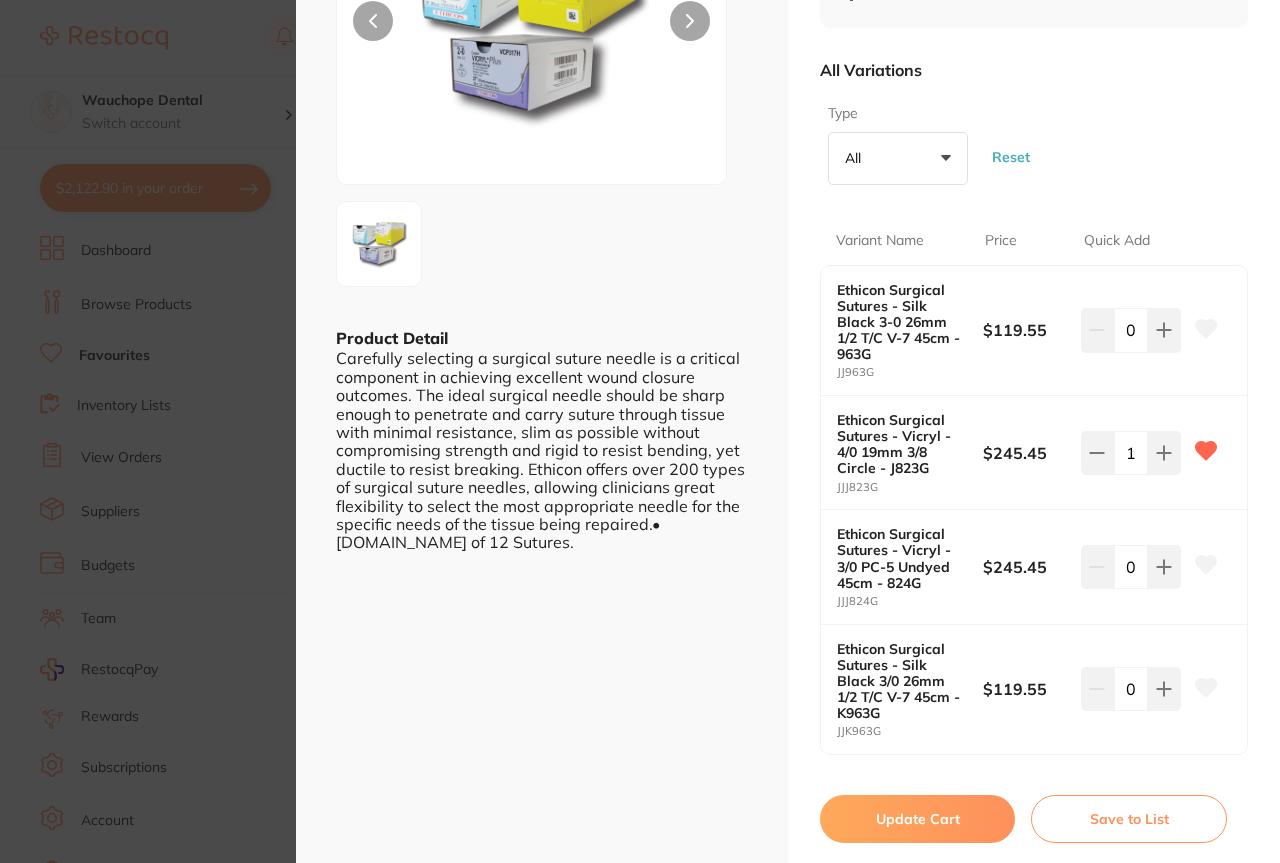 scroll, scrollTop: 291, scrollLeft: 0, axis: vertical 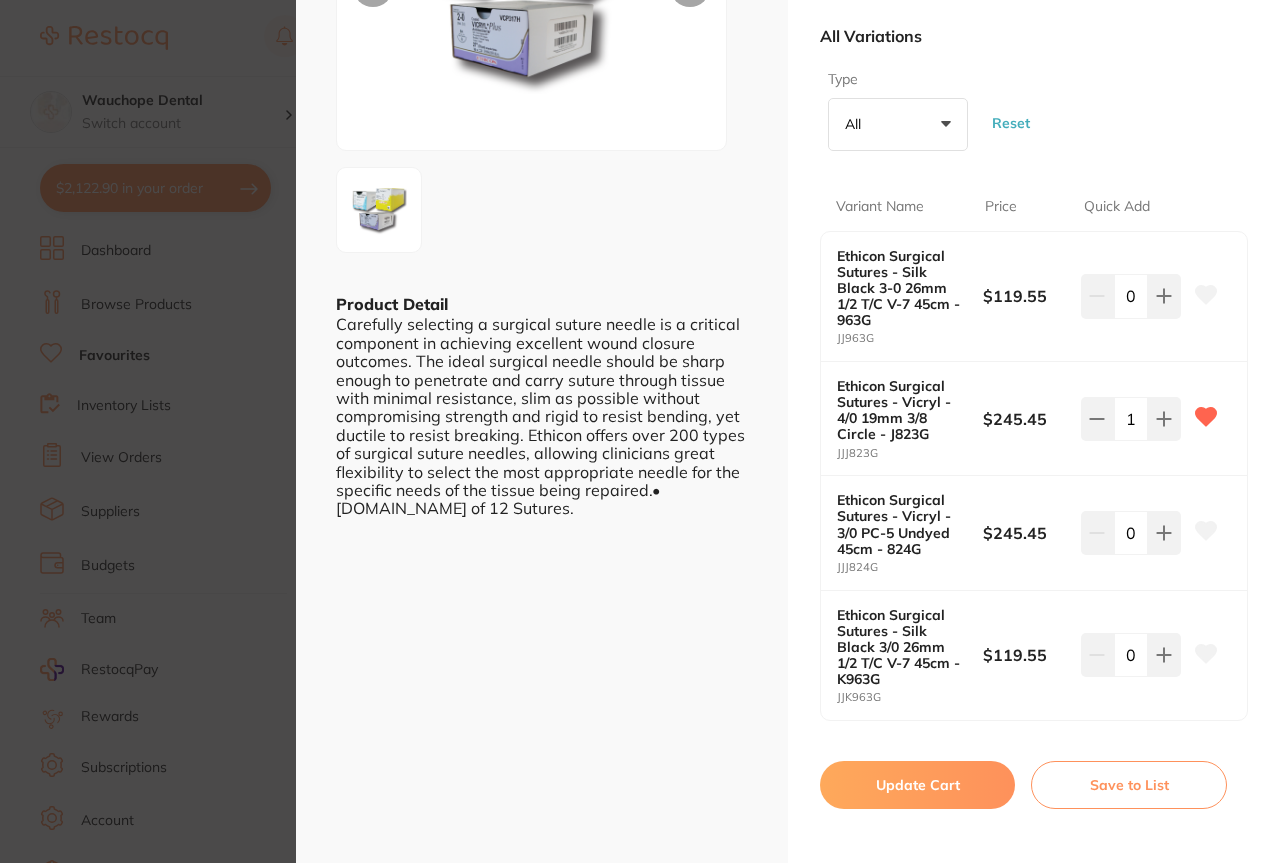 click on "Update Cart" at bounding box center (917, 785) 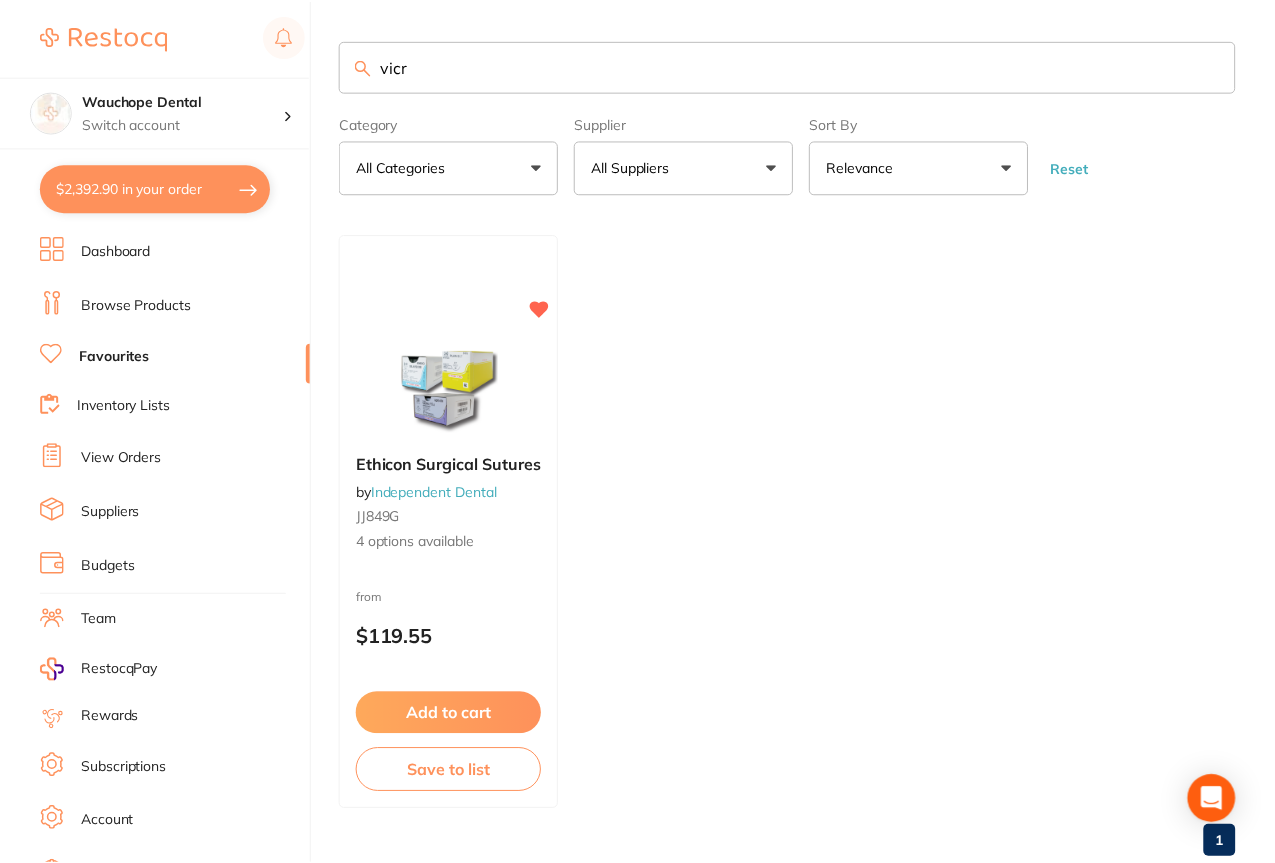 scroll, scrollTop: 3, scrollLeft: 0, axis: vertical 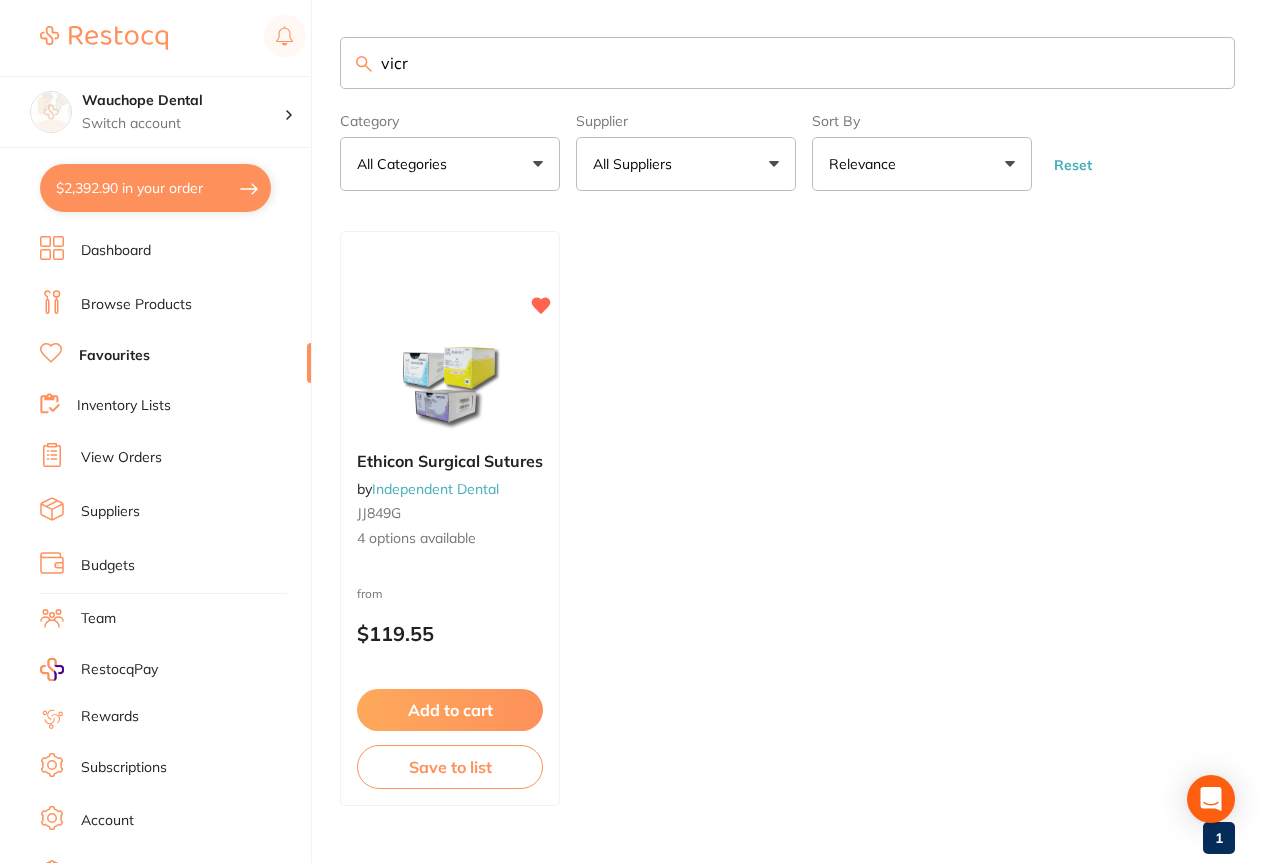 click on "vicr Category All Categories All Categories Clear Category   false    All Categories Category All Categories Supplier All Suppliers All Suppliers Independent Dental Clear Supplier   false    All Suppliers Supplier All Suppliers Independent Dental Sort By Relevance Highest Price Lowest Price On Sale Relevance Clear Sort By   false    Relevance Sort By Highest Price Lowest Price On Sale Relevance Reset" at bounding box center [787, 114] 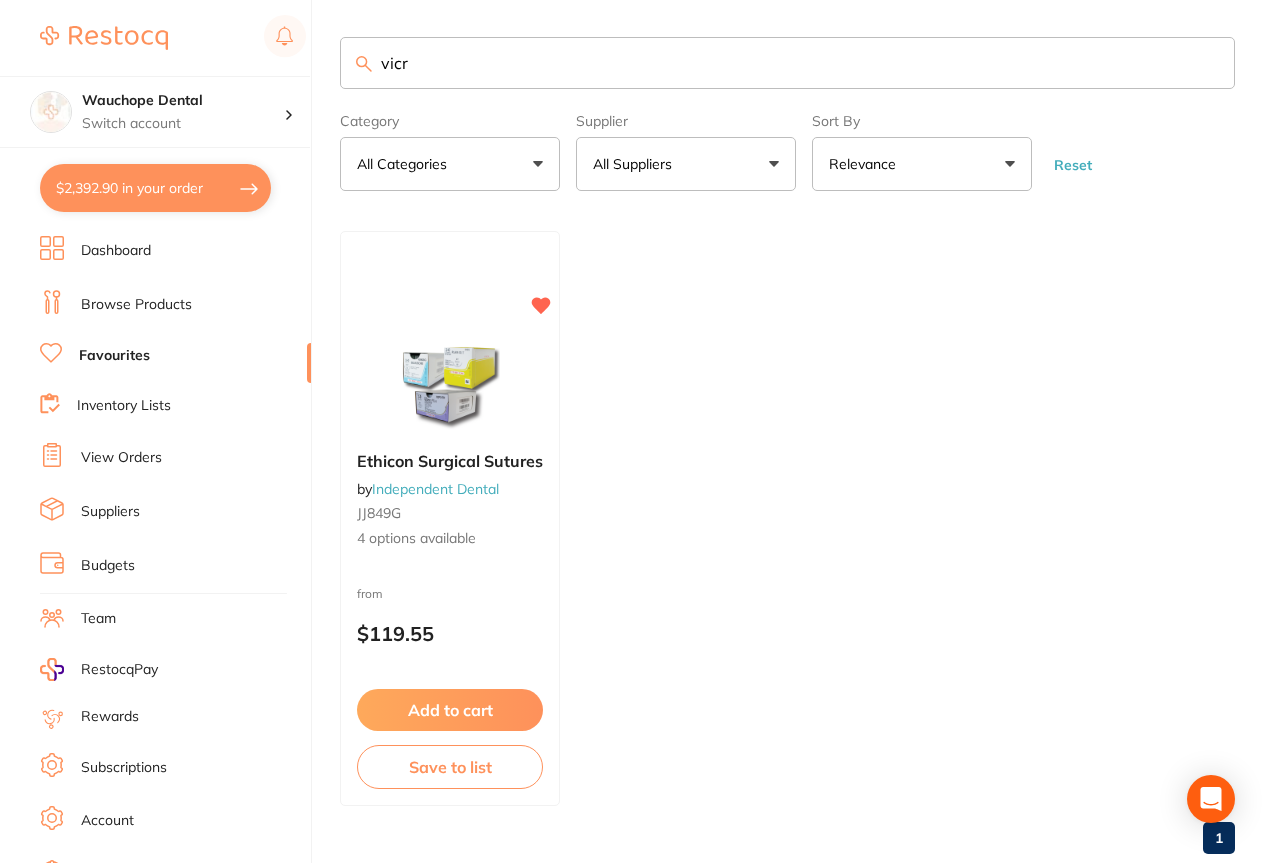 click on "vicr" at bounding box center (787, 63) 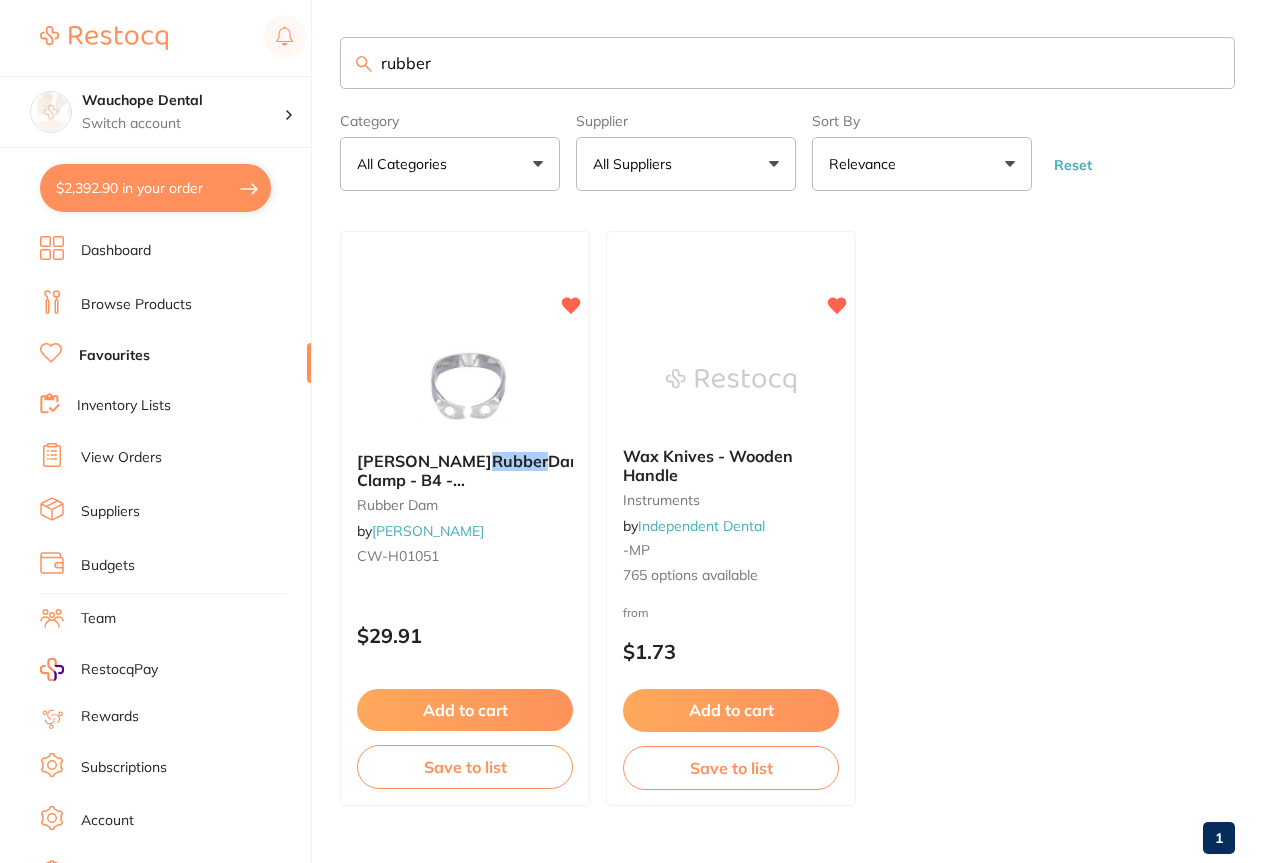 type on "rubber" 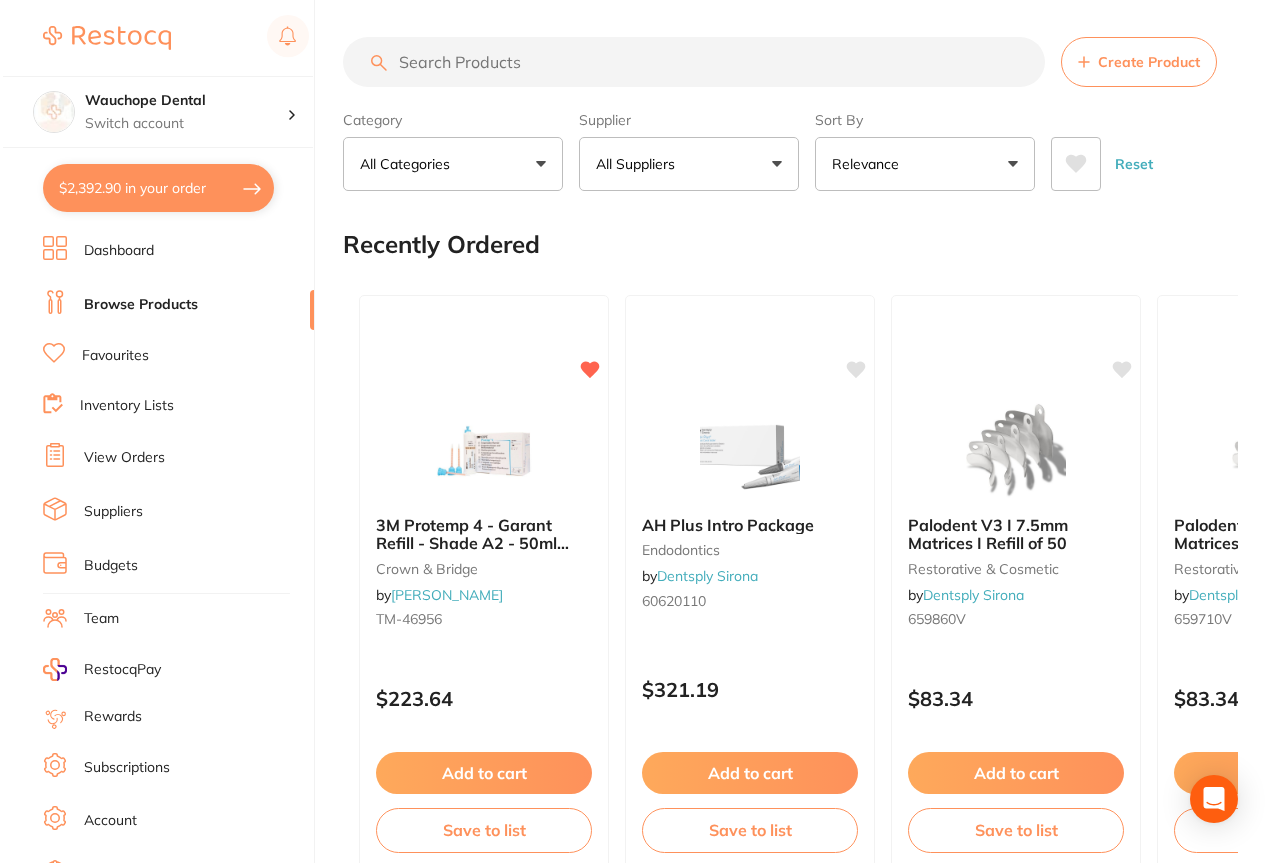scroll, scrollTop: 0, scrollLeft: 0, axis: both 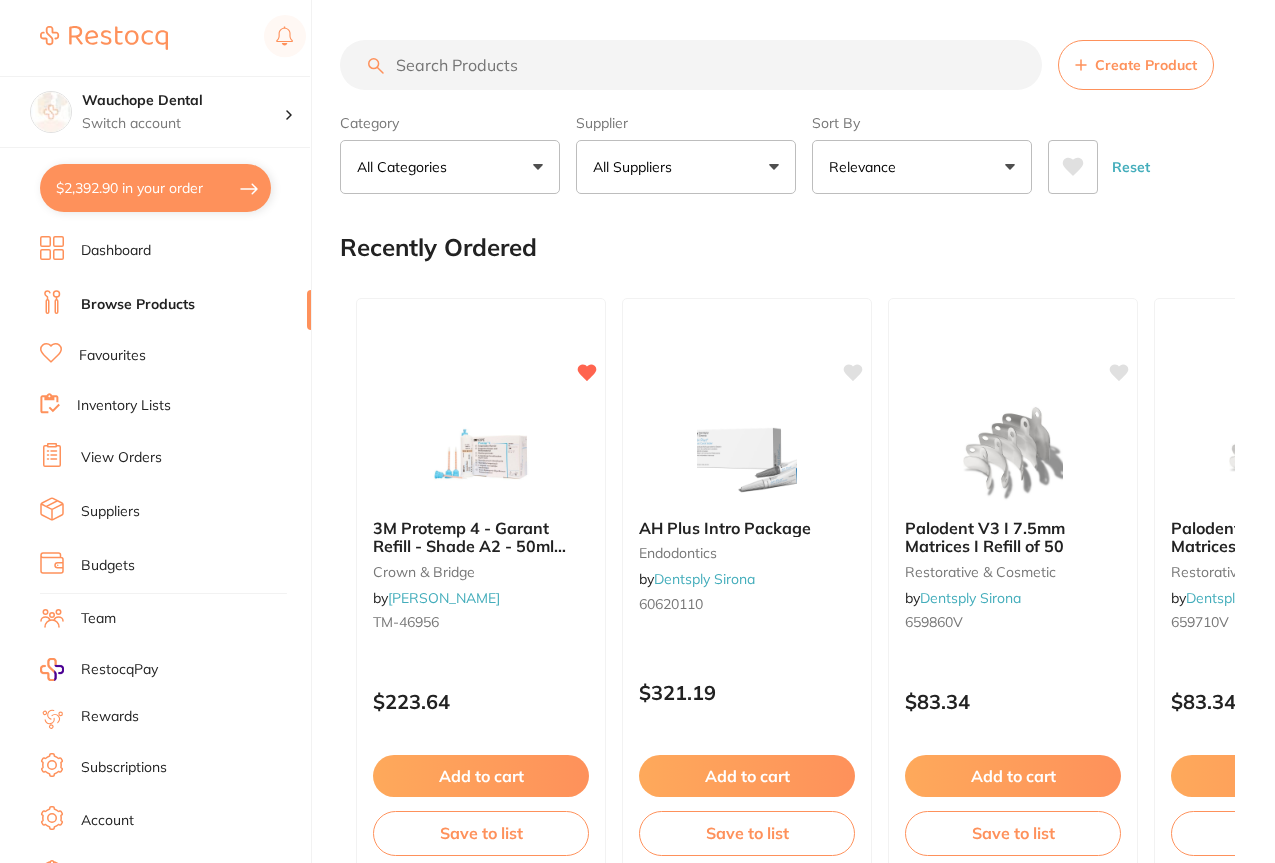click at bounding box center (691, 65) 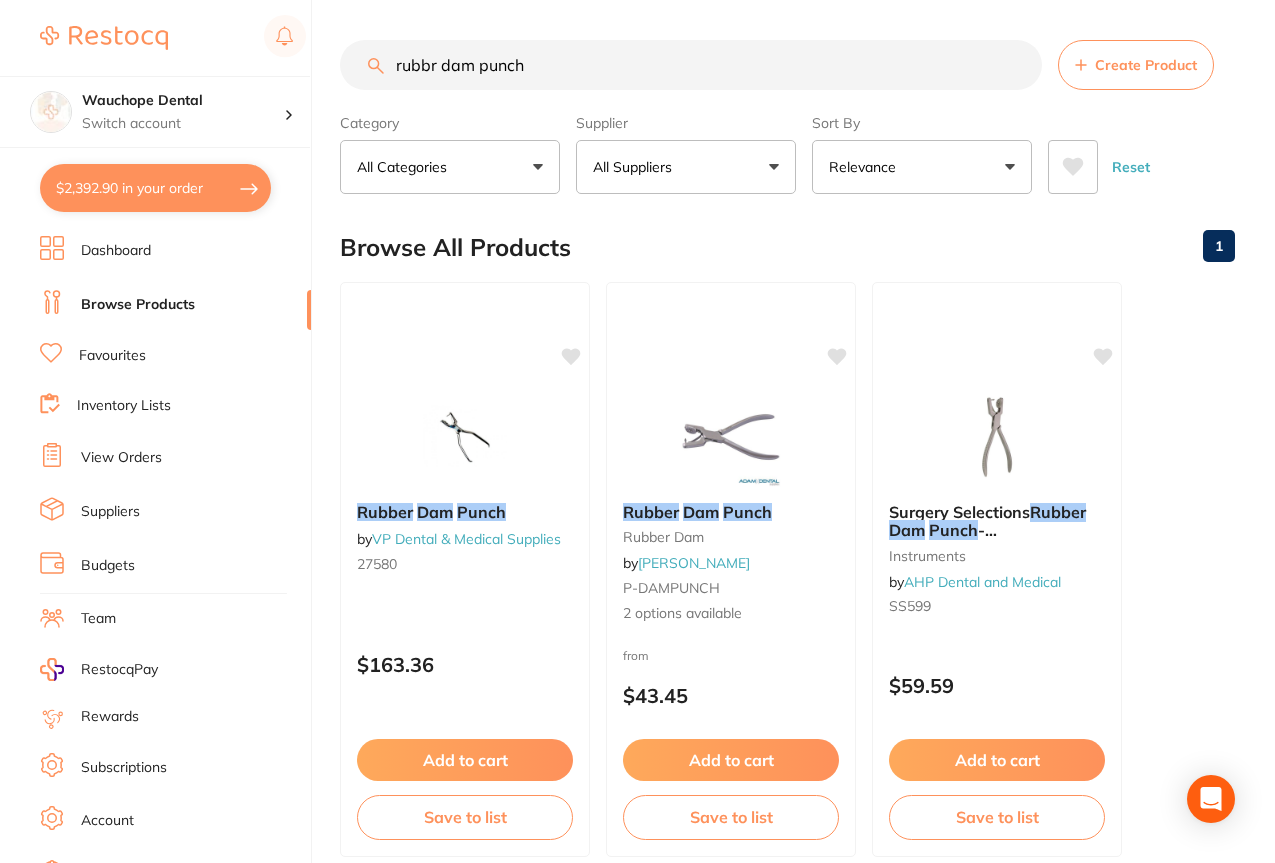 type on "rubbr dam punch" 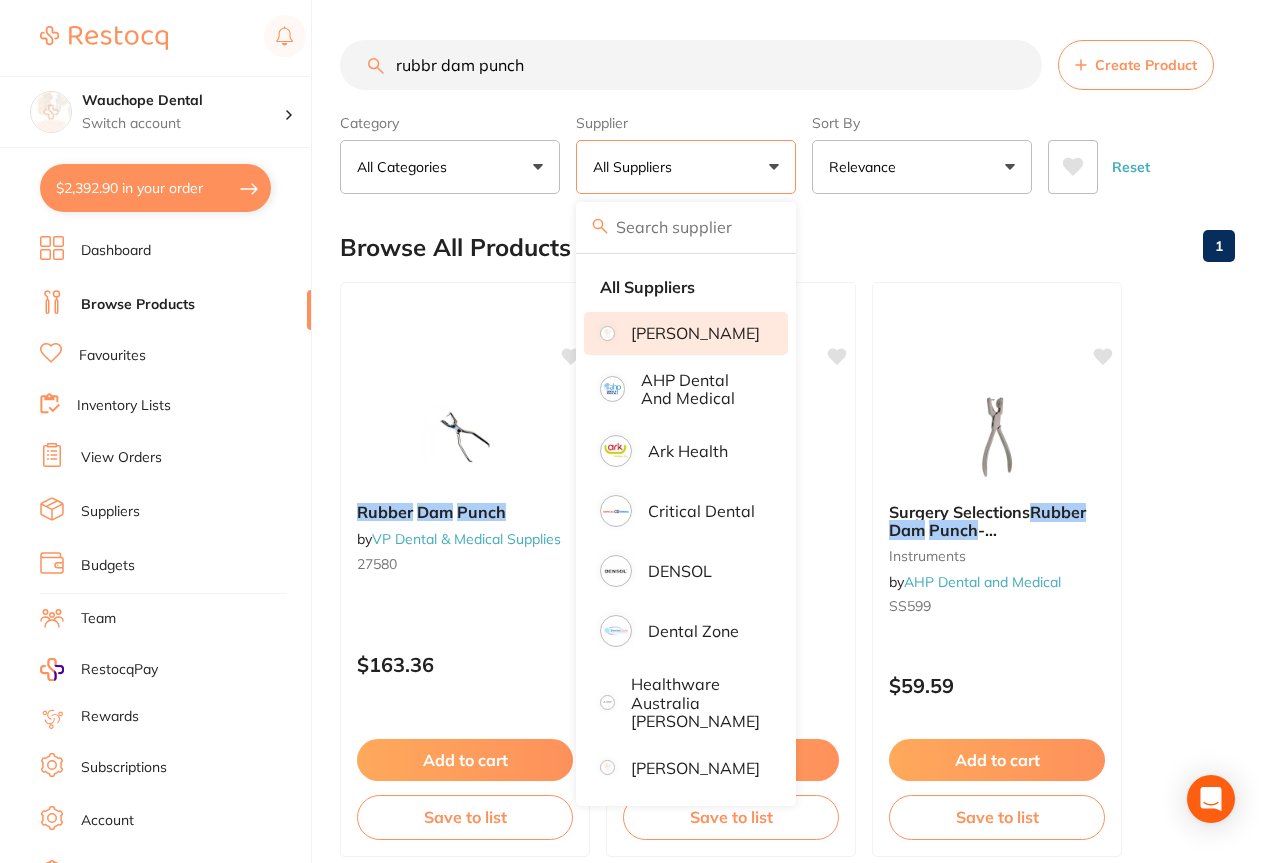 click on "[PERSON_NAME]" at bounding box center (695, 333) 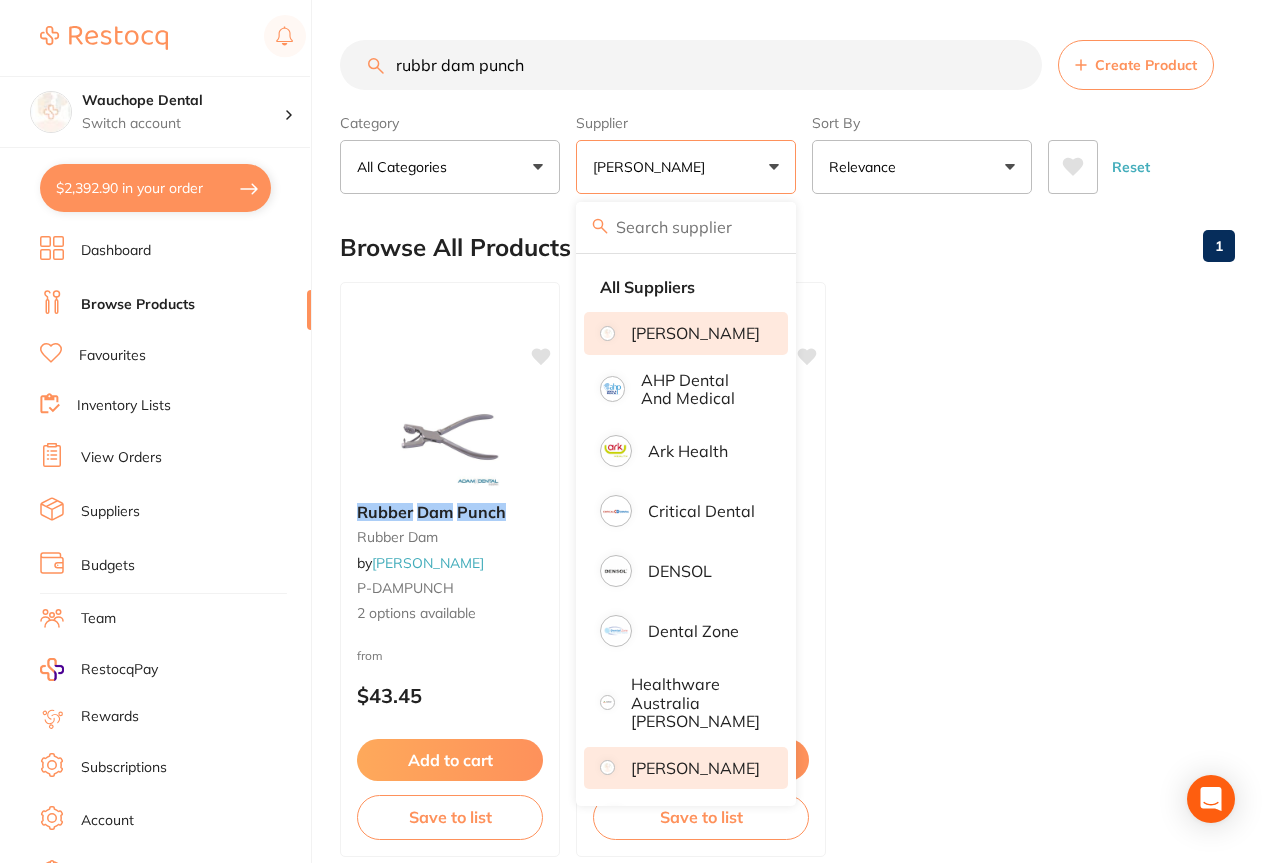 click on "[PERSON_NAME]" at bounding box center (686, 768) 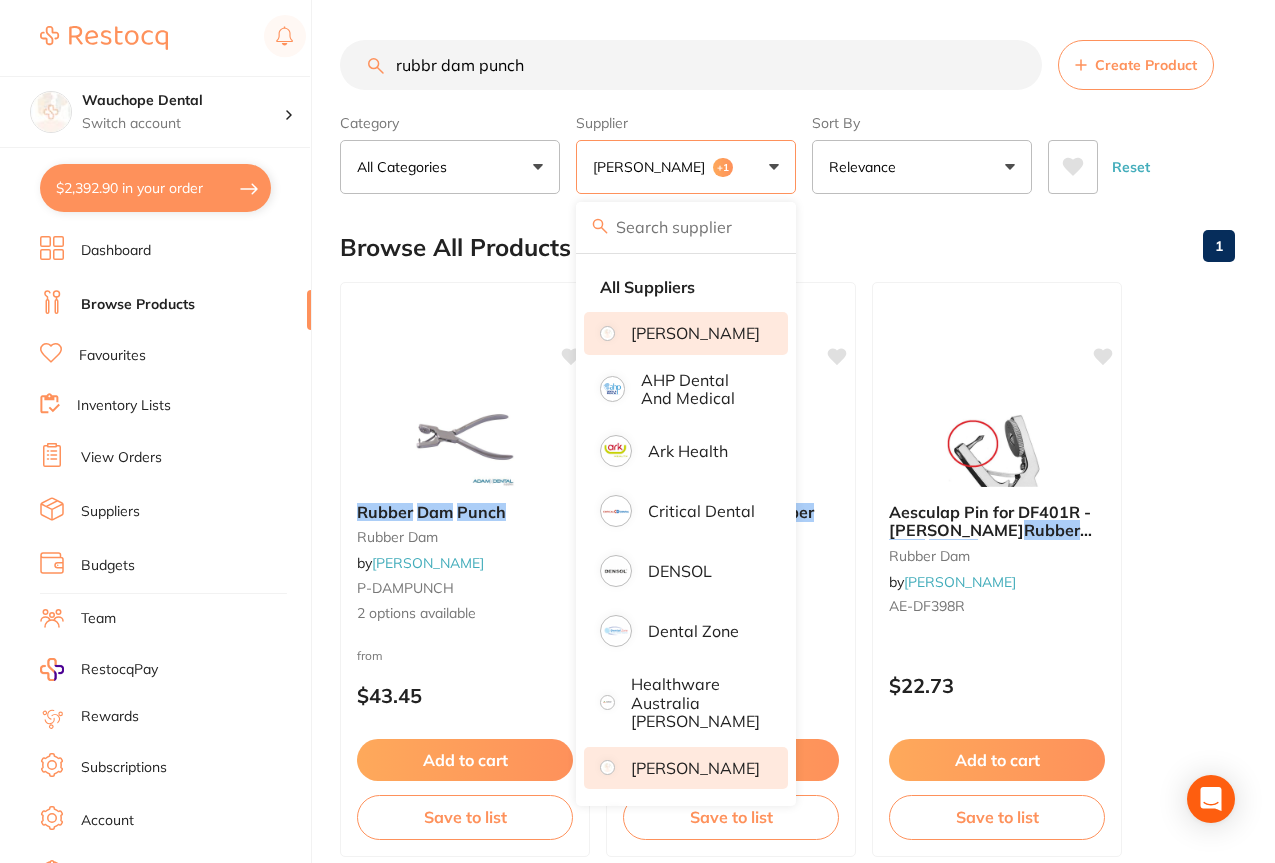 click on "All Suppliers Adam Dental AHP Dental and Medical Ark Health Critical Dental DENSOL Dental Zone Healthware Australia Ridley Henry Schein Halas Independent Dental Ivoclar Vivadent Kulzer Leepac Medical and Dental Livingstone International Matrixdental Numedical Orien dental Raypurt Dental VP Dental & Medical Supplies" at bounding box center [686, 844] 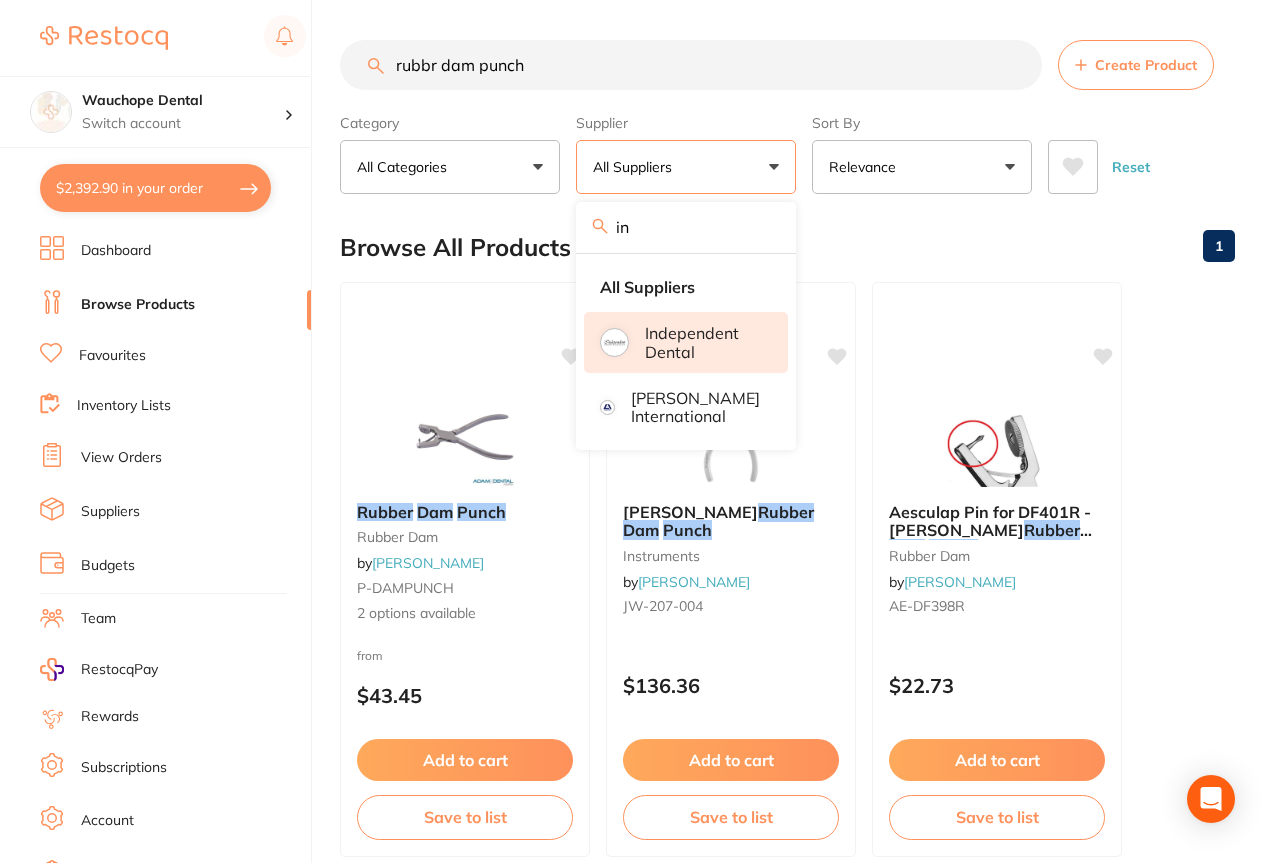 click on "Independent Dental" at bounding box center [702, 342] 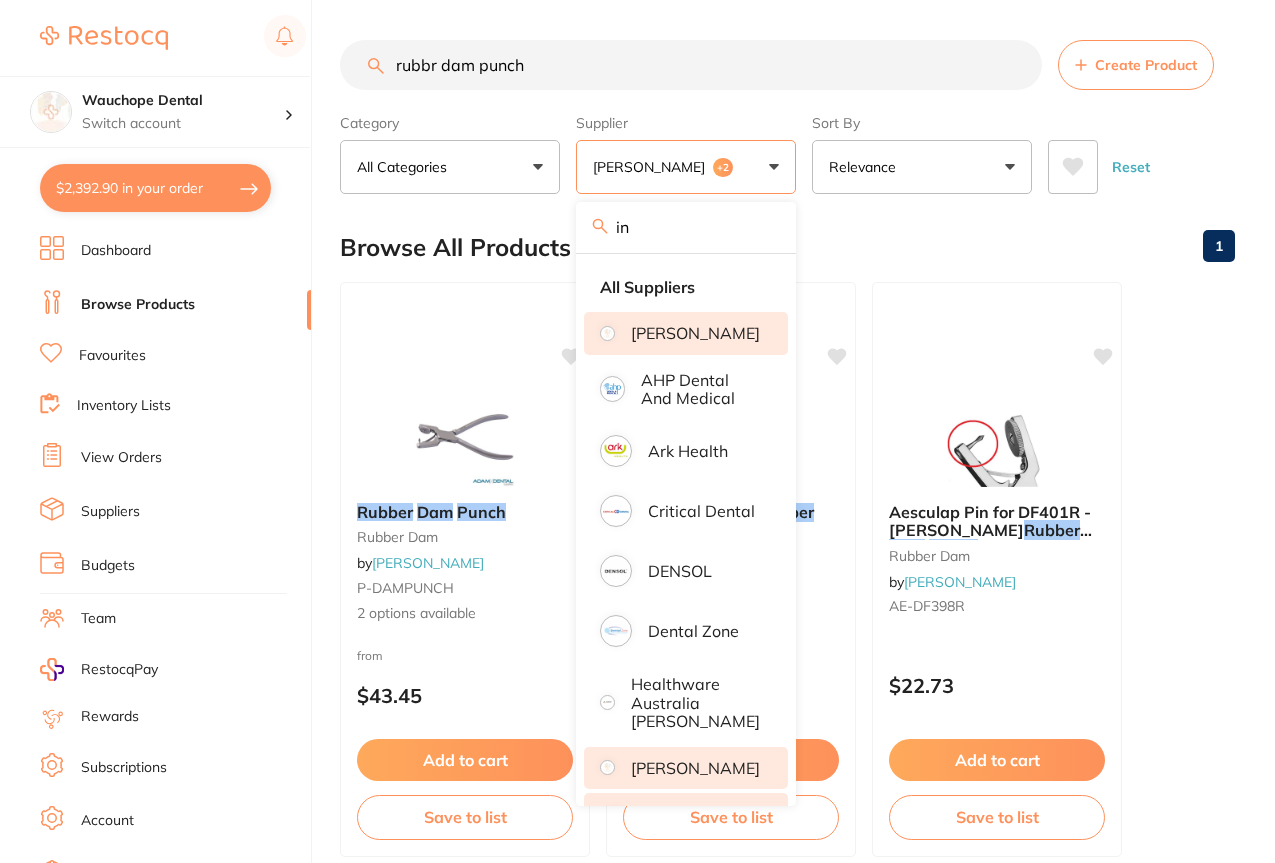 click on "in" at bounding box center [686, 227] 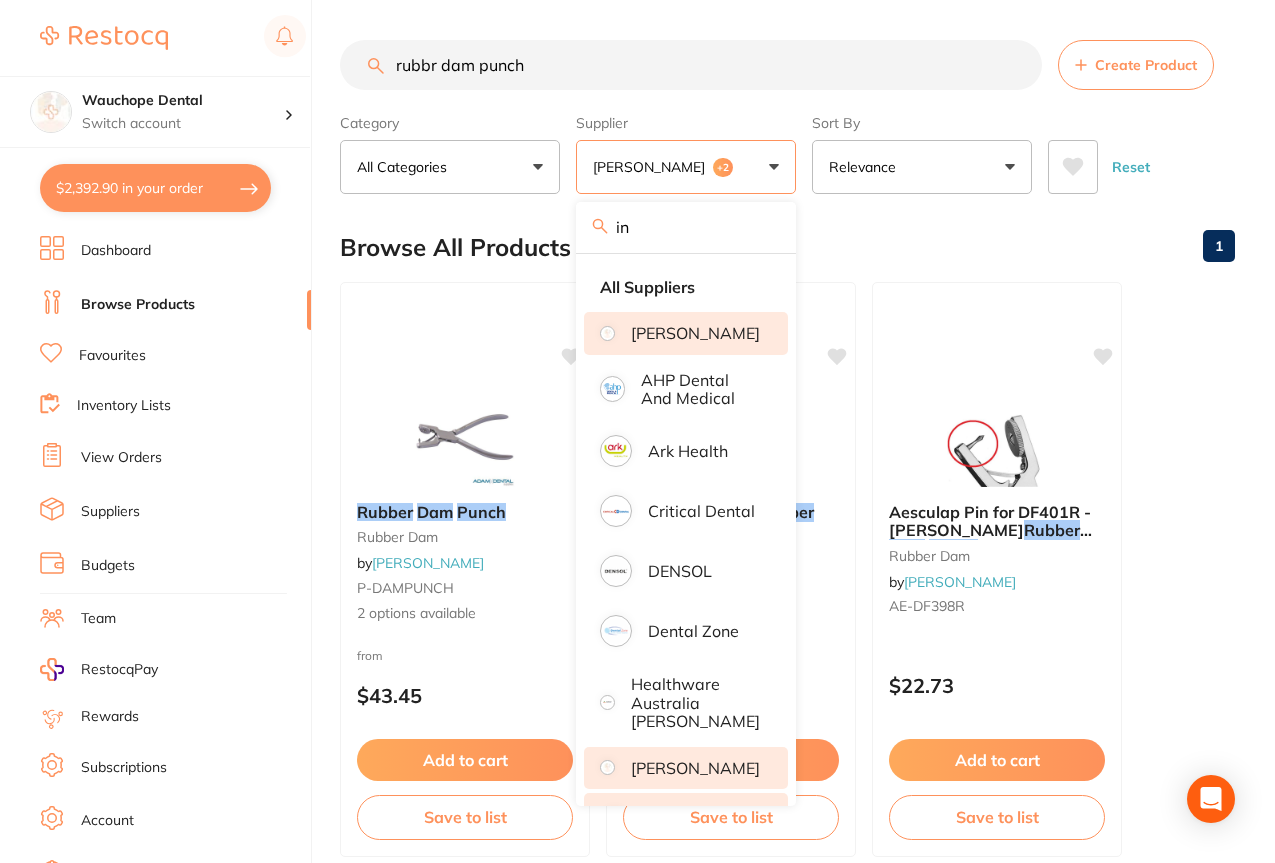 type on "i" 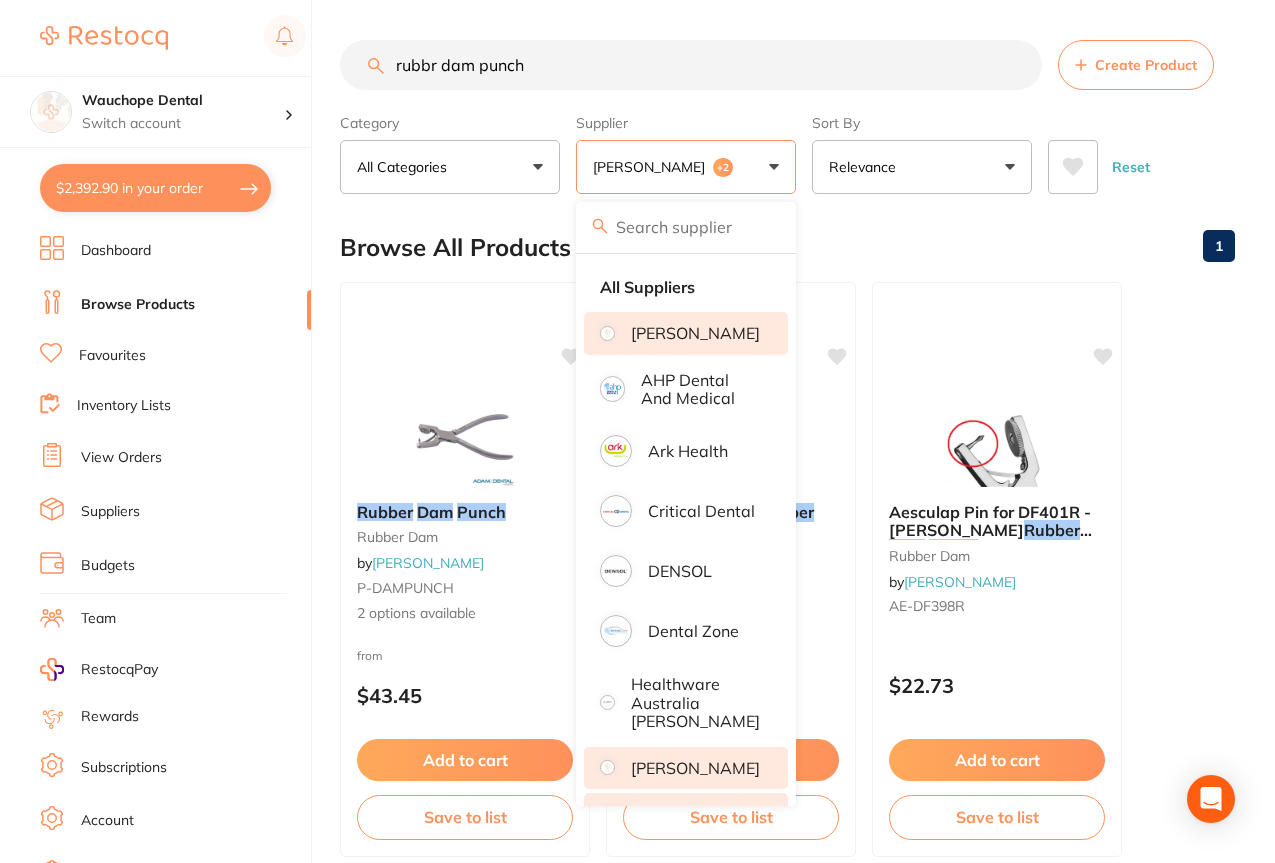 type 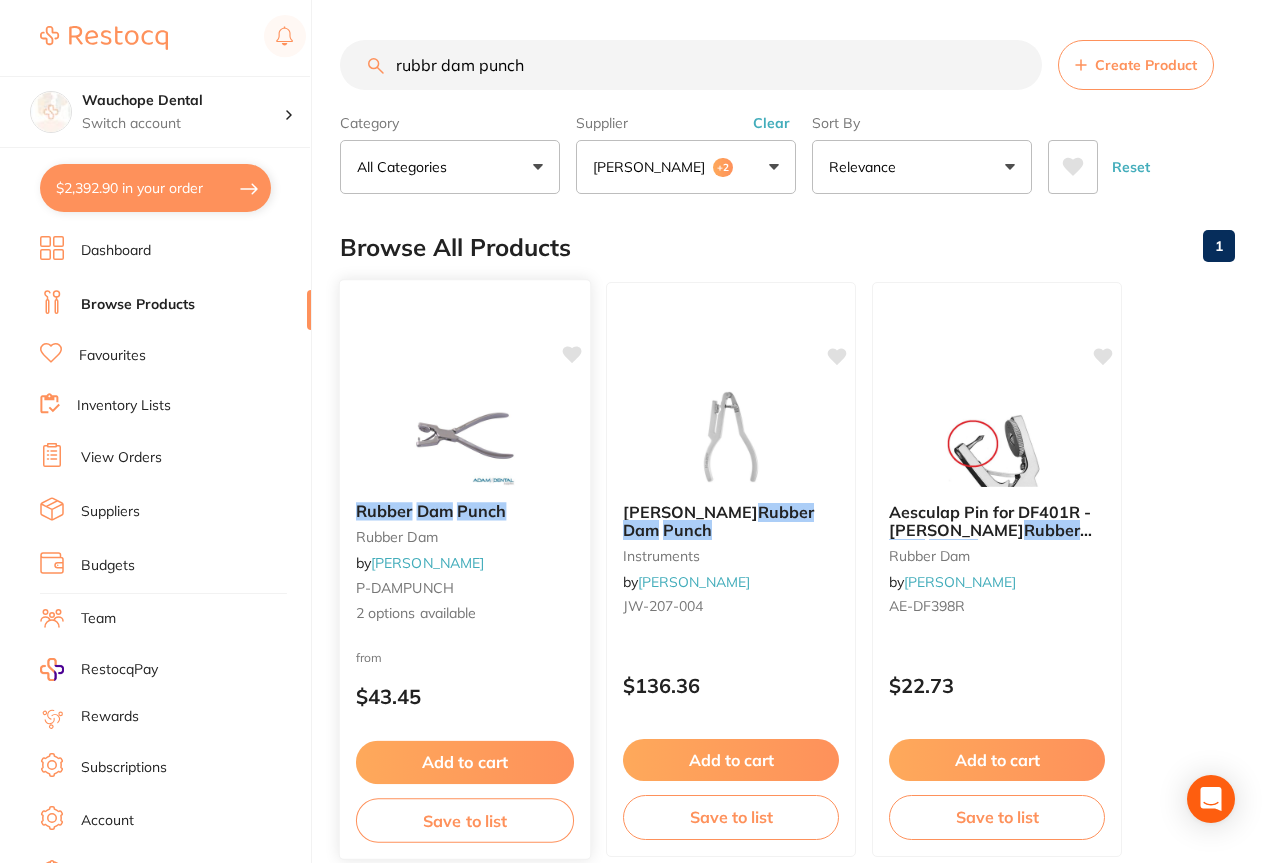 click at bounding box center (464, 435) 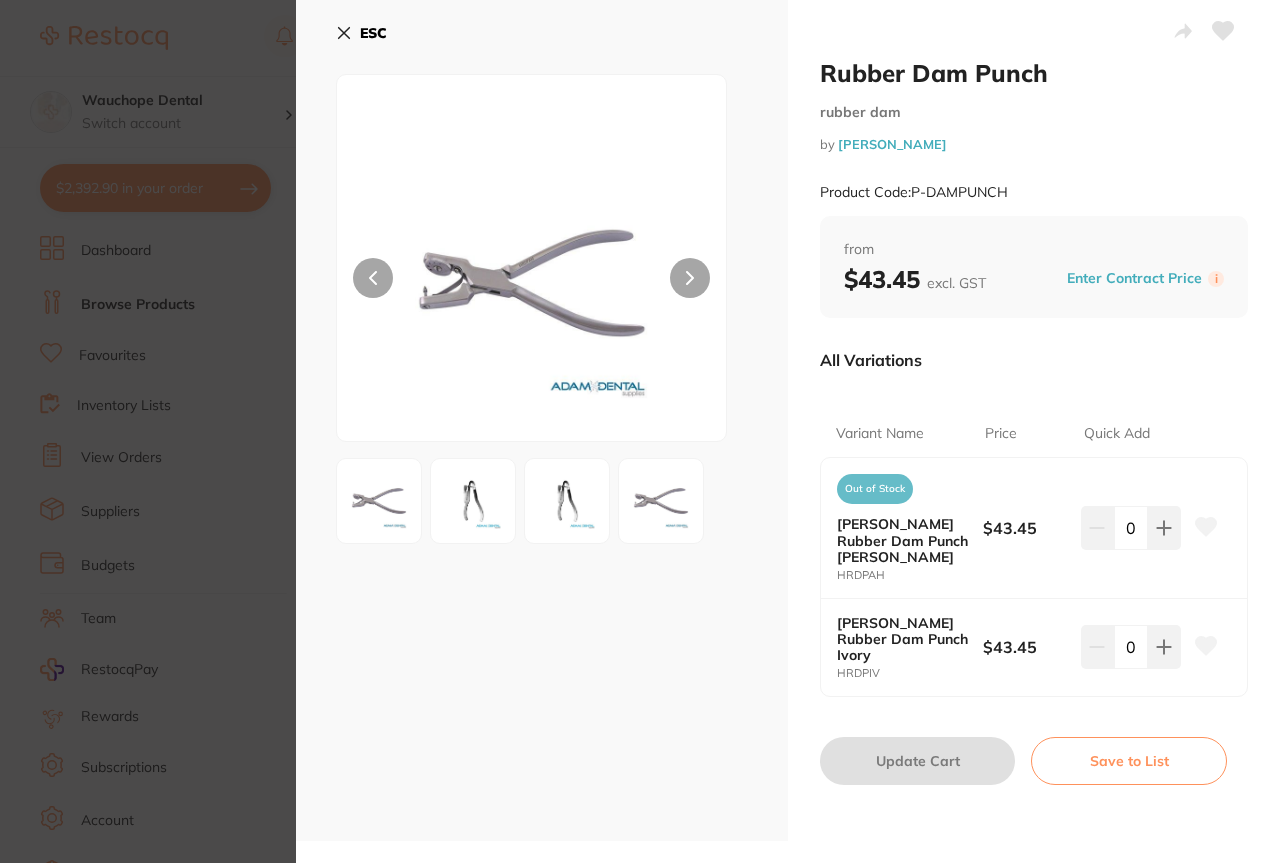 click at bounding box center (567, 501) 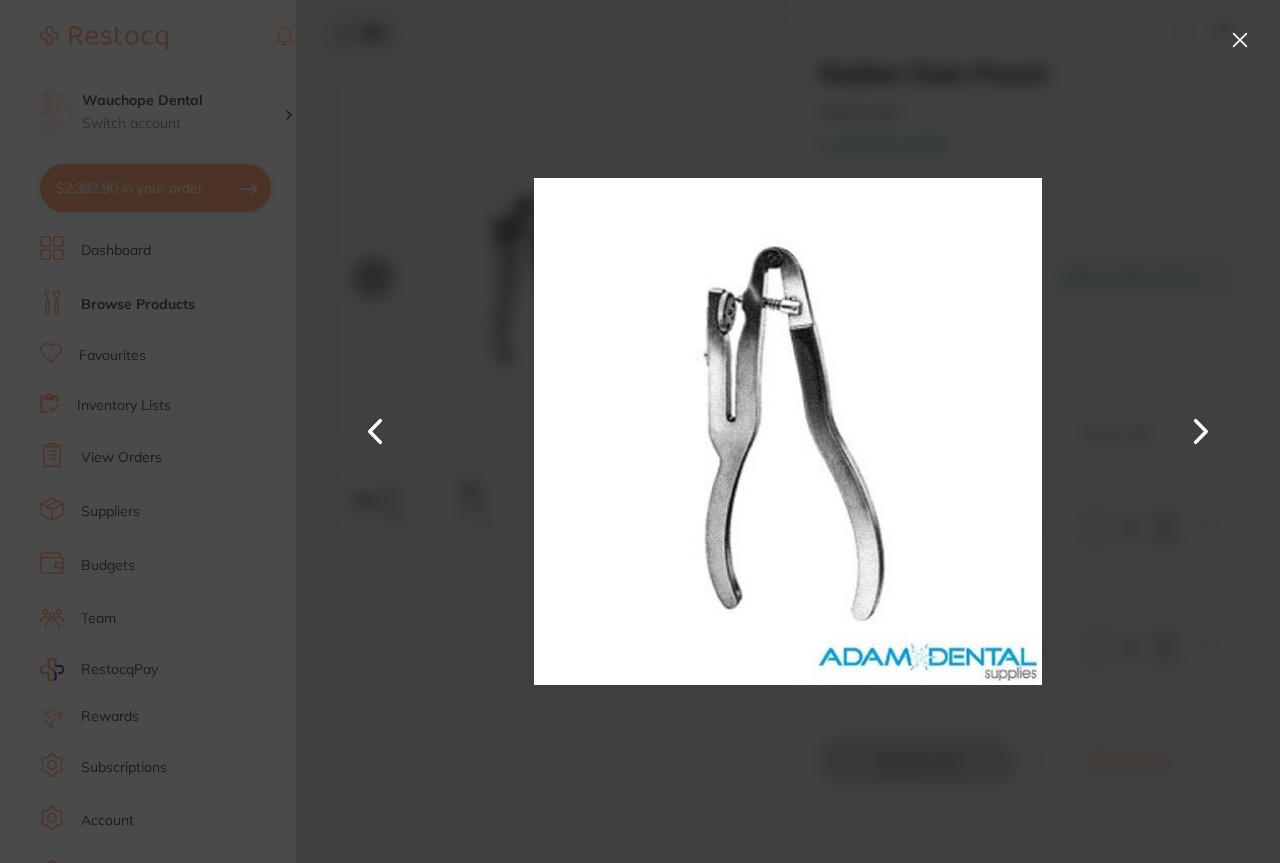 click at bounding box center (1201, 432) 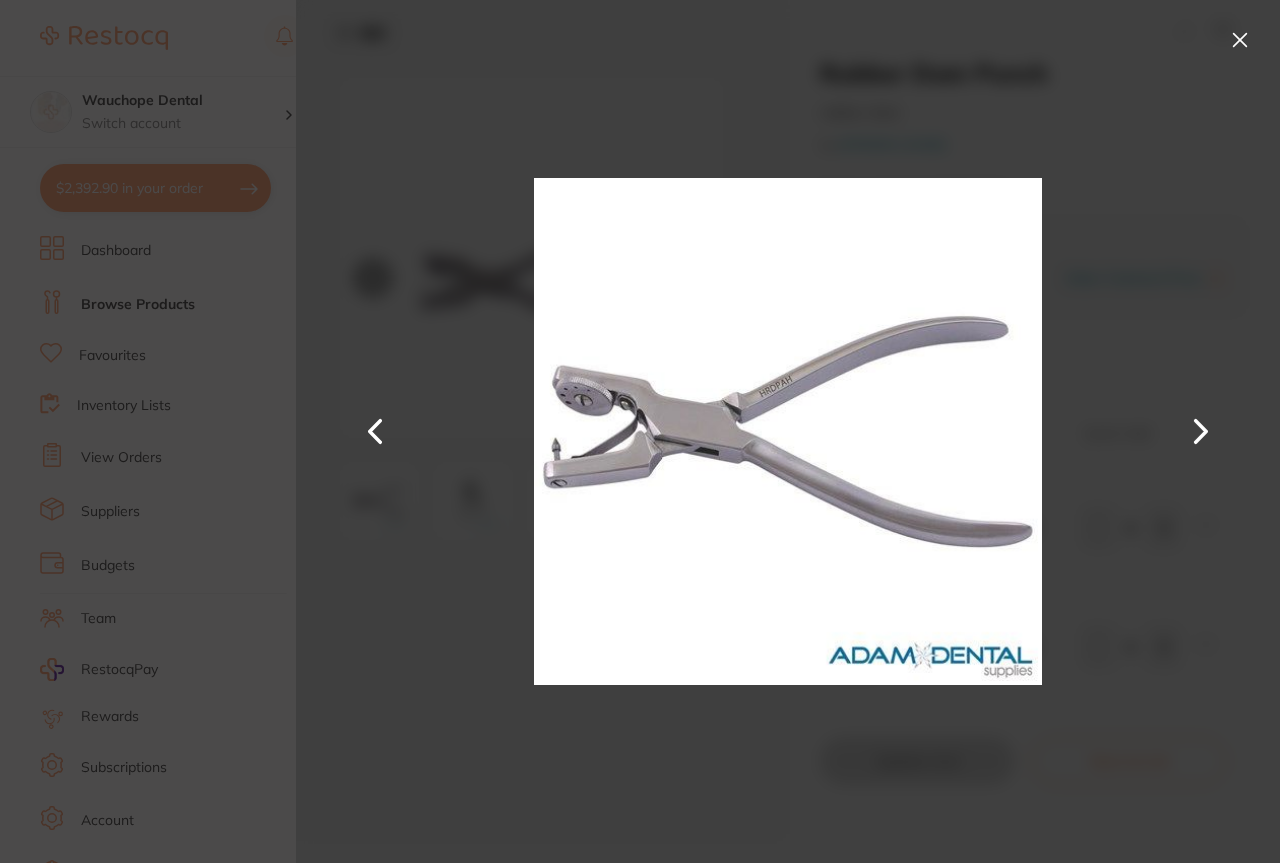 click at bounding box center [1240, 40] 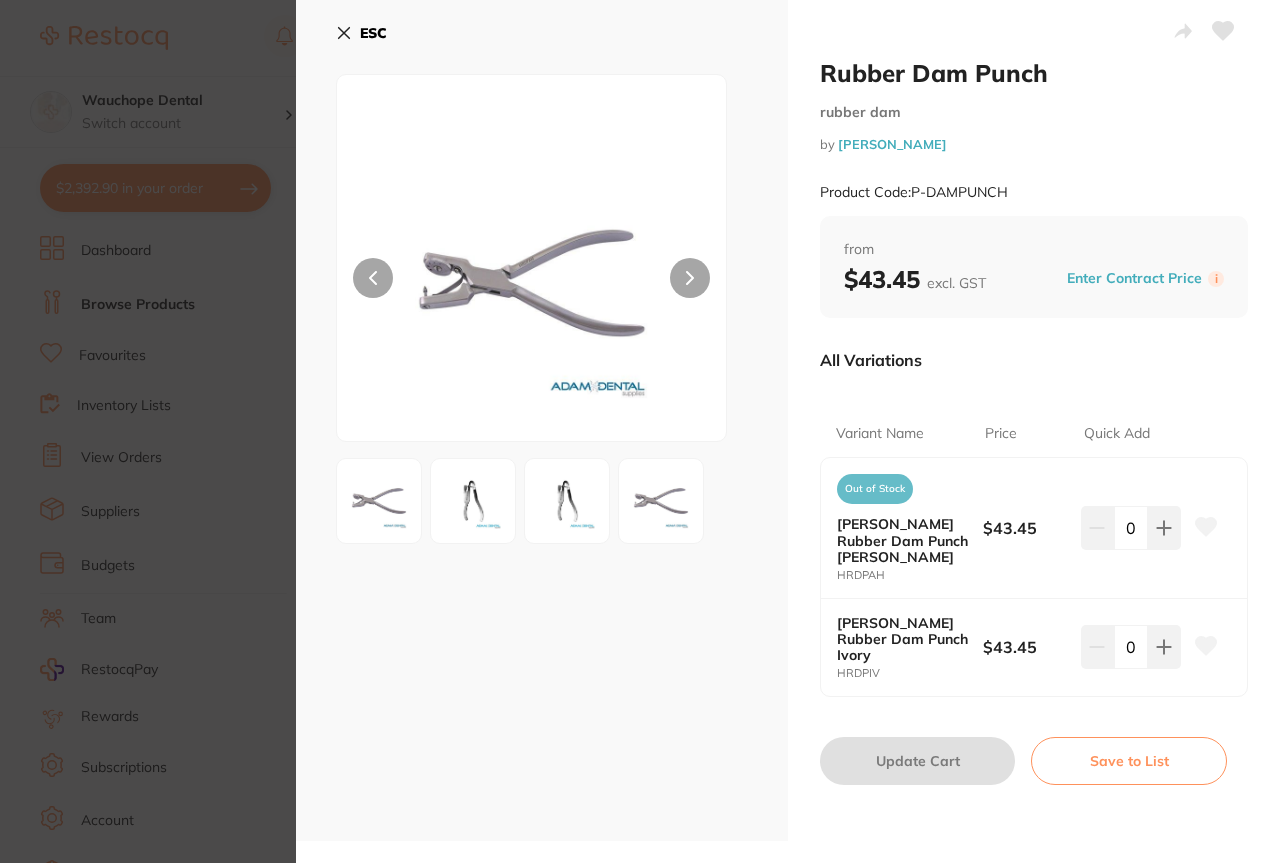 click at bounding box center [690, 278] 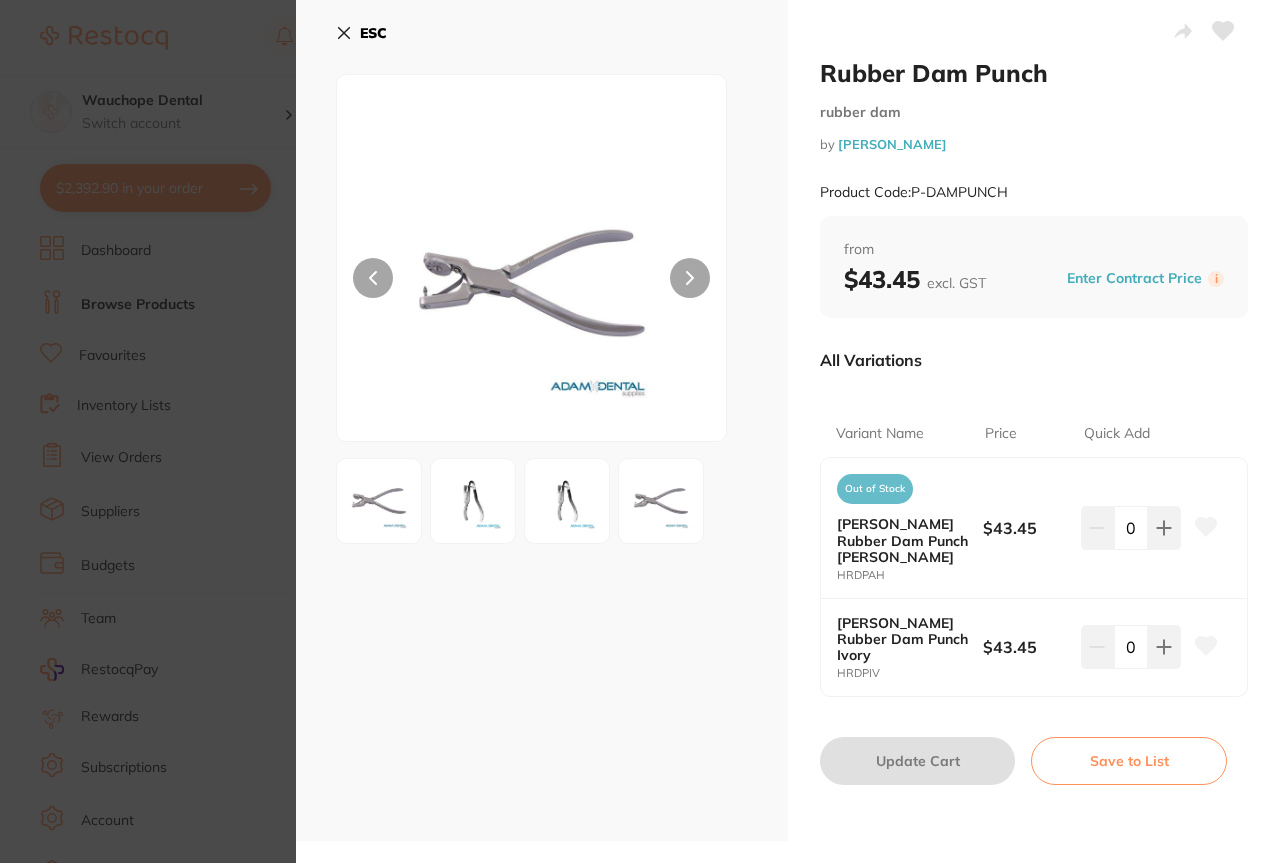 click at bounding box center (690, 278) 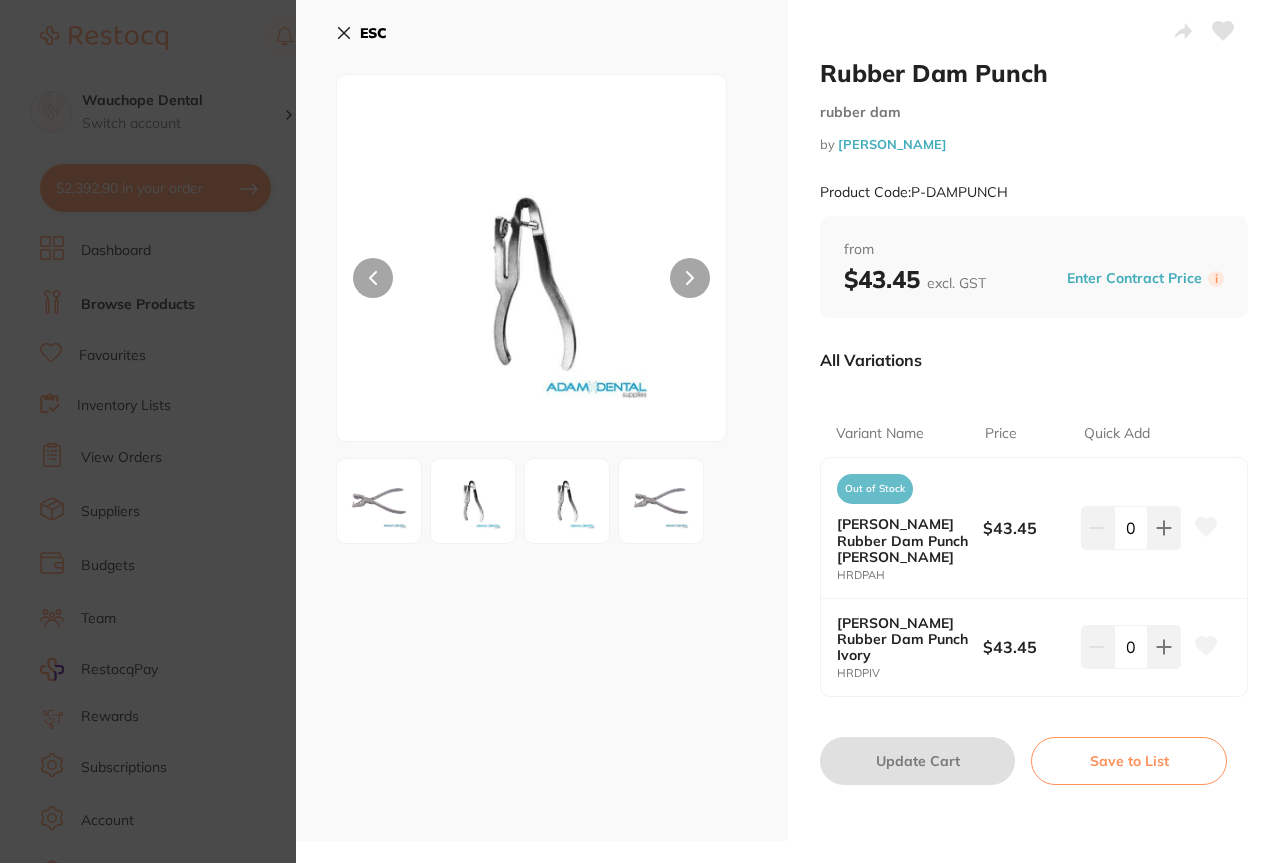 click at bounding box center [531, 258] 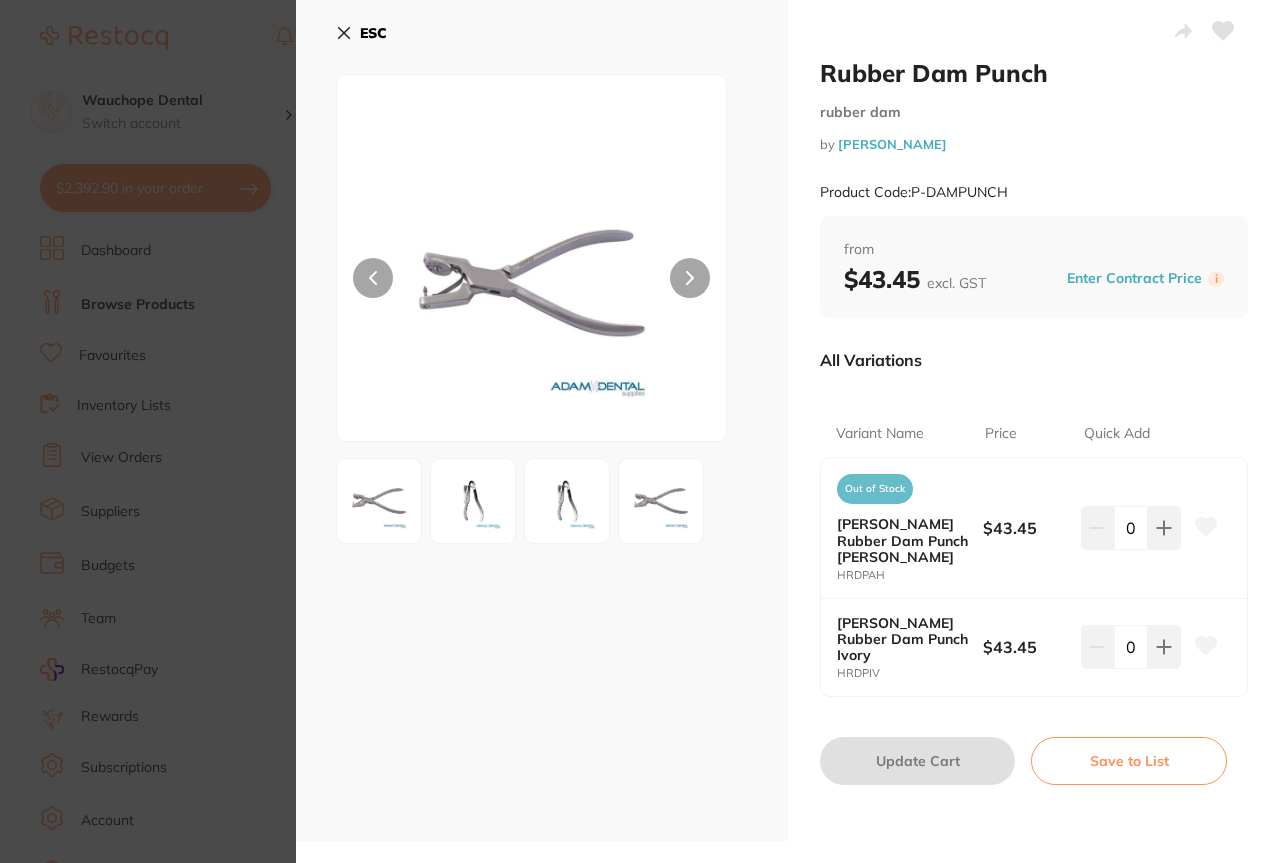 click at bounding box center (690, 278) 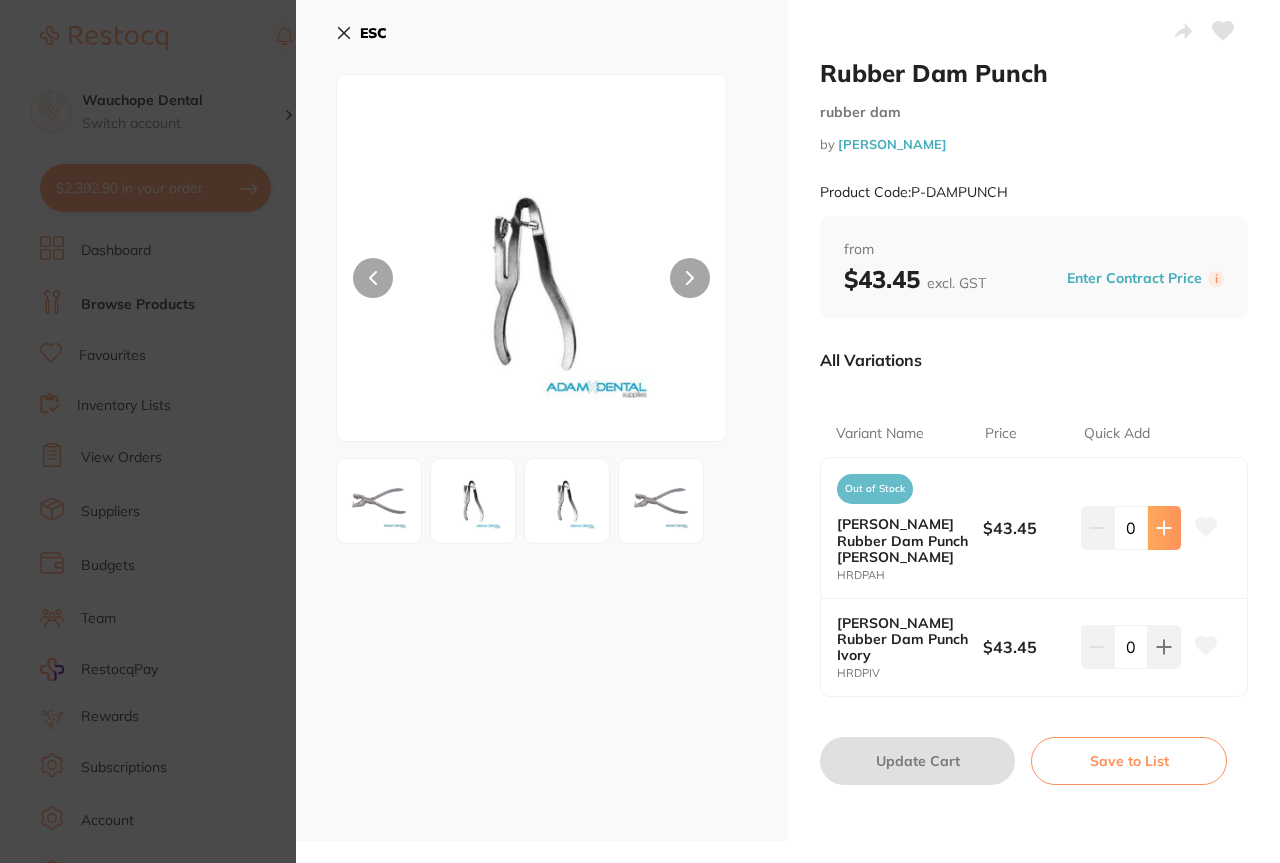 click 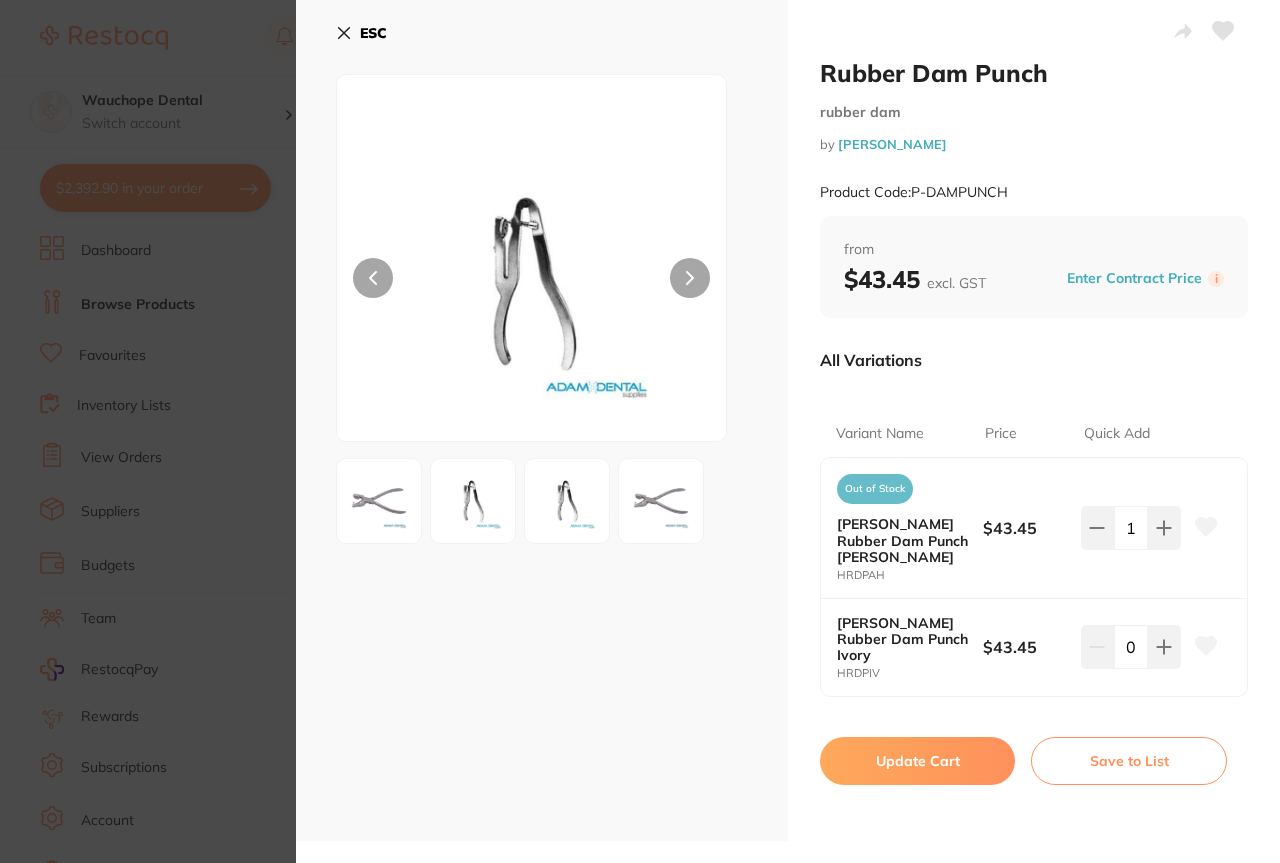 click 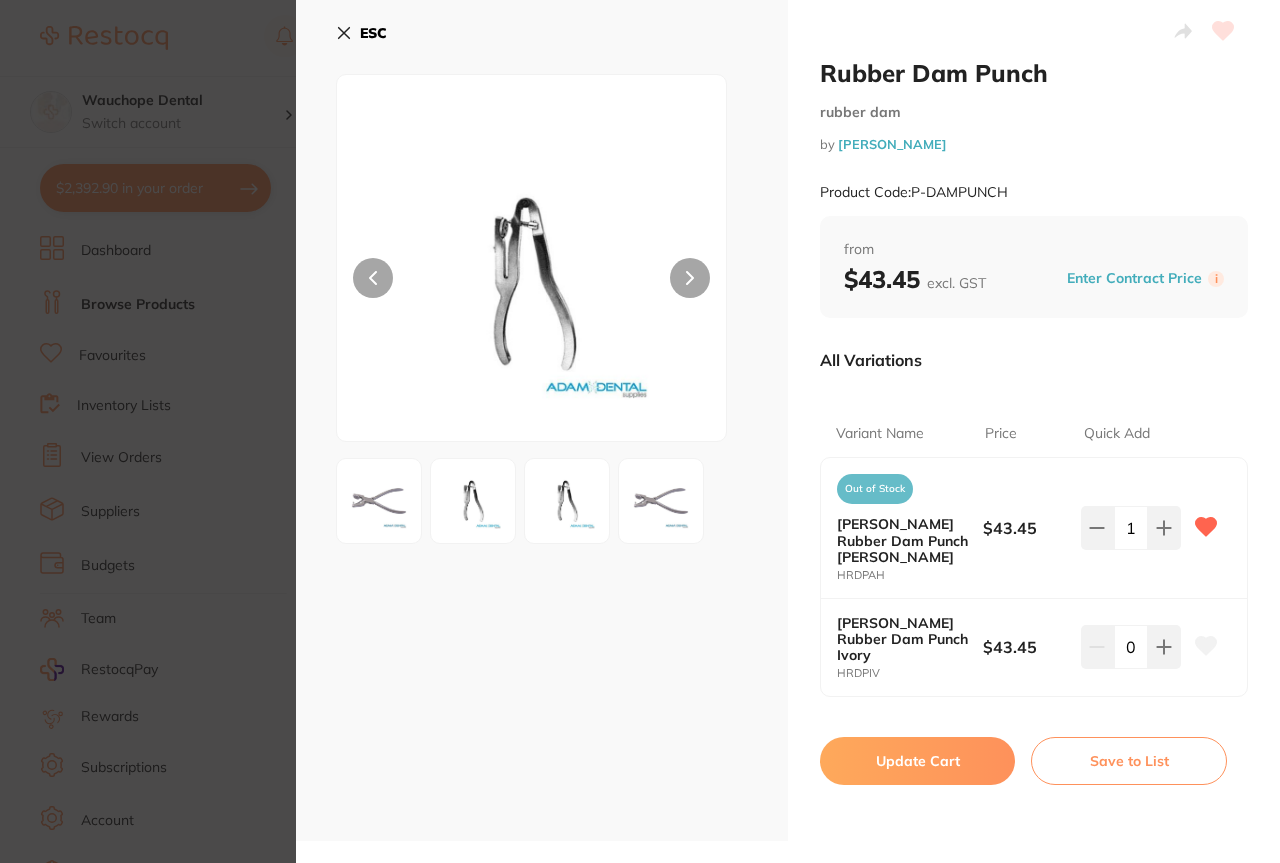 click on "Update Cart" at bounding box center (917, 761) 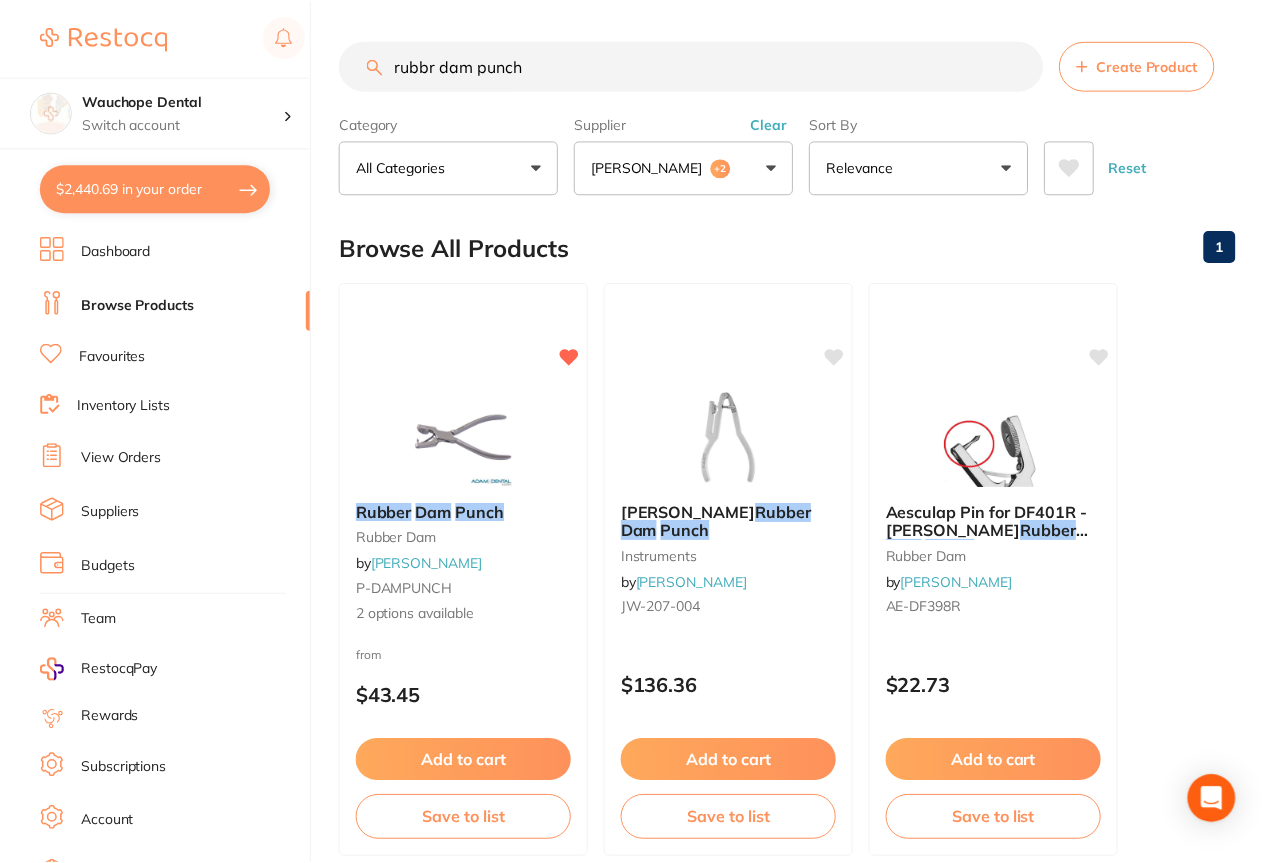 scroll, scrollTop: 3, scrollLeft: 0, axis: vertical 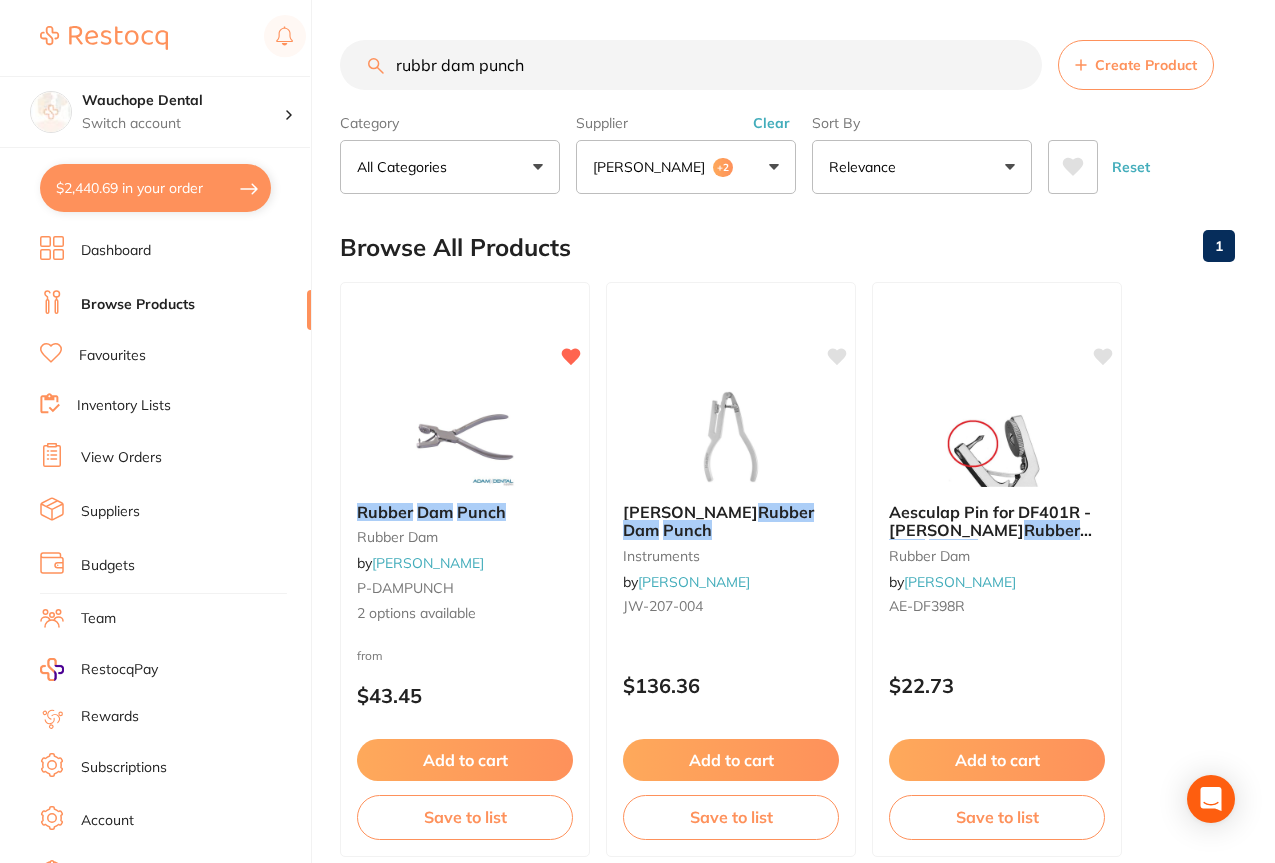 click on "rubbr dam punch" at bounding box center [691, 65] 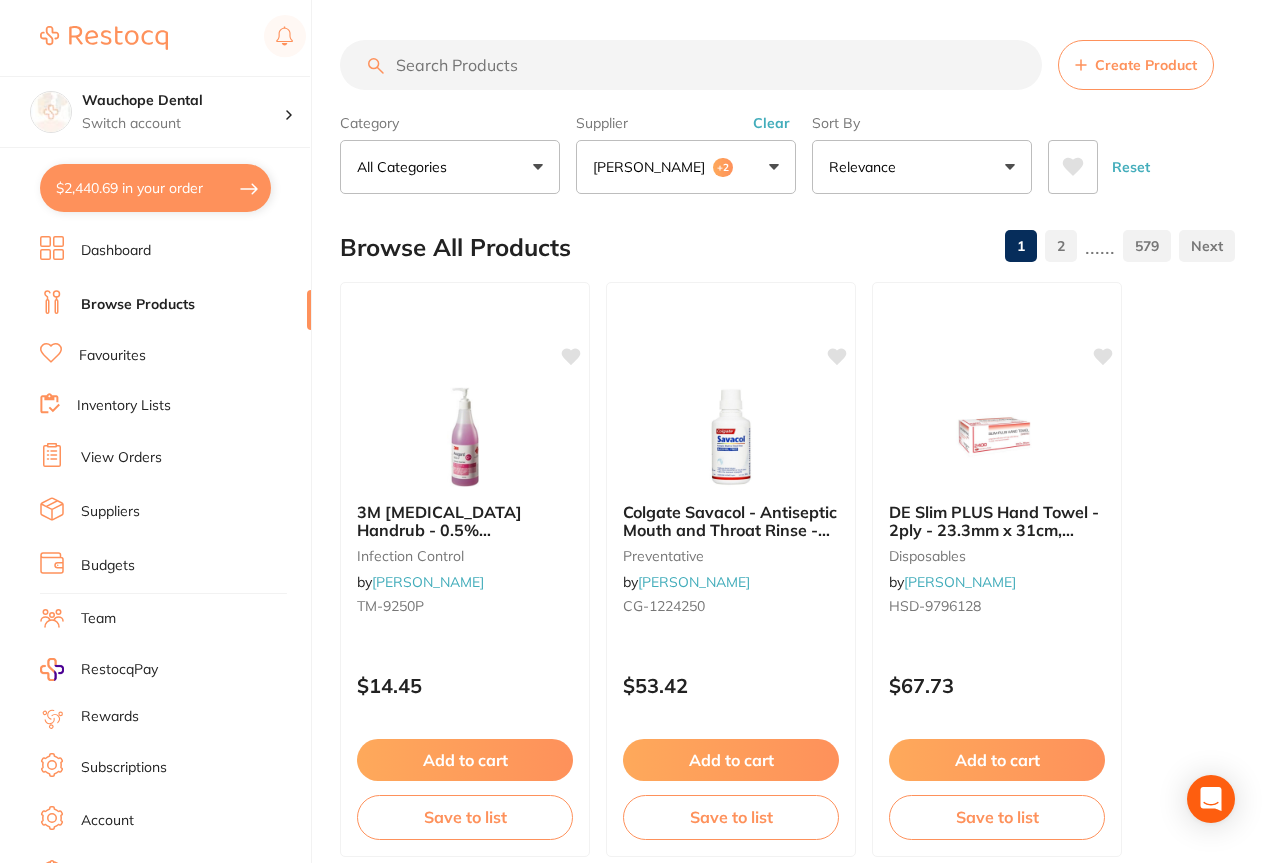 type 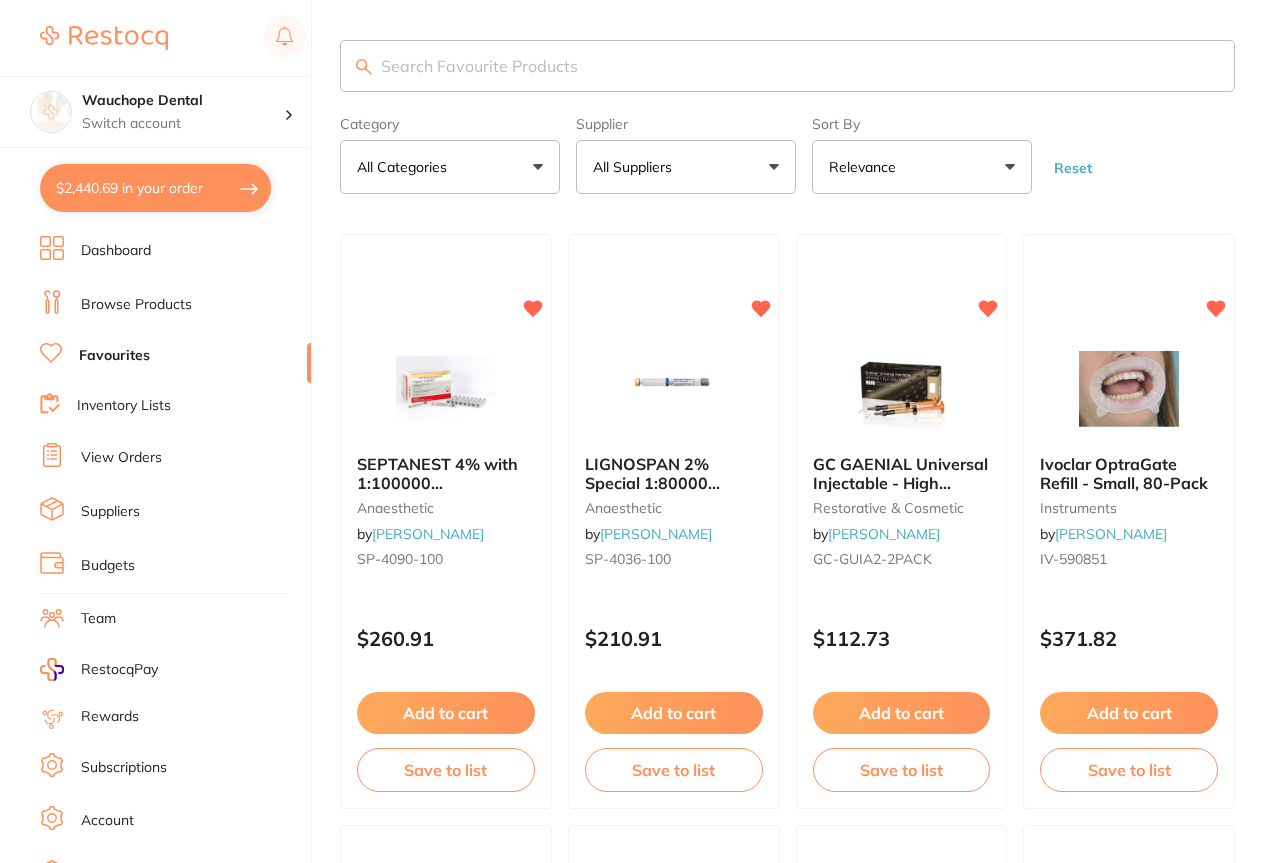 click at bounding box center [787, 66] 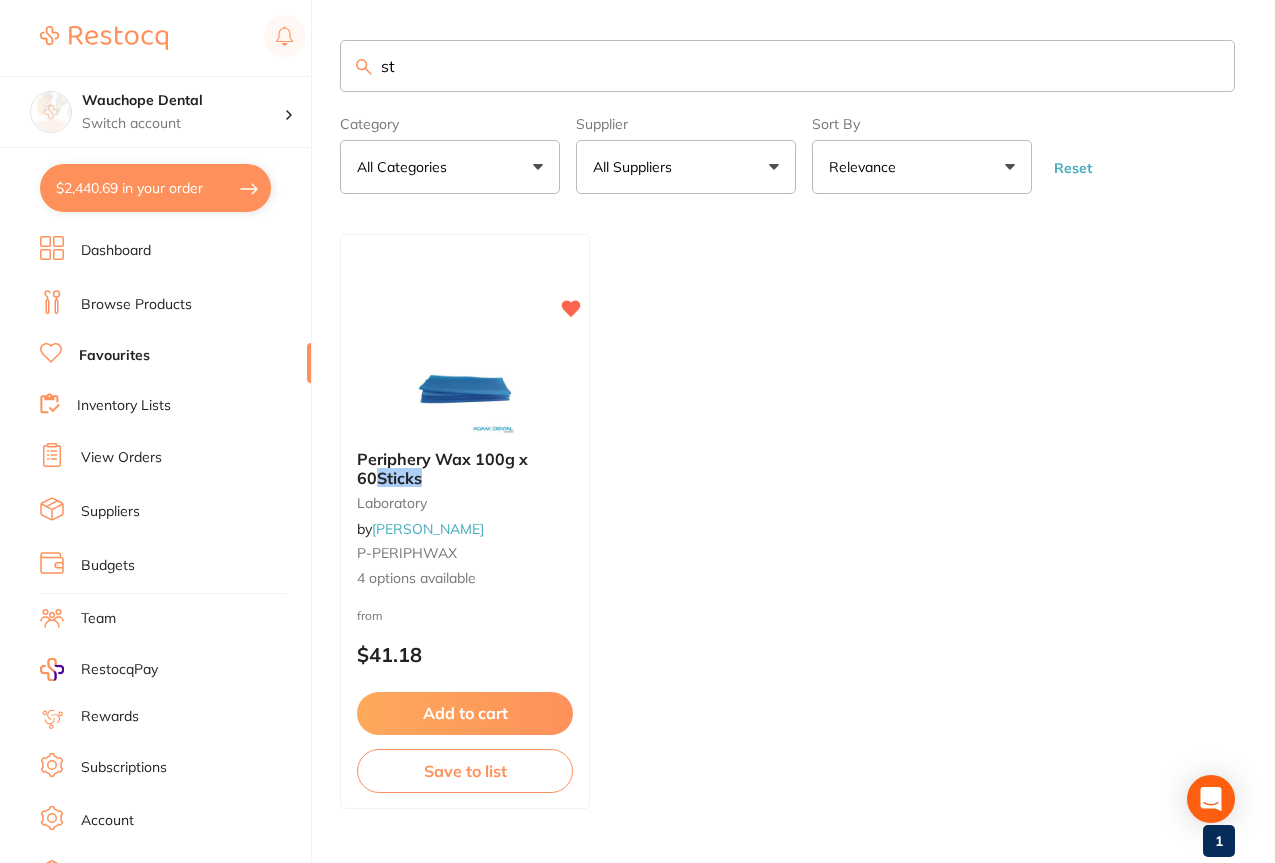 type on "s" 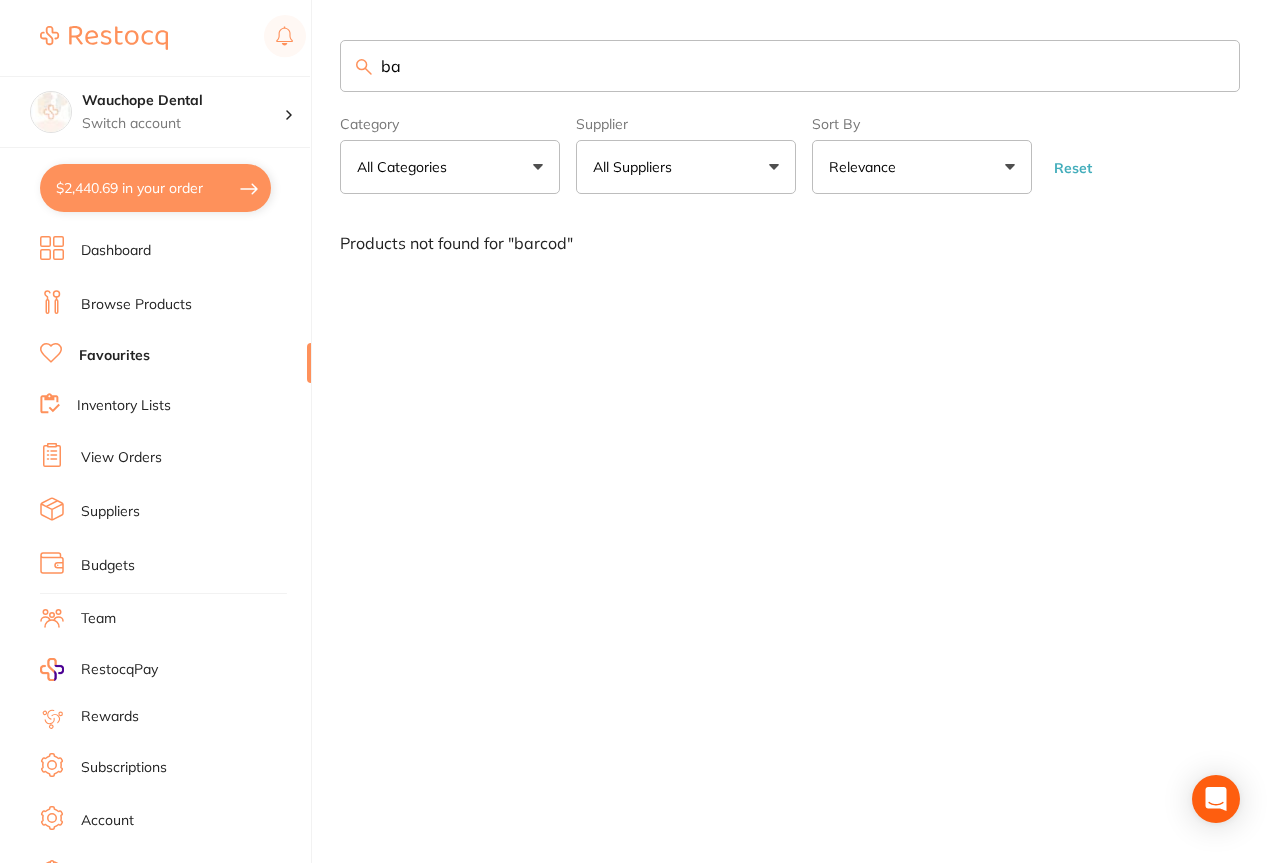 type on "b" 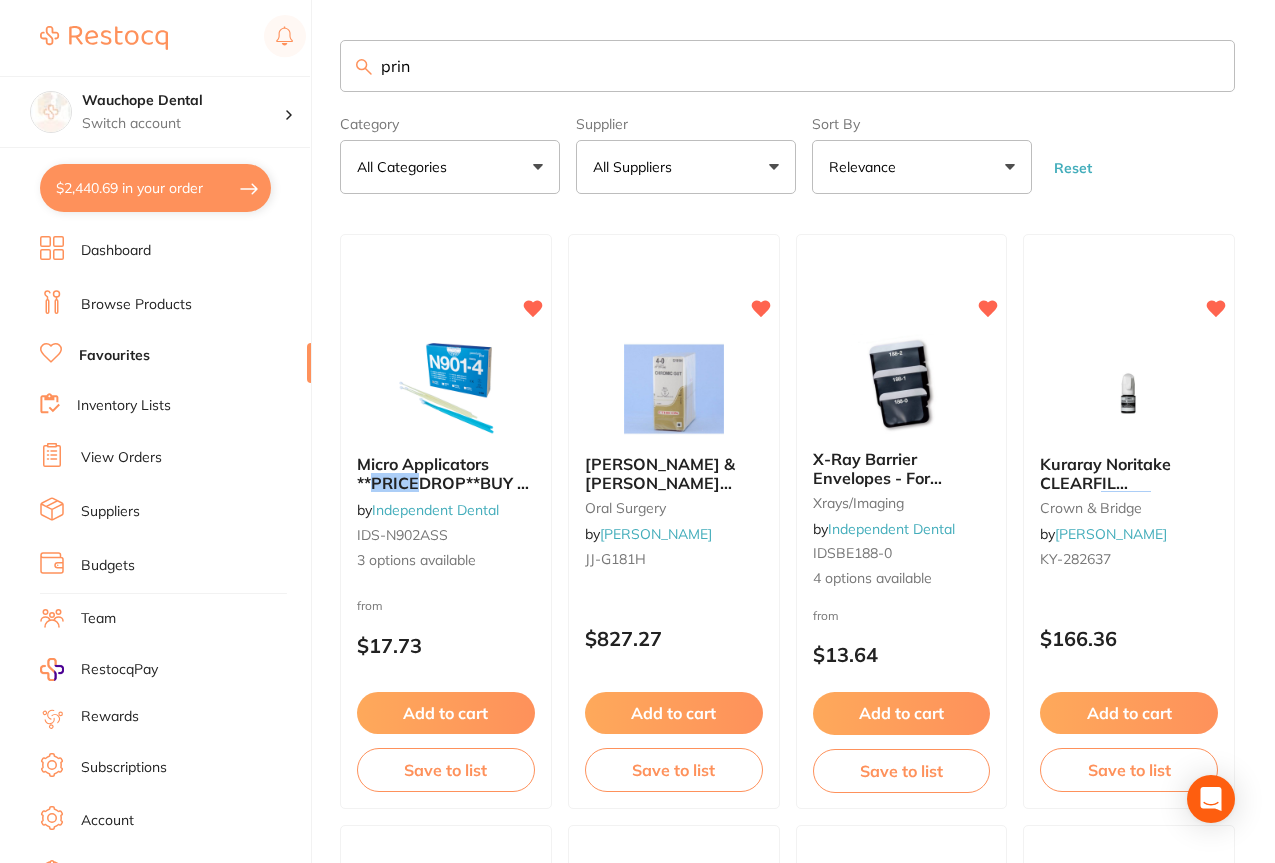 type on "print" 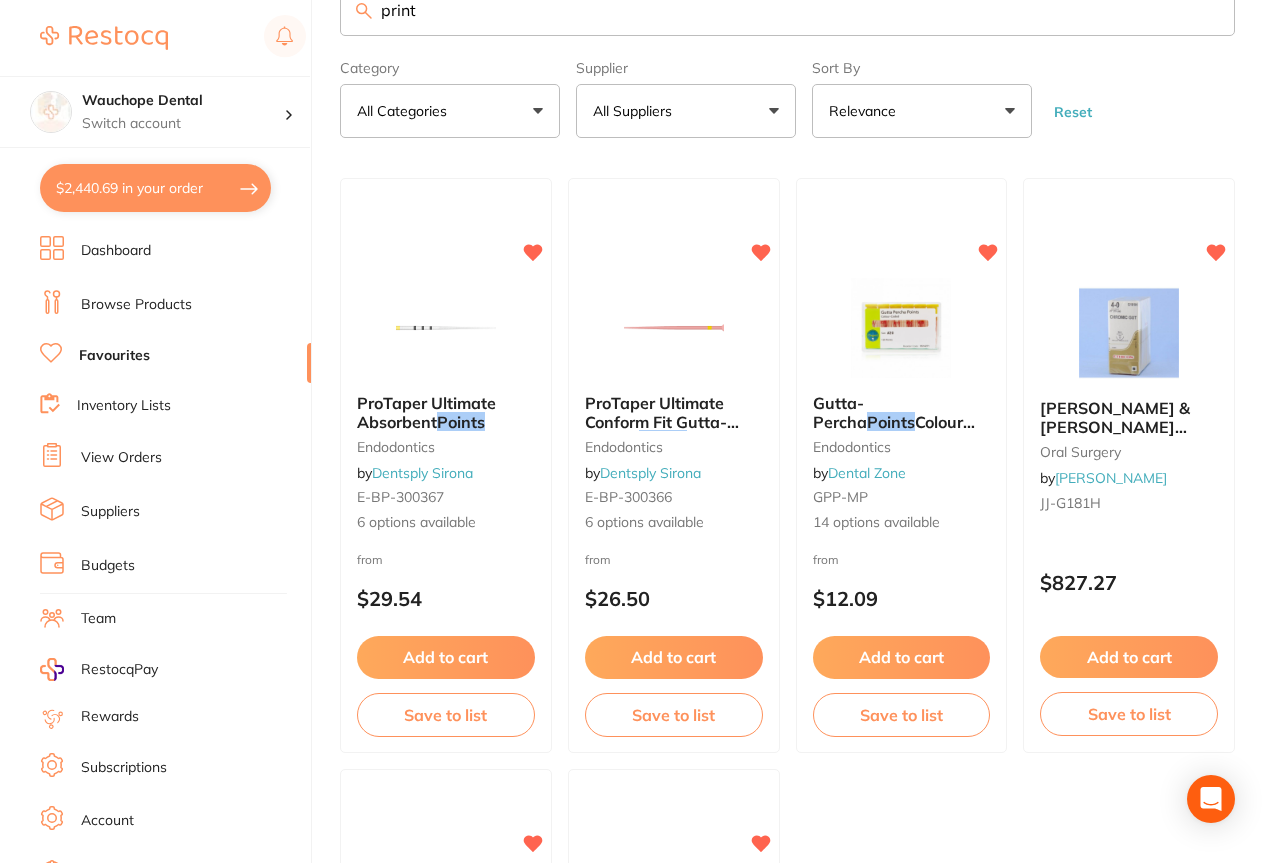 scroll, scrollTop: 0, scrollLeft: 0, axis: both 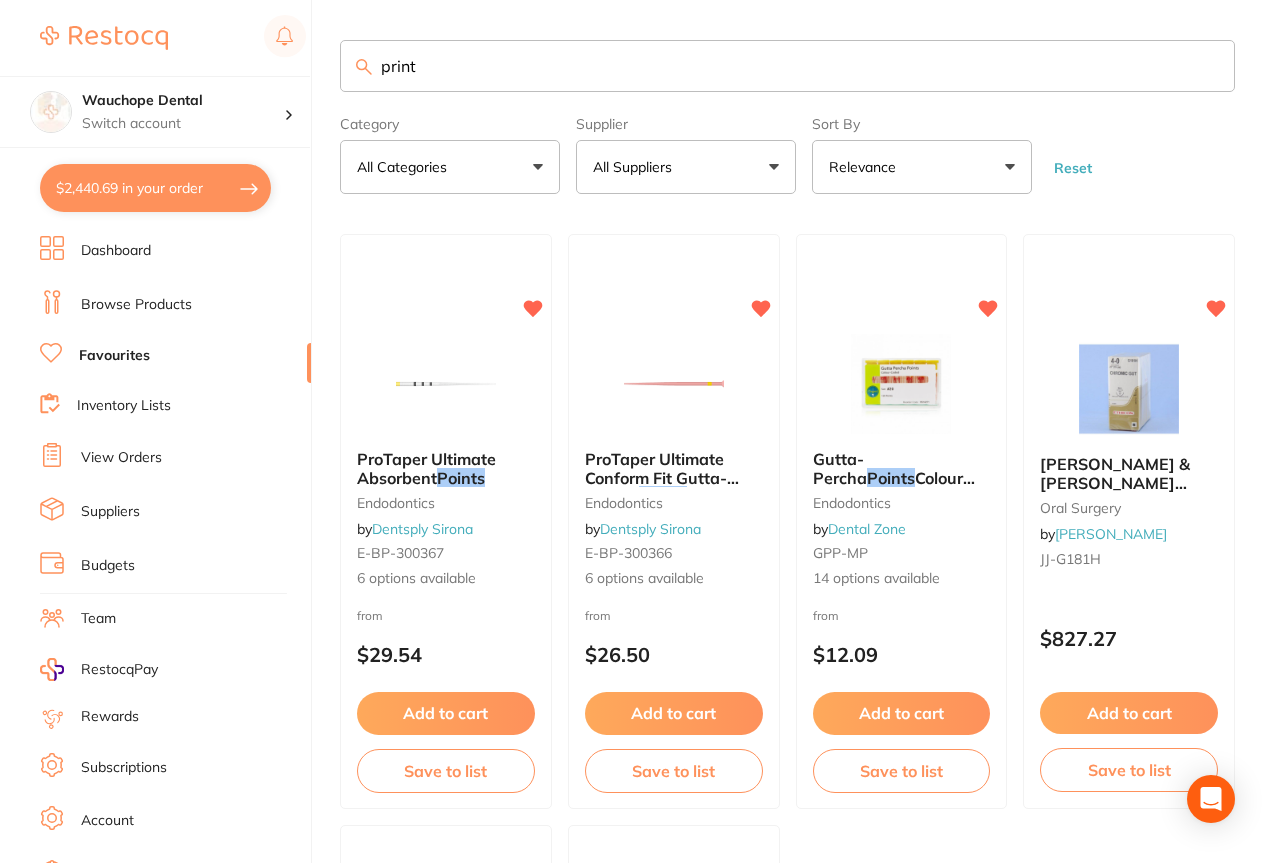 click on "print" at bounding box center (787, 66) 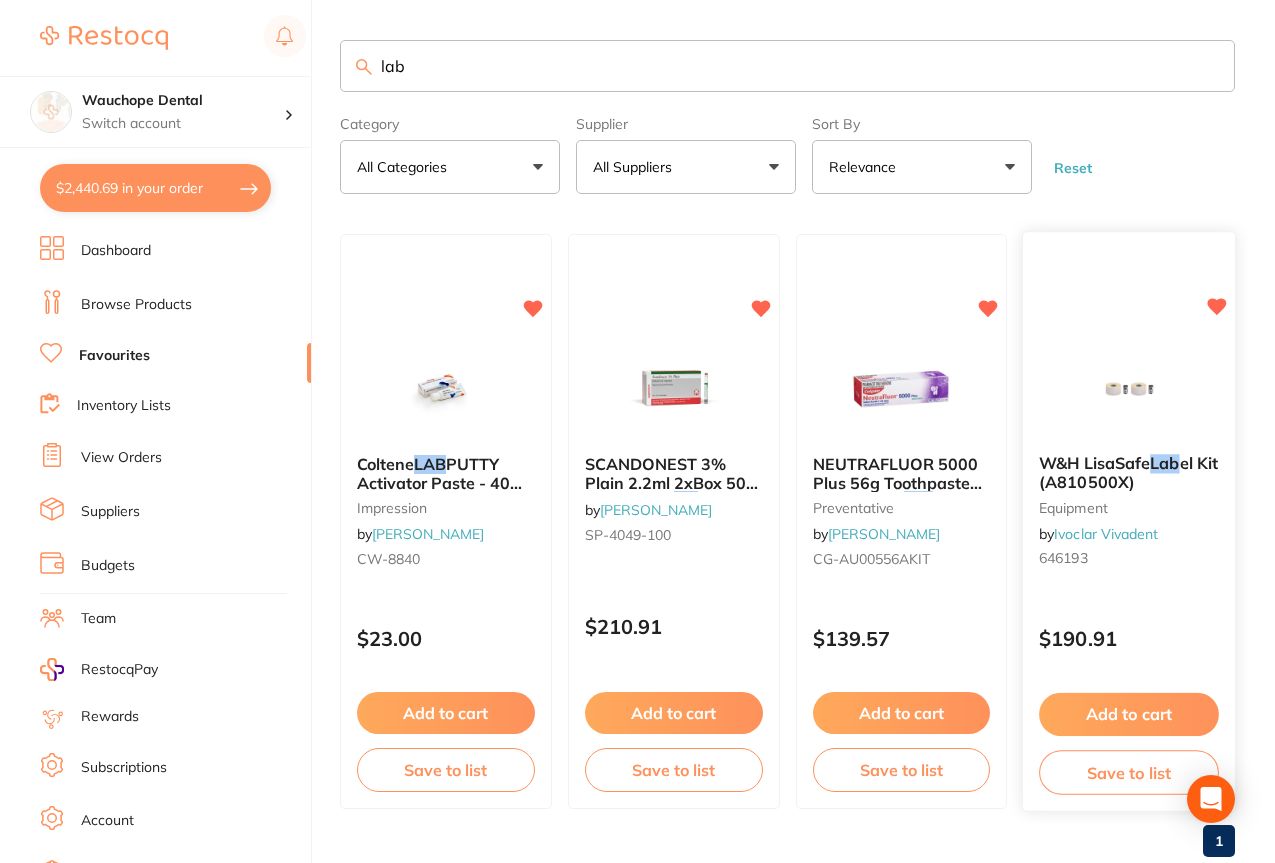 type on "lab" 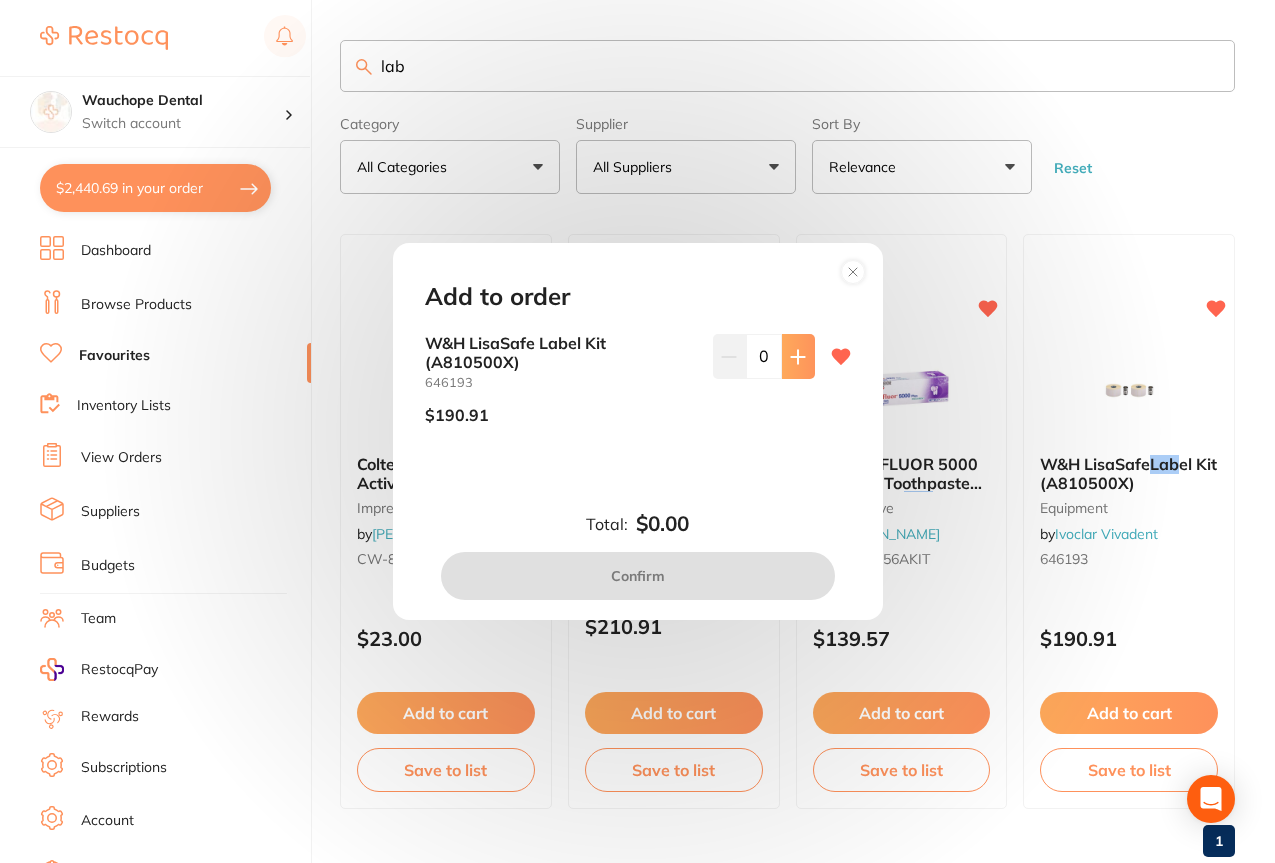 click at bounding box center [798, 356] 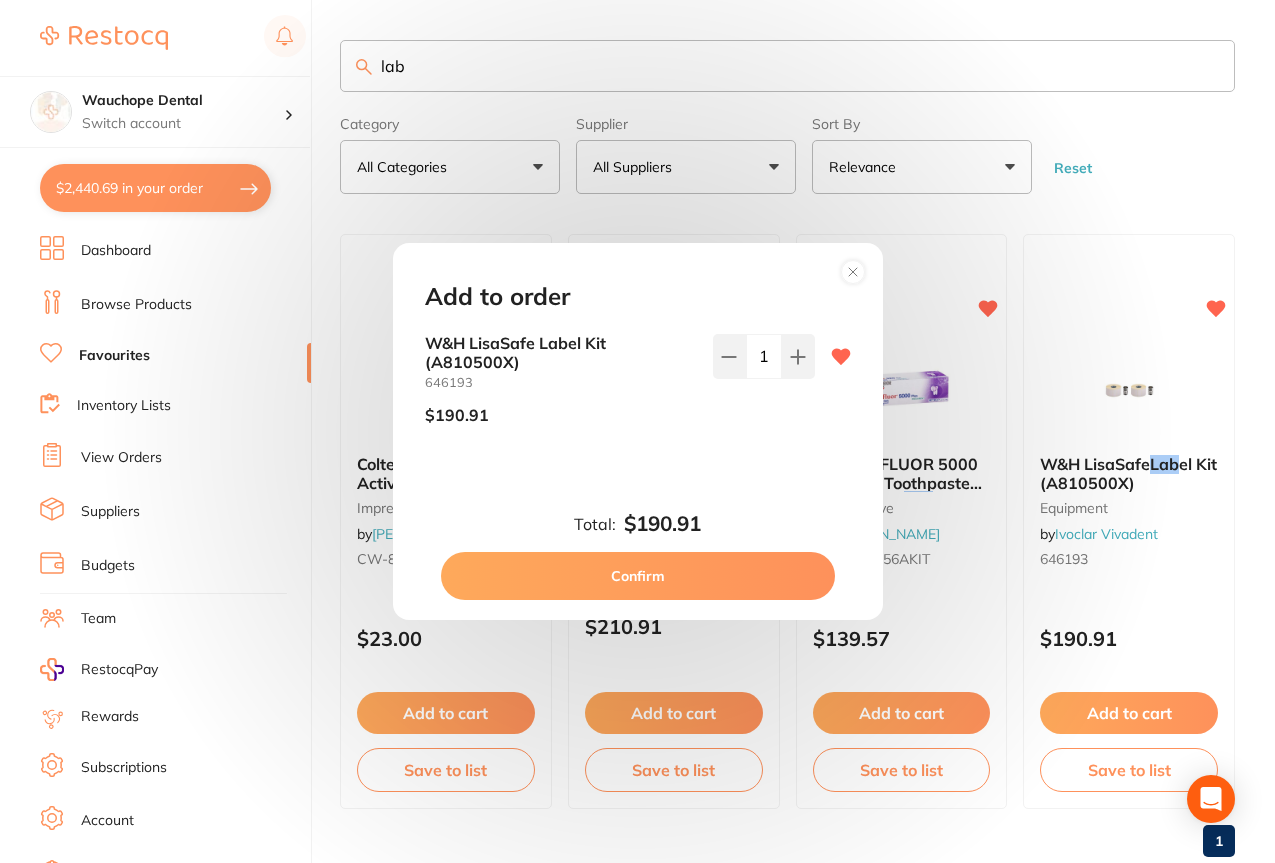 click on "Confirm" at bounding box center (638, 576) 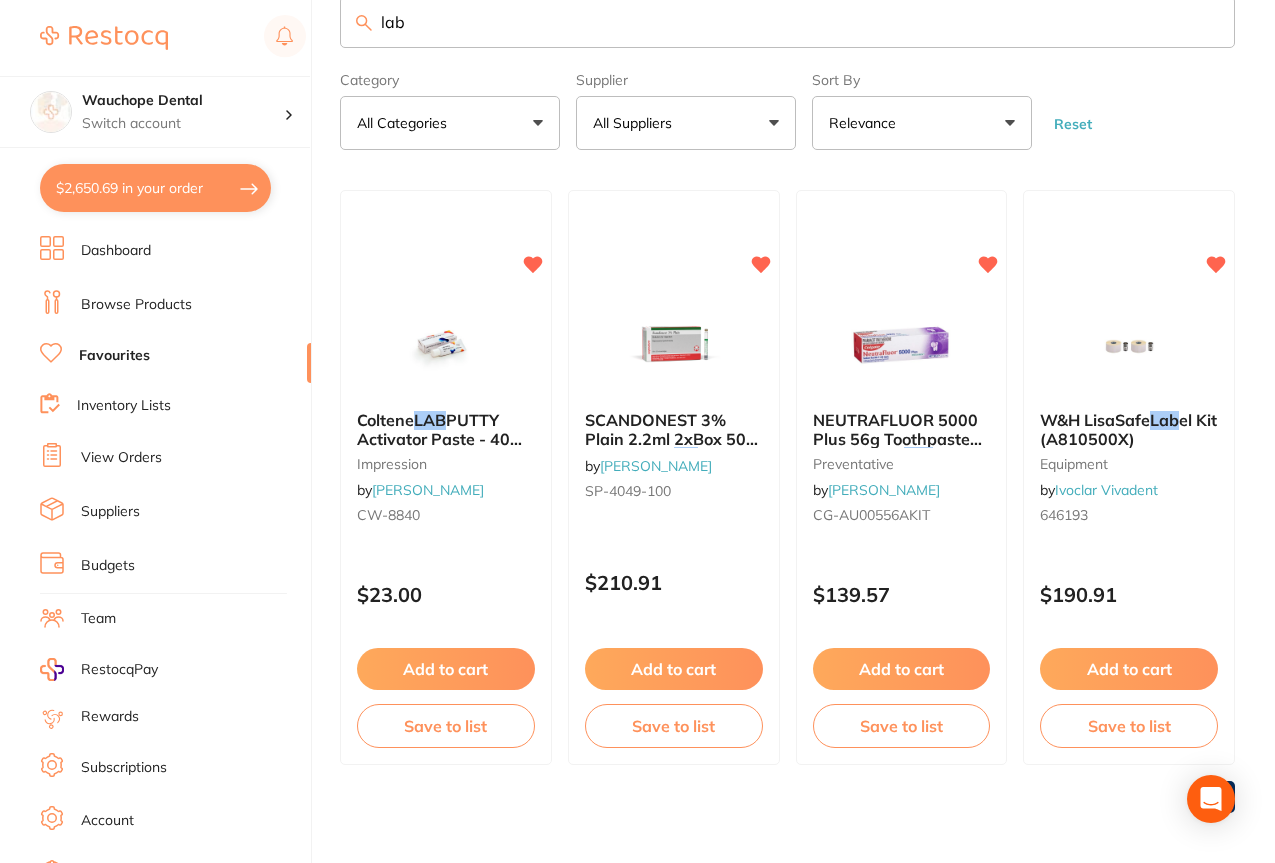 scroll, scrollTop: 50, scrollLeft: 0, axis: vertical 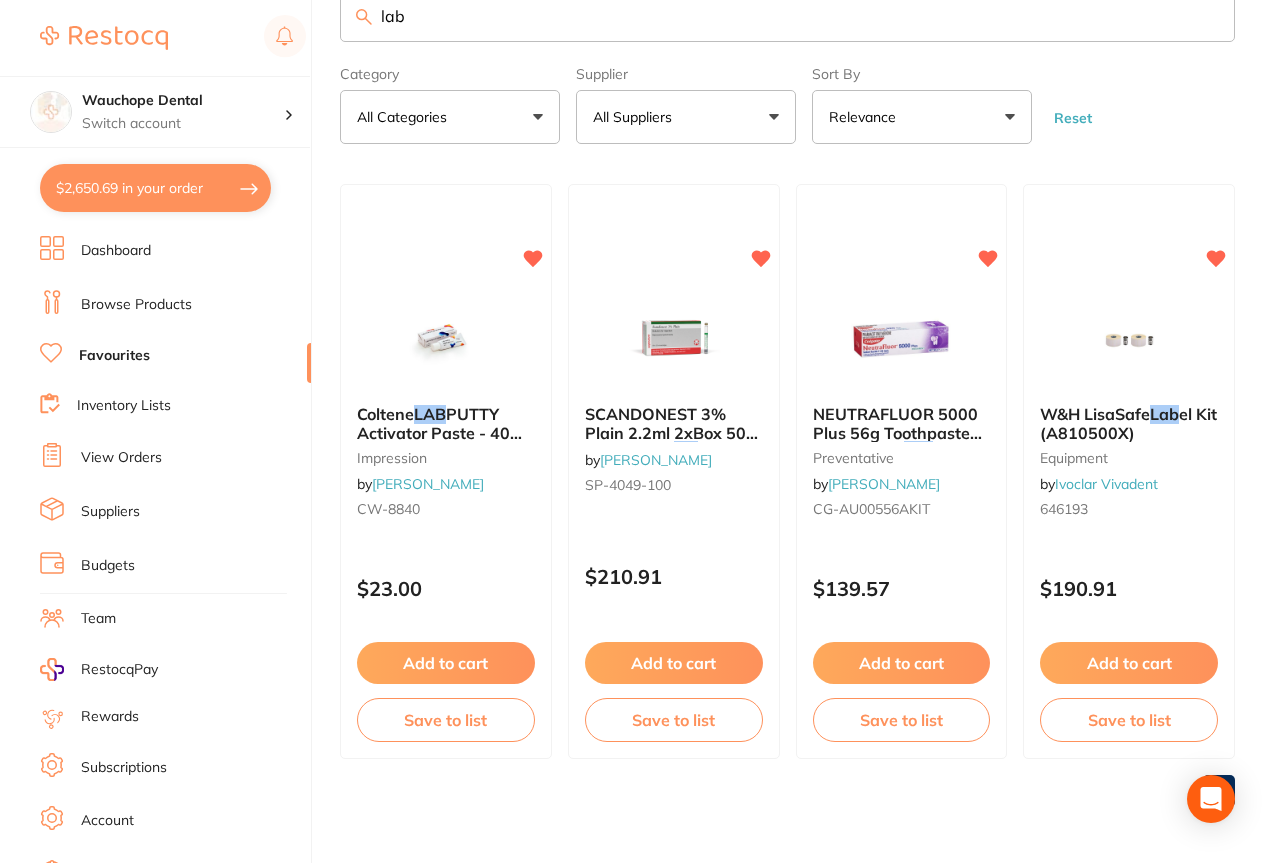 click on "lab" at bounding box center [787, 16] 